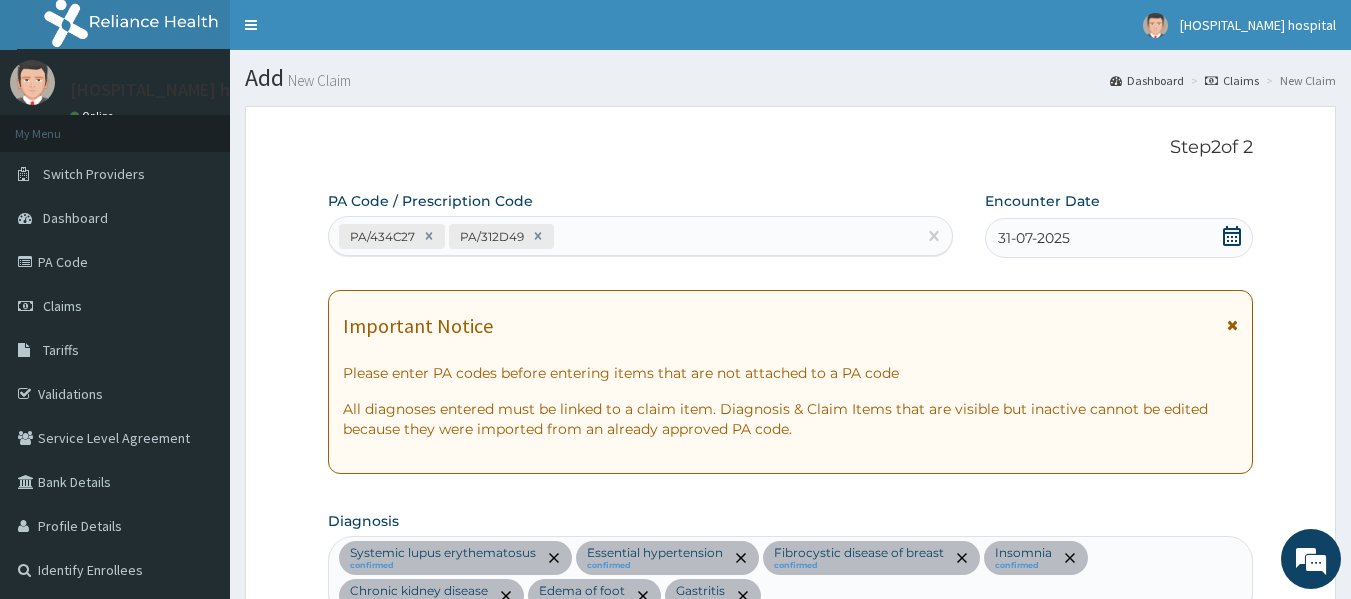 scroll, scrollTop: 0, scrollLeft: 0, axis: both 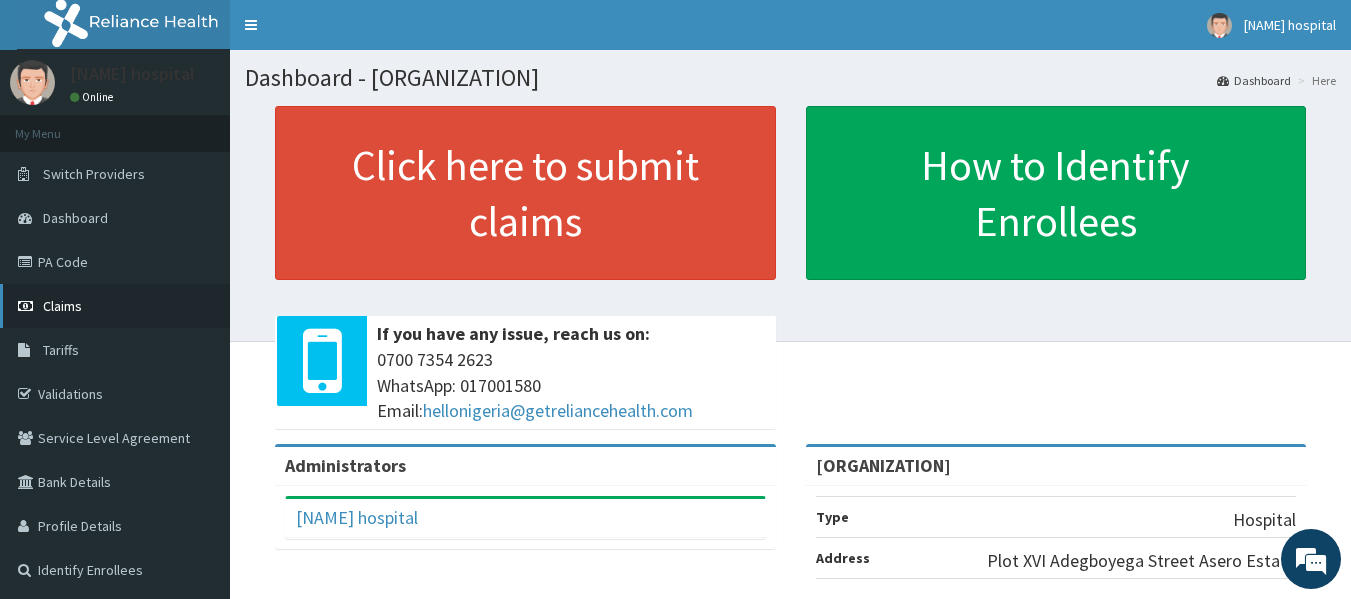 click on "Claims" at bounding box center [62, 306] 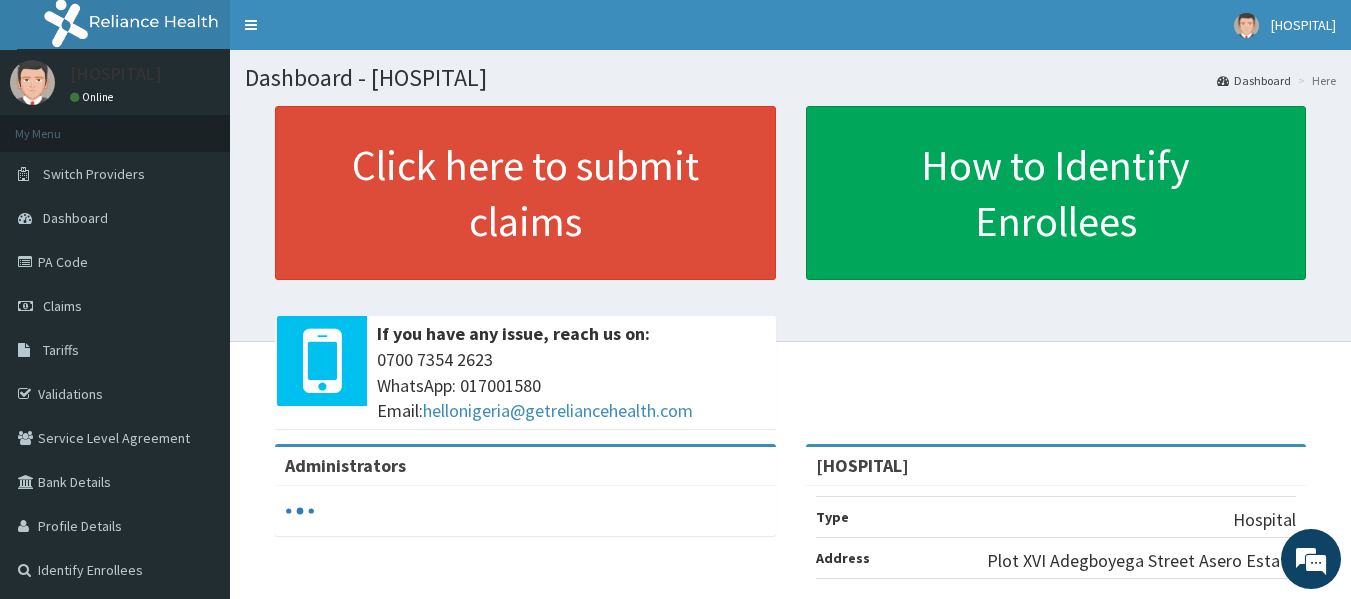 scroll, scrollTop: 0, scrollLeft: 0, axis: both 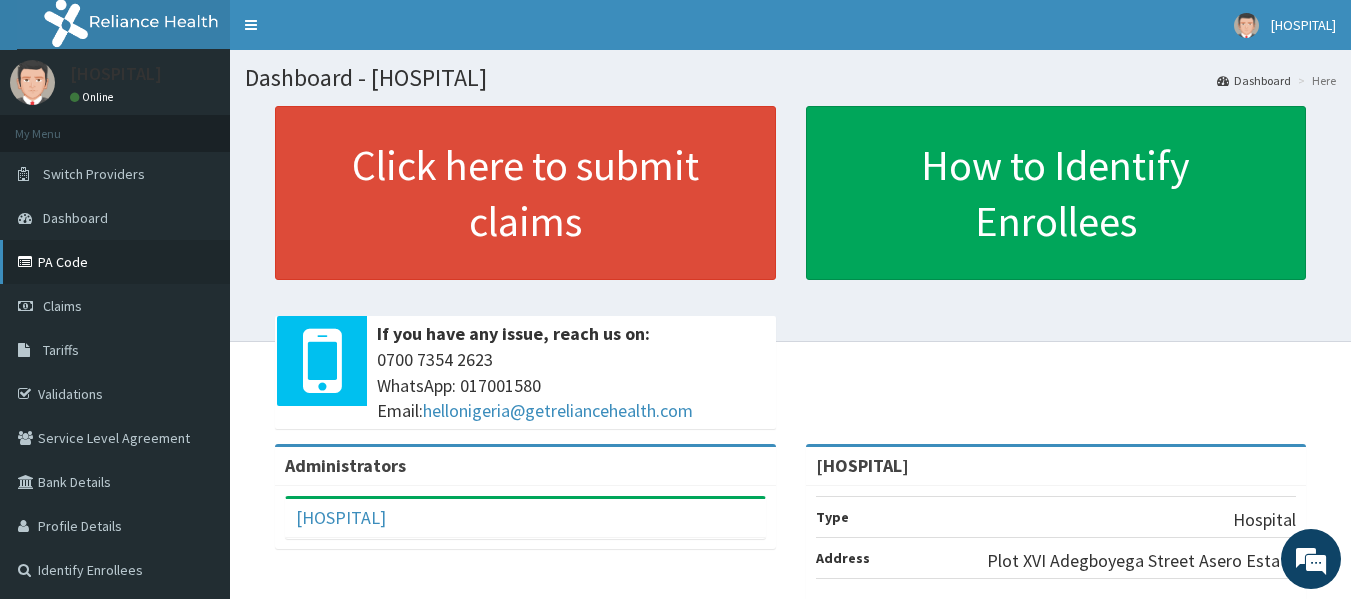 click on "PA Code" at bounding box center [115, 262] 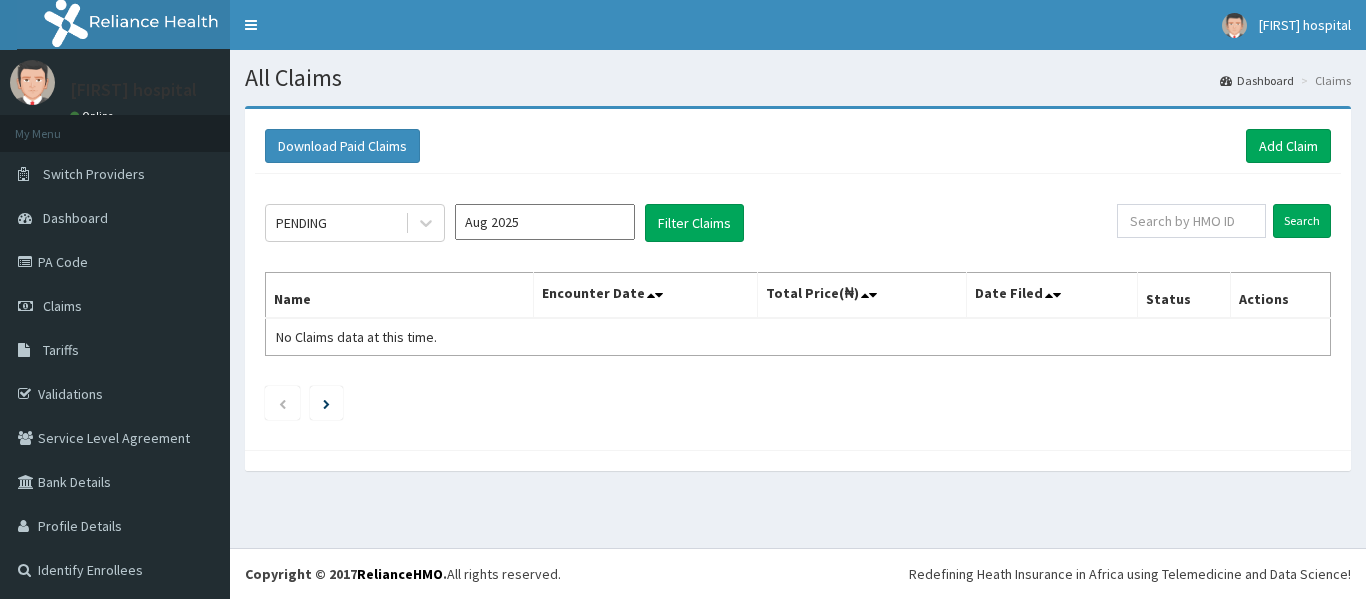 scroll, scrollTop: 0, scrollLeft: 0, axis: both 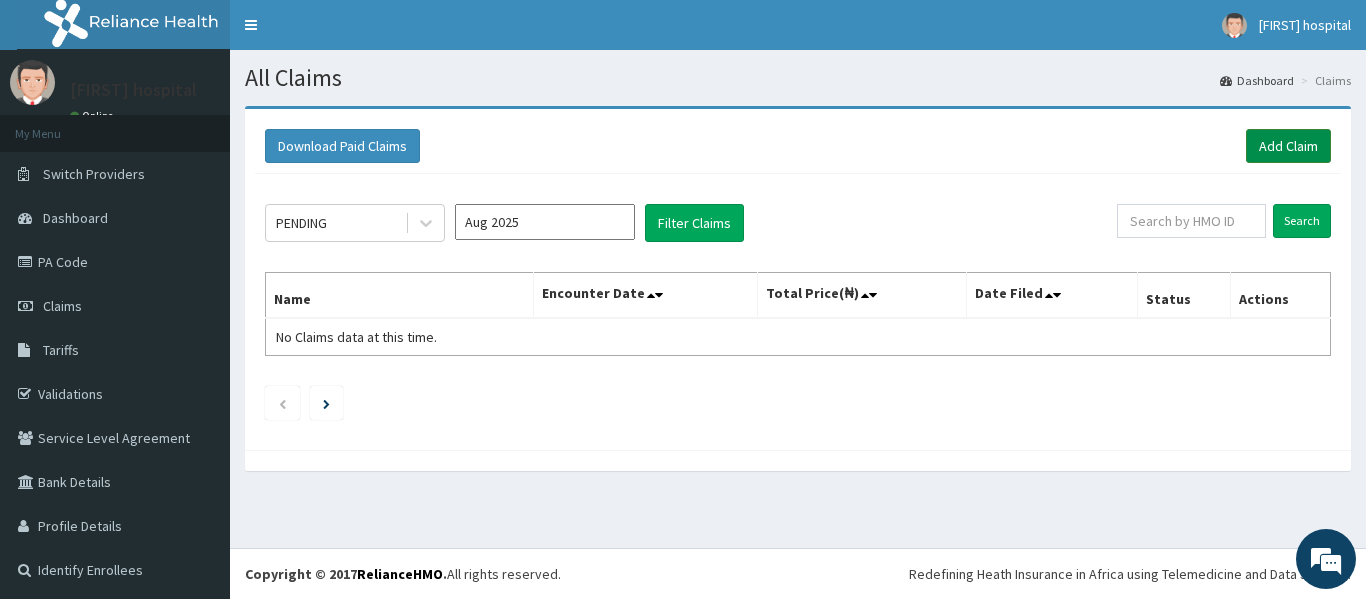 click on "Add Claim" at bounding box center (1288, 146) 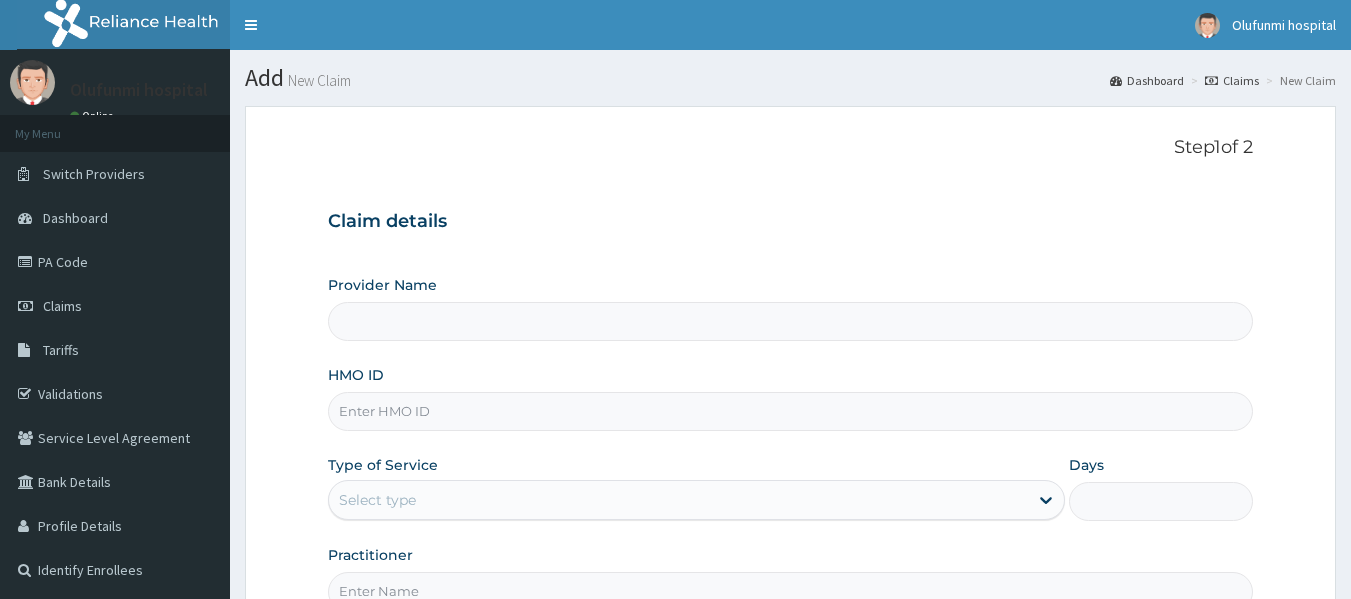 scroll, scrollTop: 0, scrollLeft: 0, axis: both 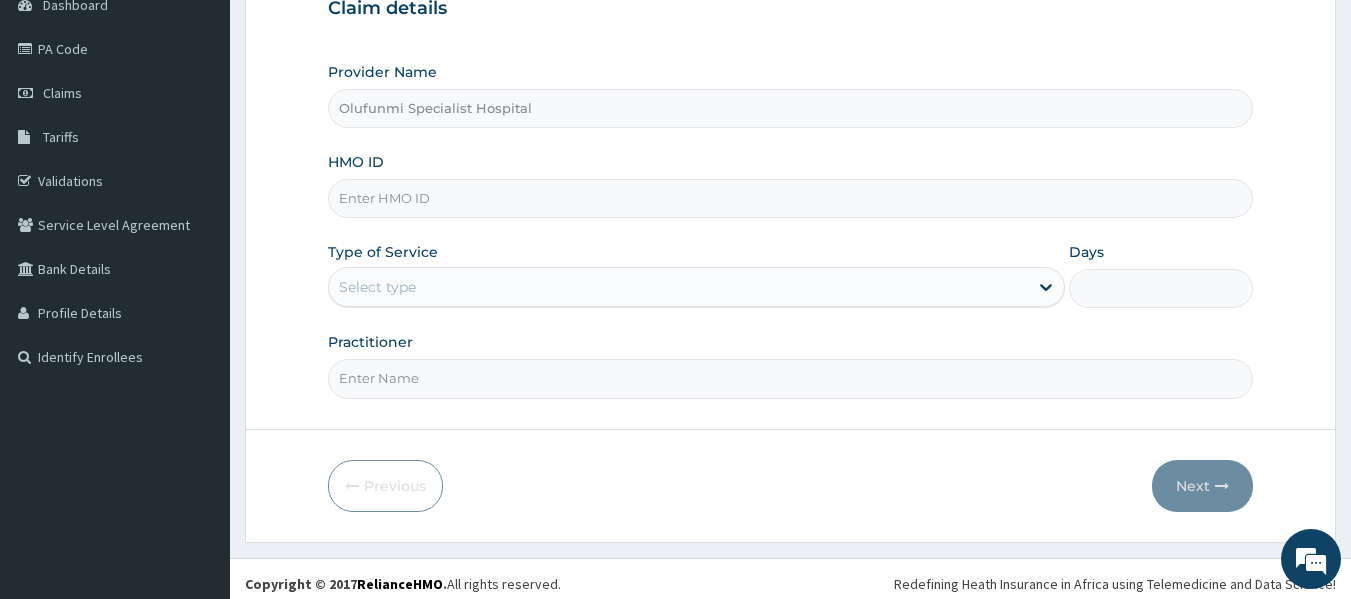click on "HMO ID" at bounding box center [791, 198] 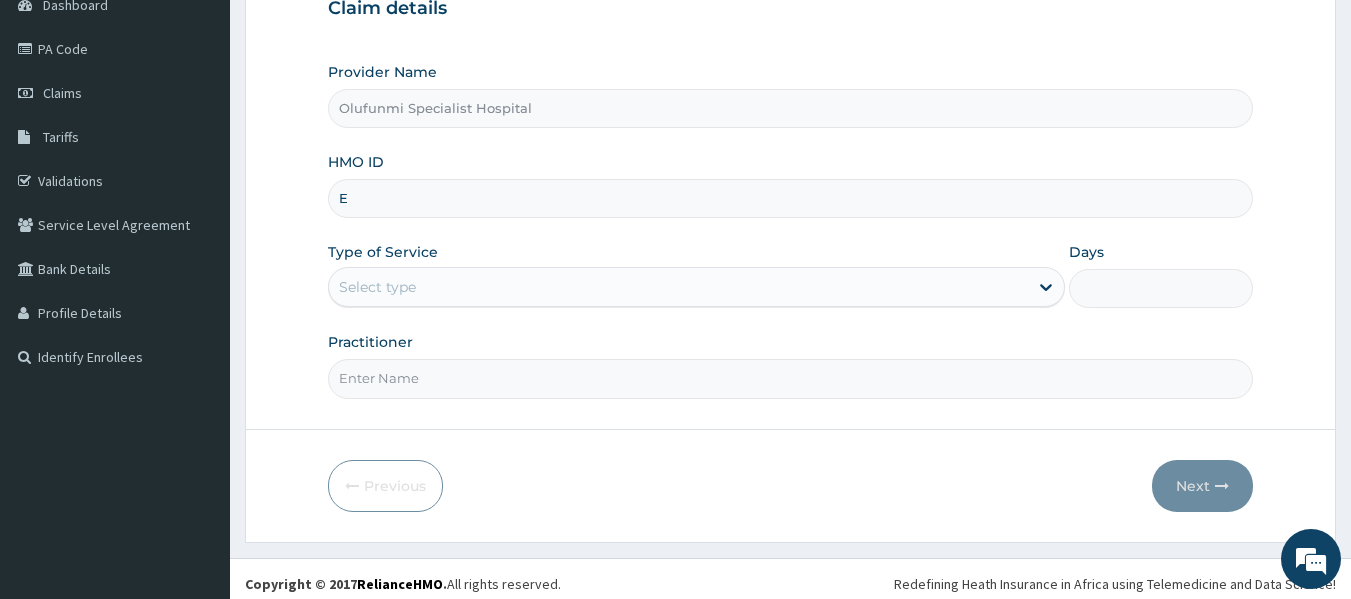 type on "ELN/10060/B" 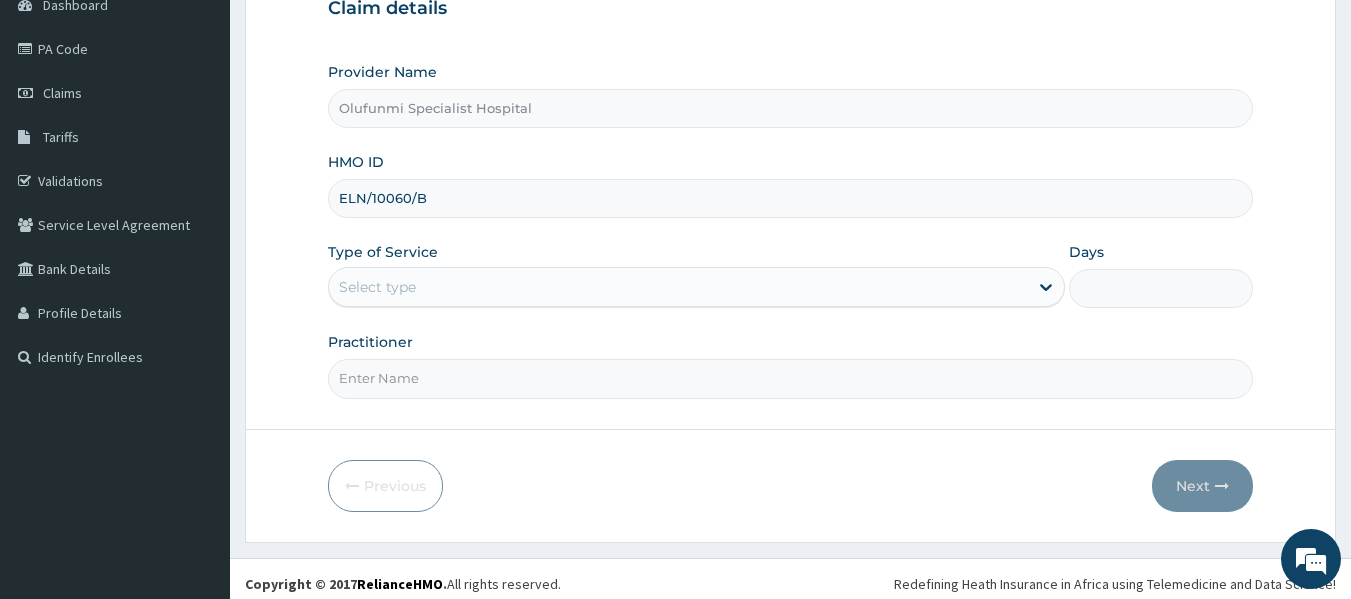 click on "Select type" at bounding box center (678, 287) 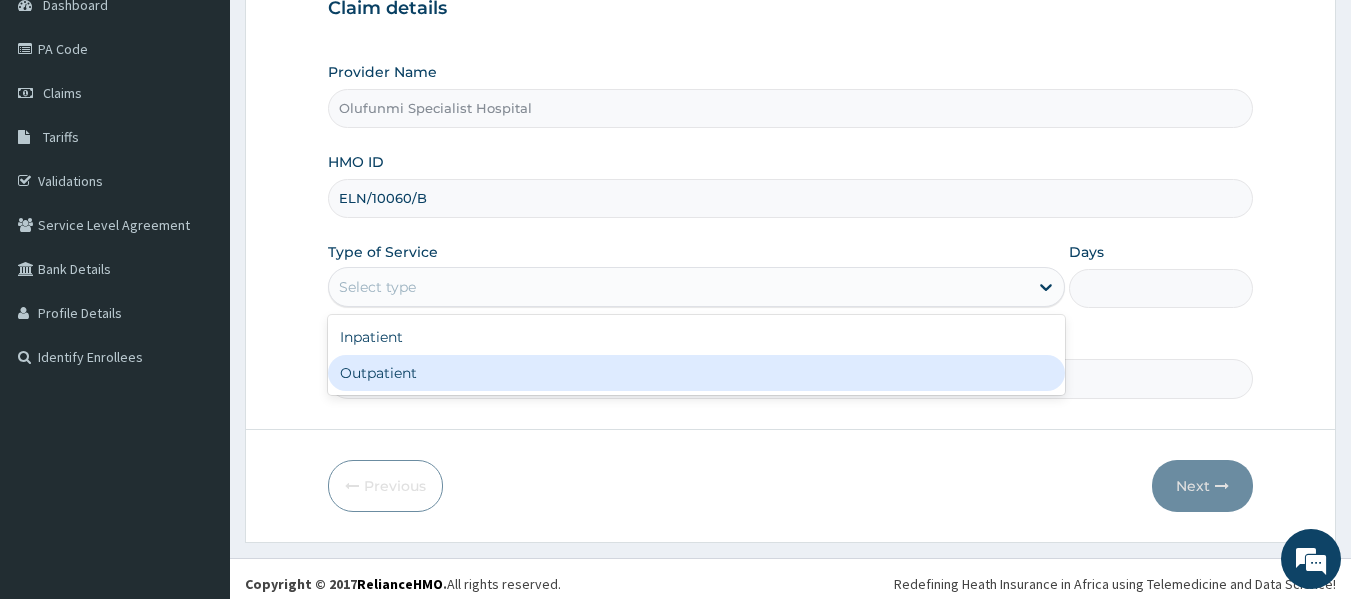 scroll, scrollTop: 0, scrollLeft: 0, axis: both 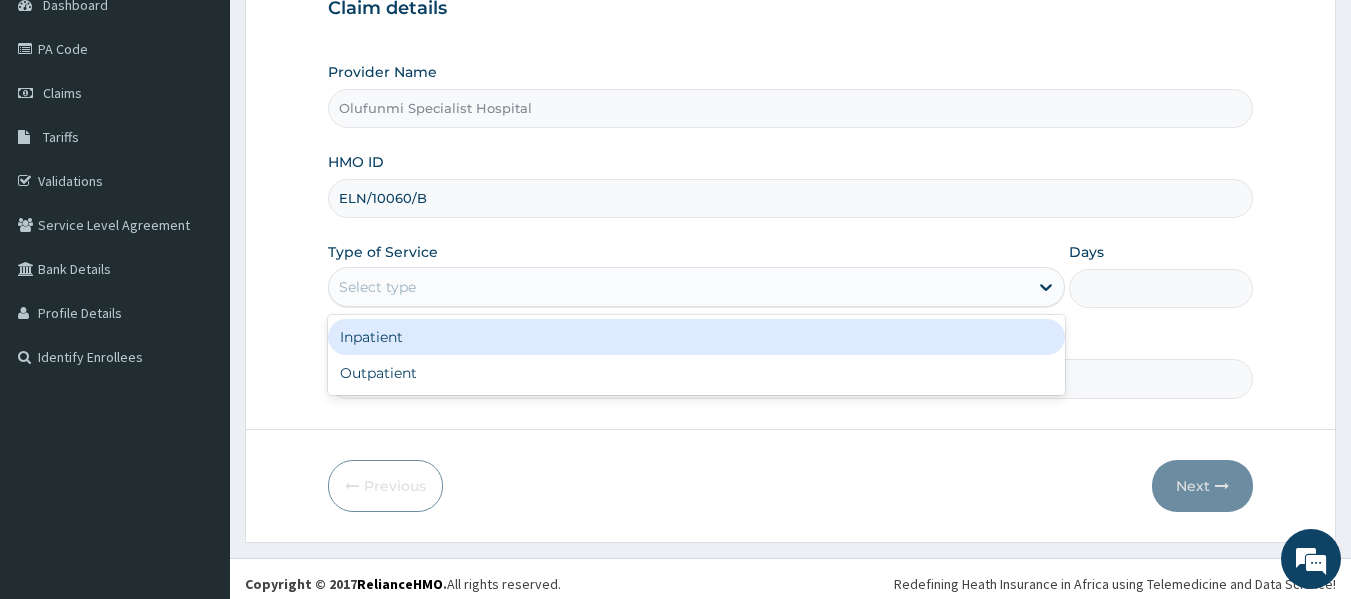 click on "Inpatient" at bounding box center (696, 337) 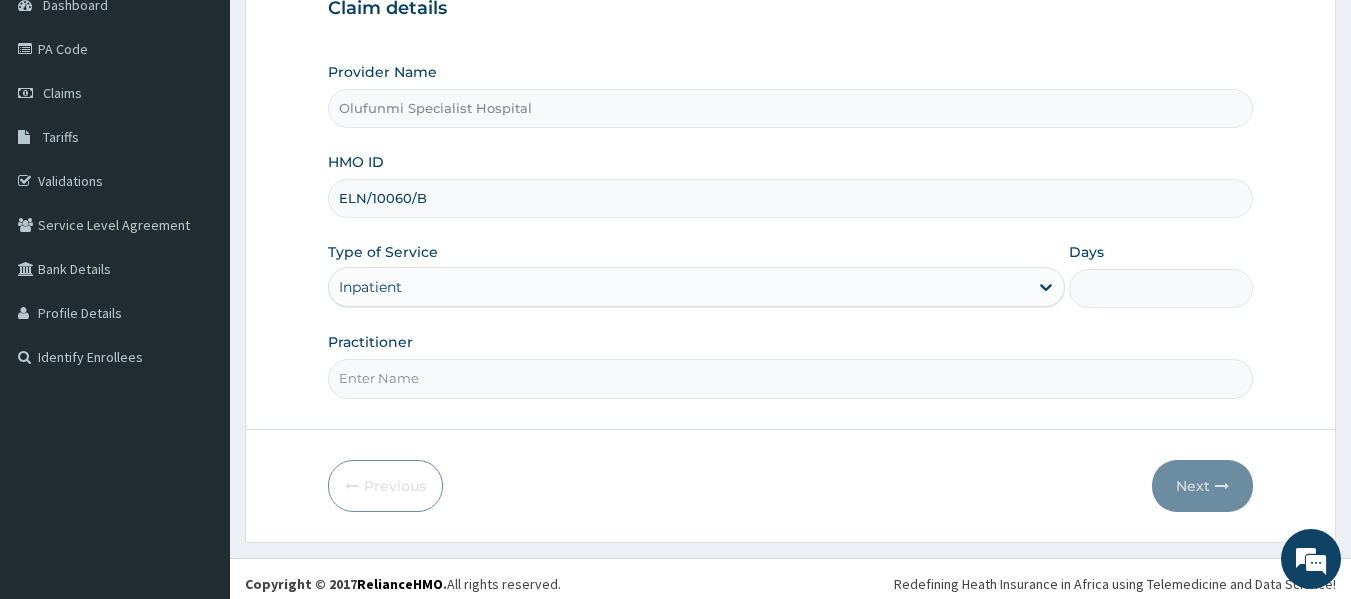 click on "Days" at bounding box center [1161, 288] 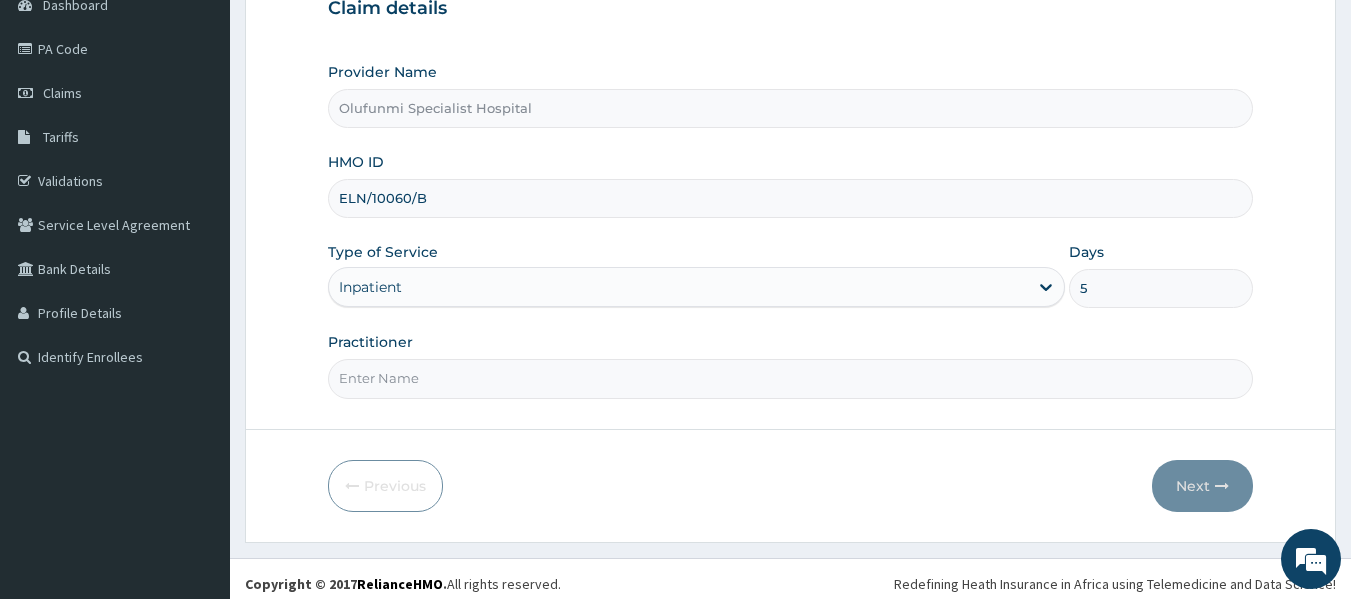 type on "5" 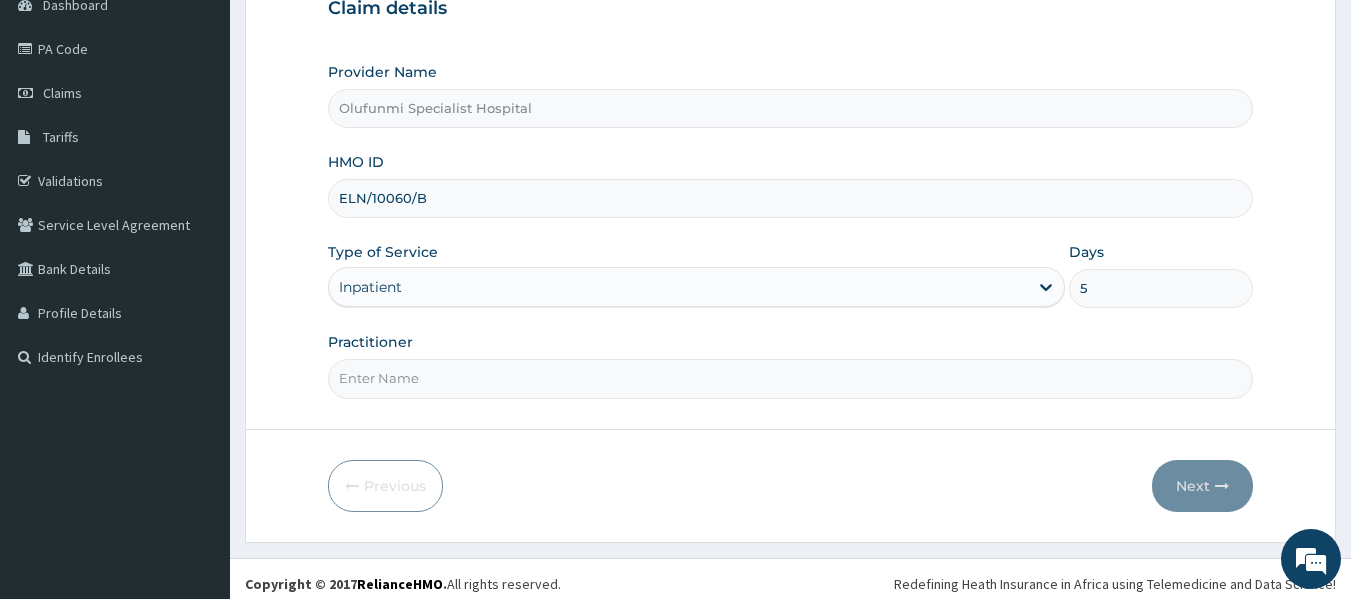 type on "DR (MRS) [LAST]" 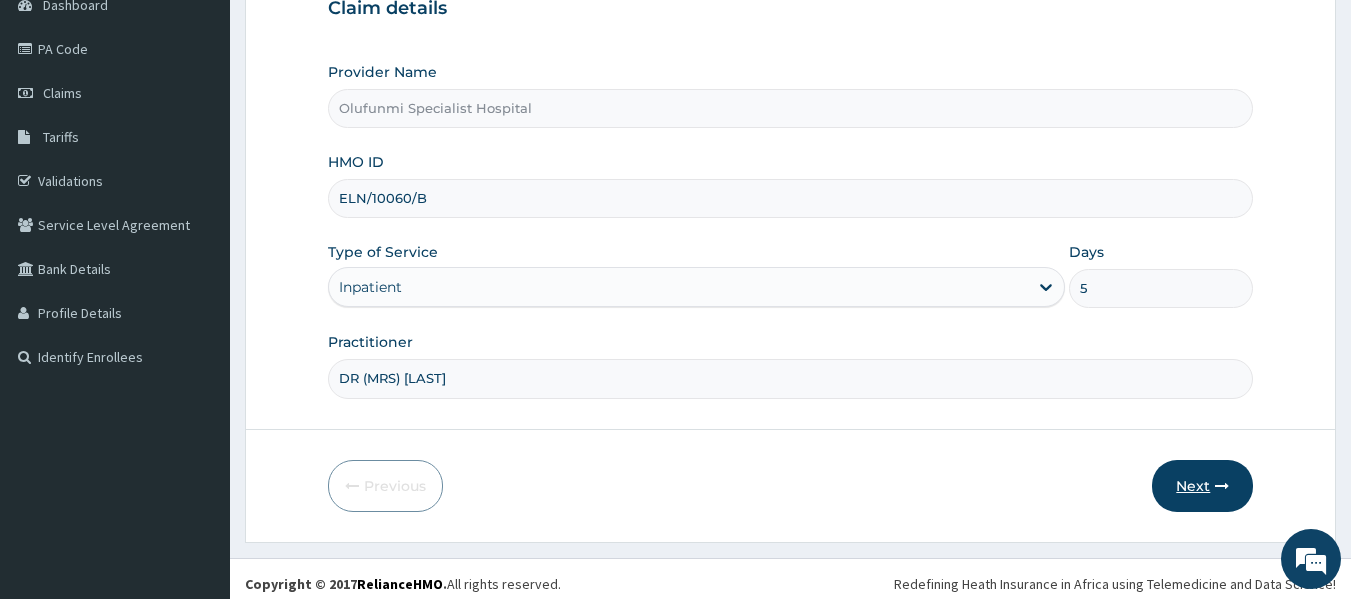click on "Next" at bounding box center [1202, 486] 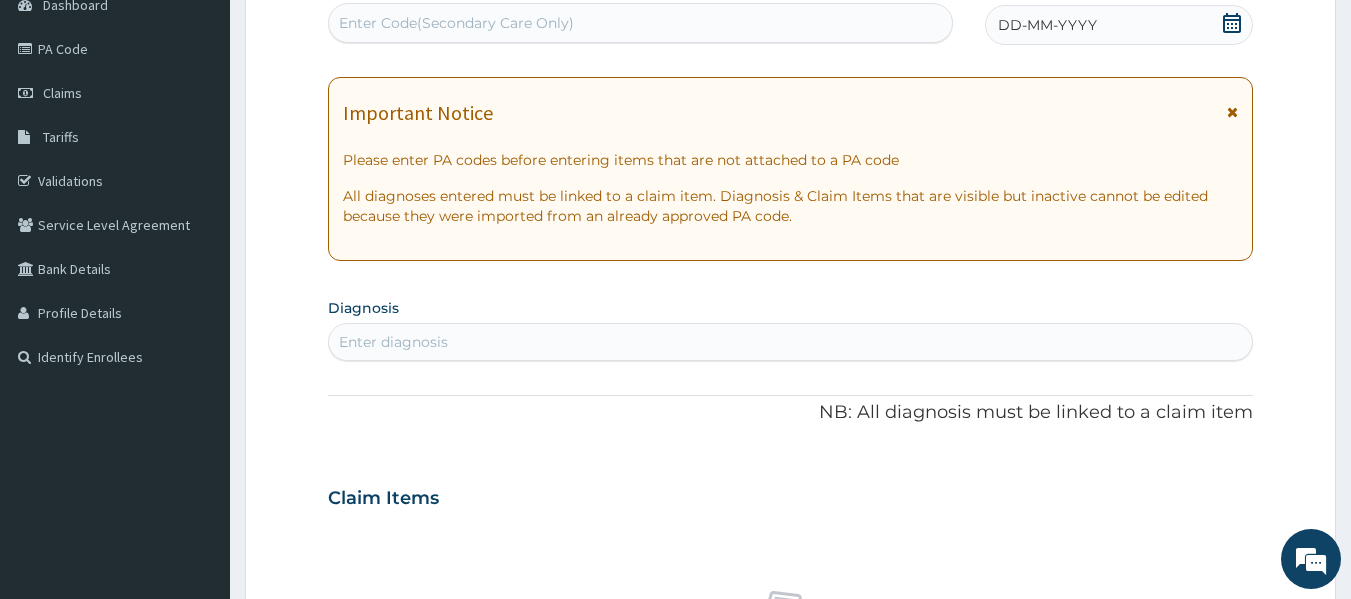 click on "Enter Code(Secondary Care Only)" at bounding box center (641, 23) 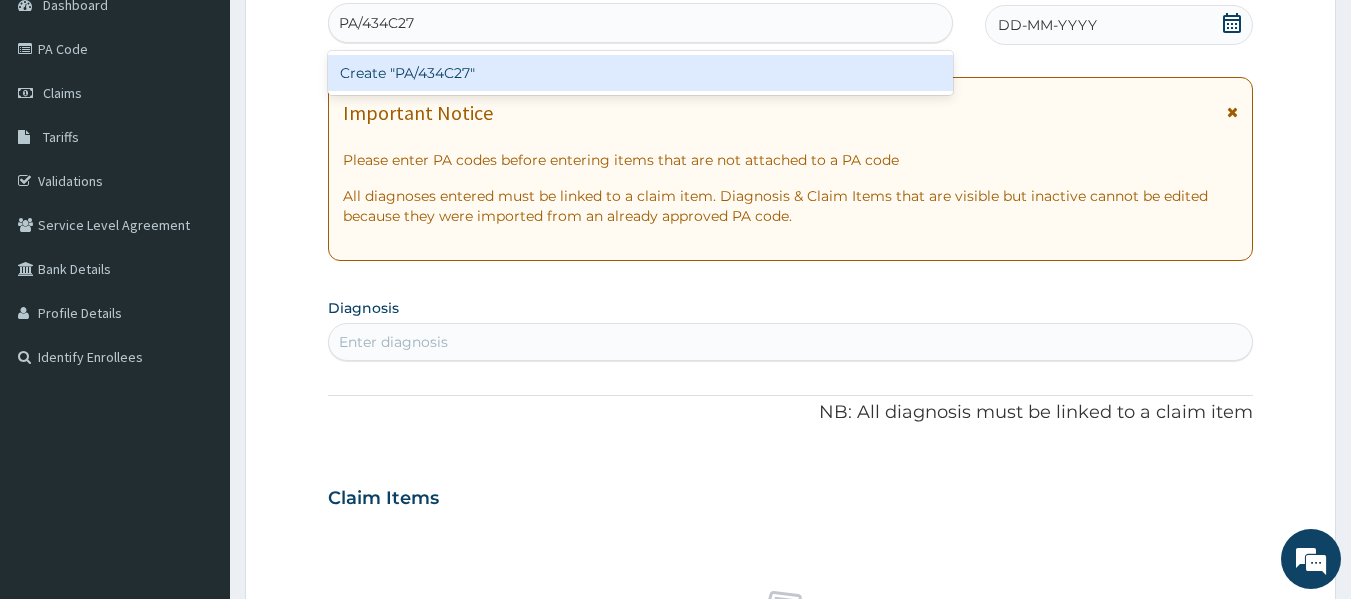 click on "Create "PA/434C27"" at bounding box center [641, 73] 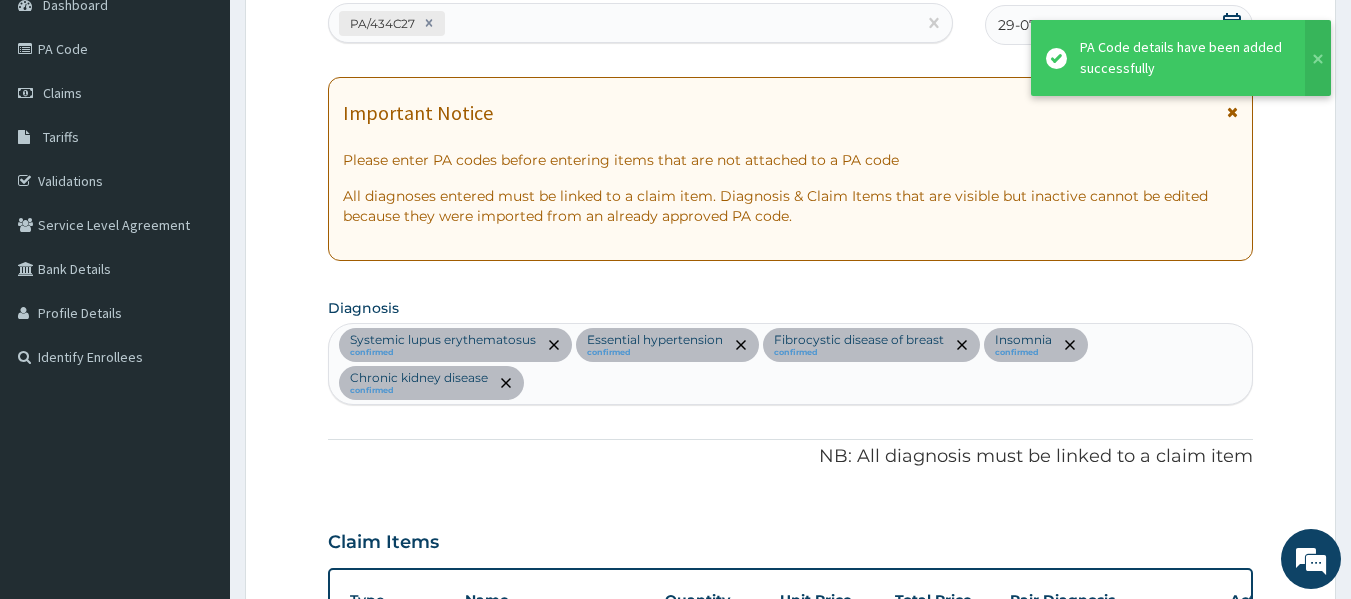 scroll, scrollTop: 1756, scrollLeft: 0, axis: vertical 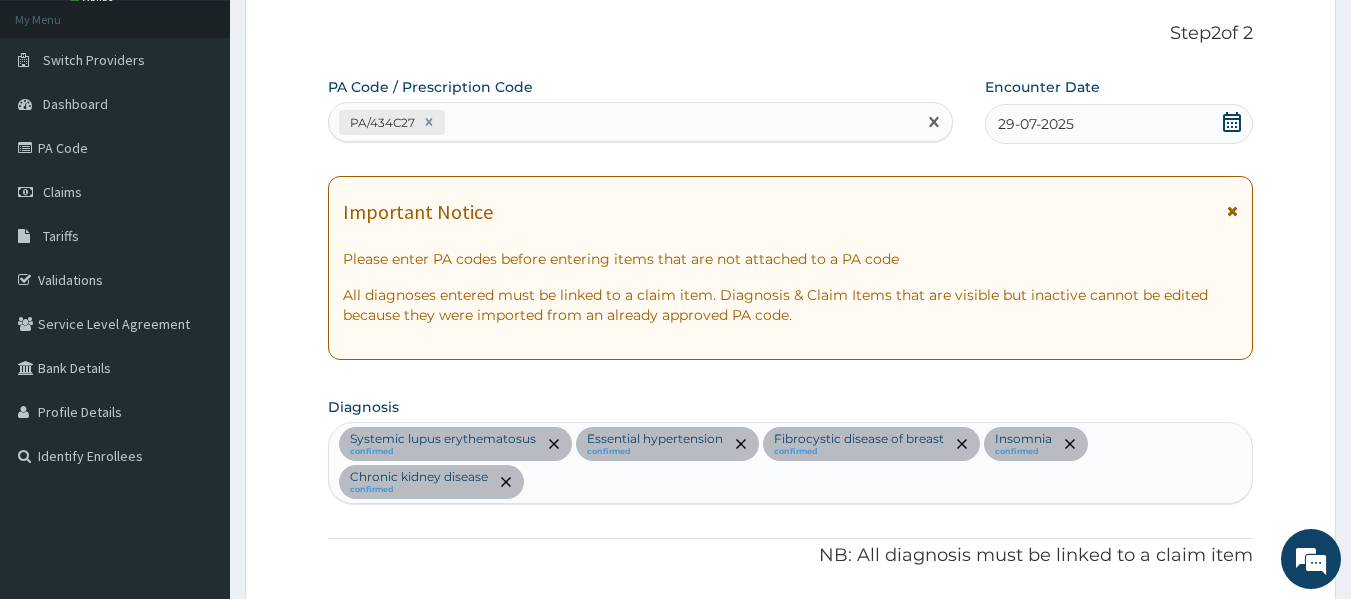 click on "PA/434C27" at bounding box center (623, 122) 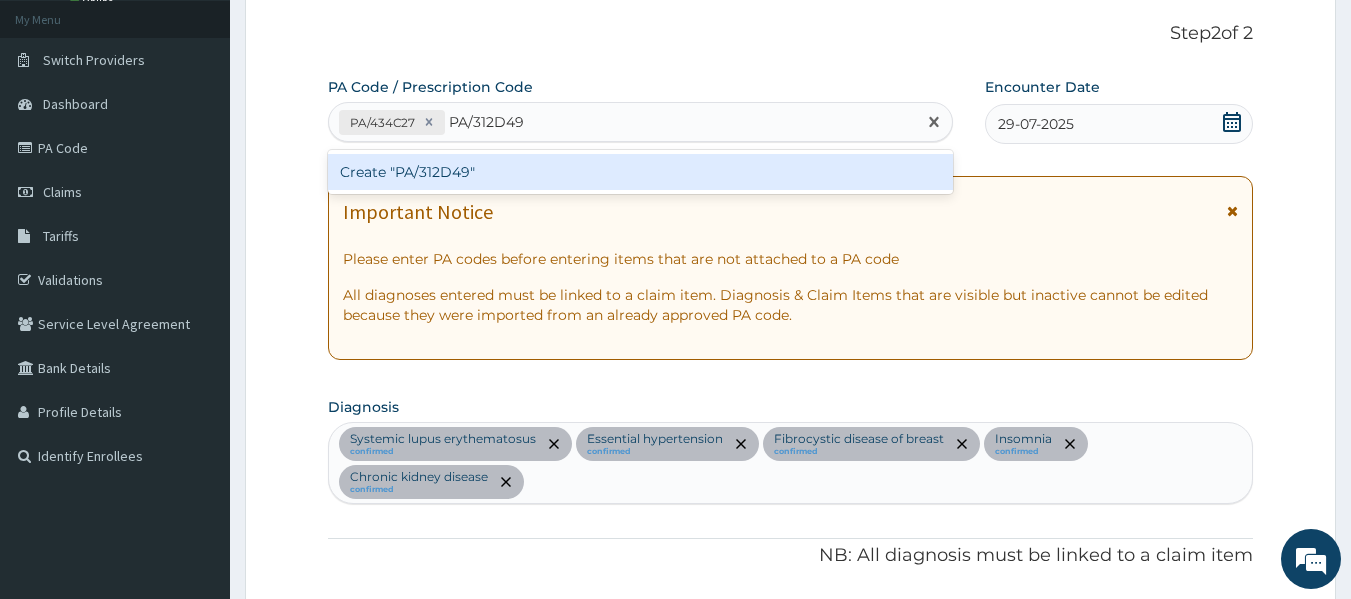 click on "Create "PA/312D49"" at bounding box center (641, 172) 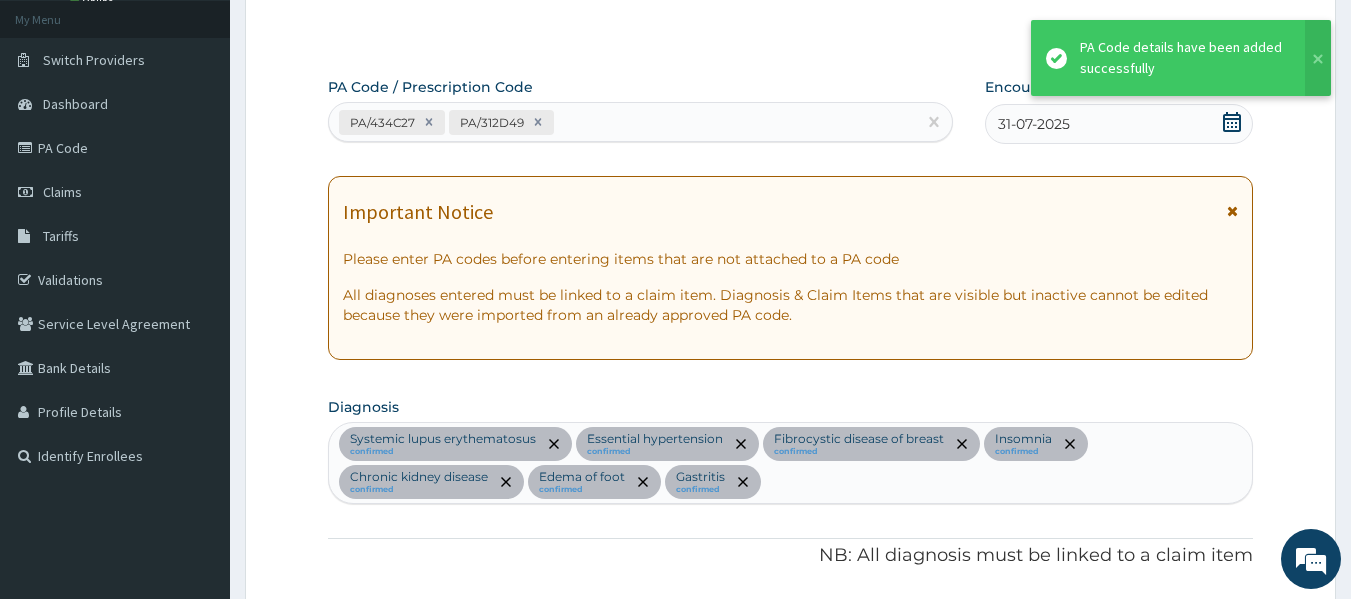 scroll, scrollTop: 2532, scrollLeft: 0, axis: vertical 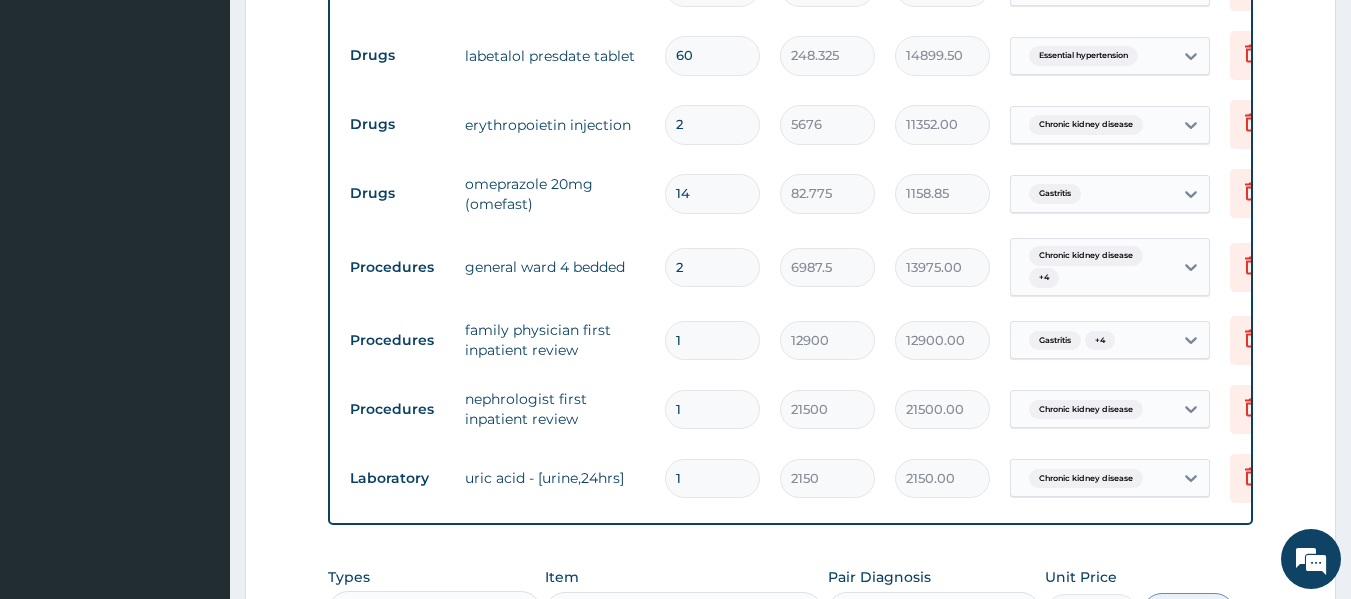 click on "2" at bounding box center (712, 267) 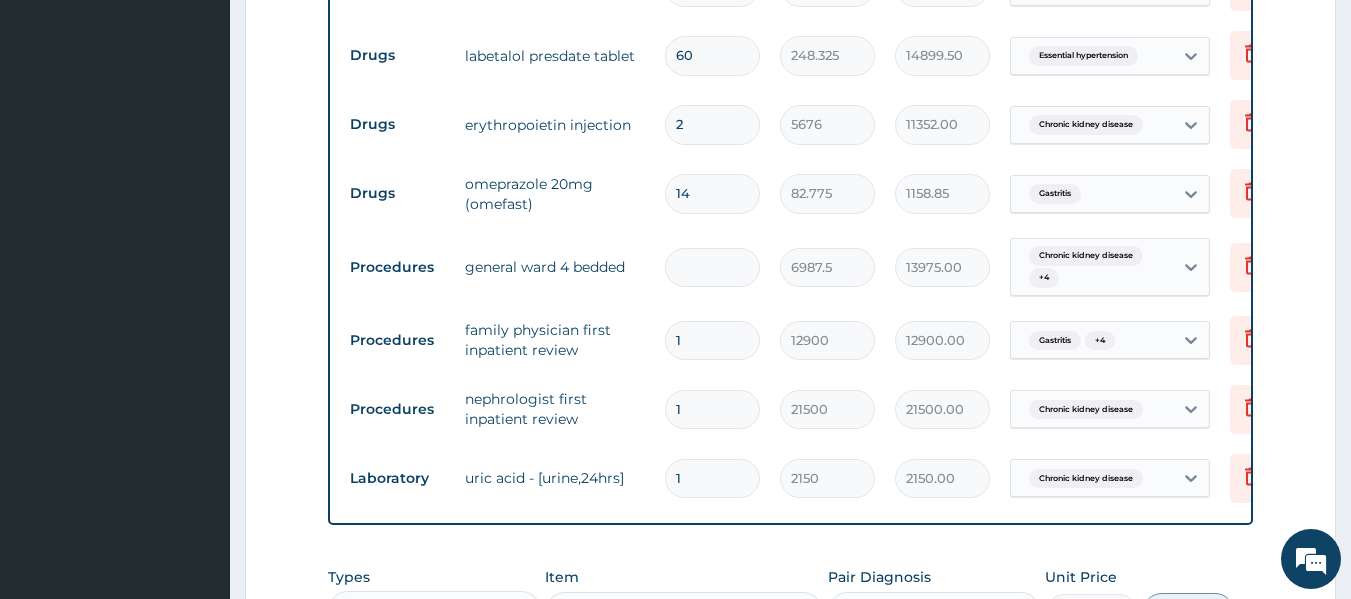 type on "0.00" 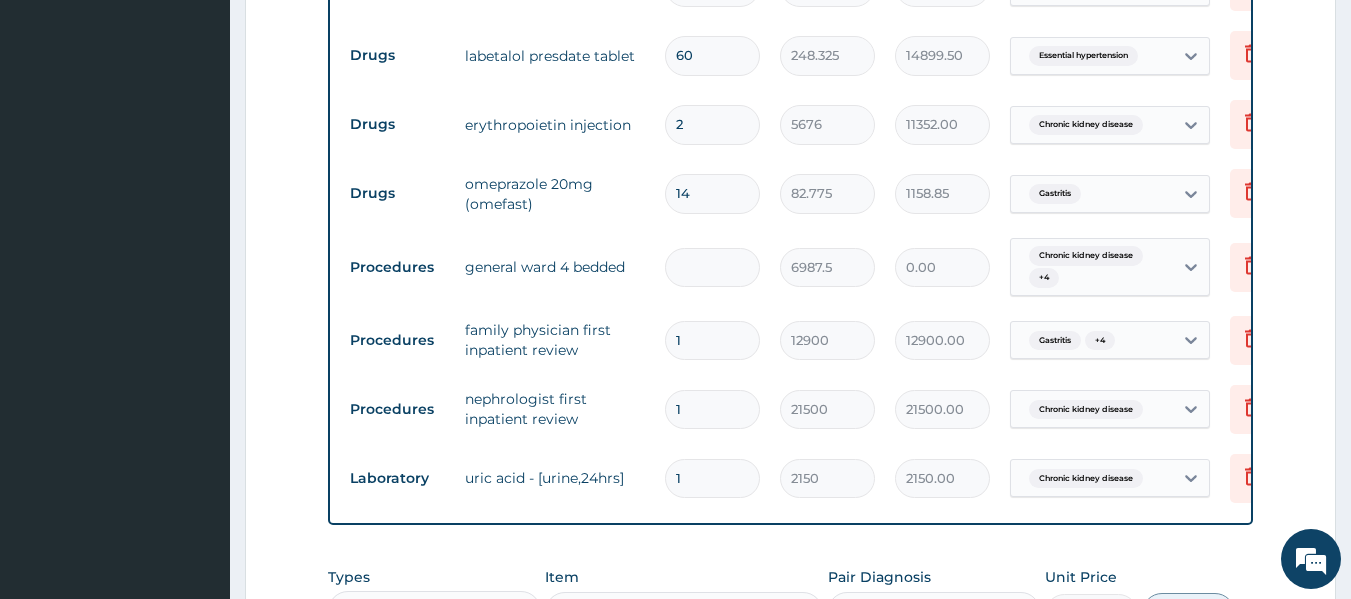 type on "3" 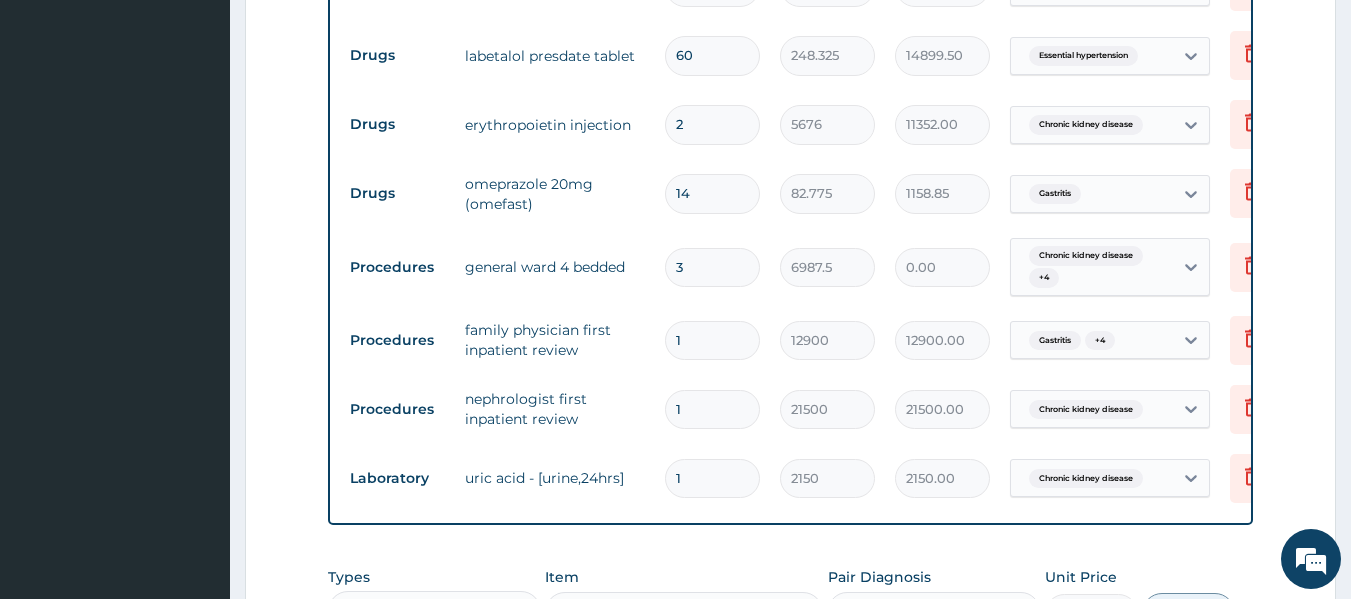 type on "20962.50" 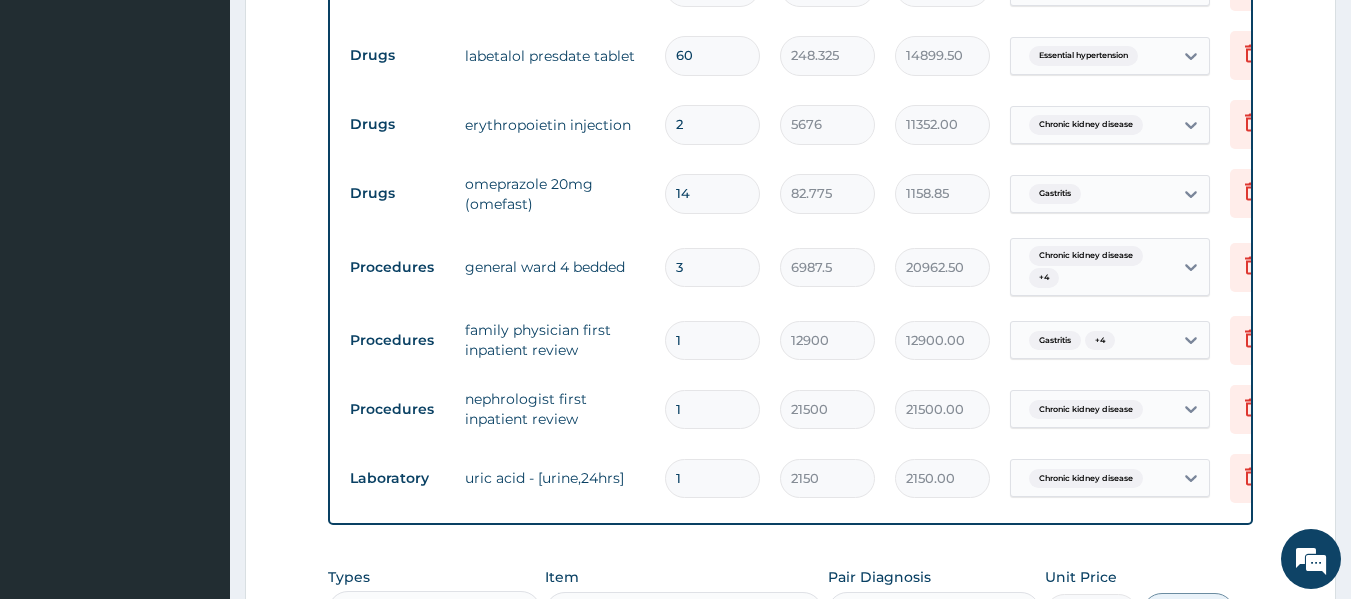 scroll, scrollTop: 2317, scrollLeft: 0, axis: vertical 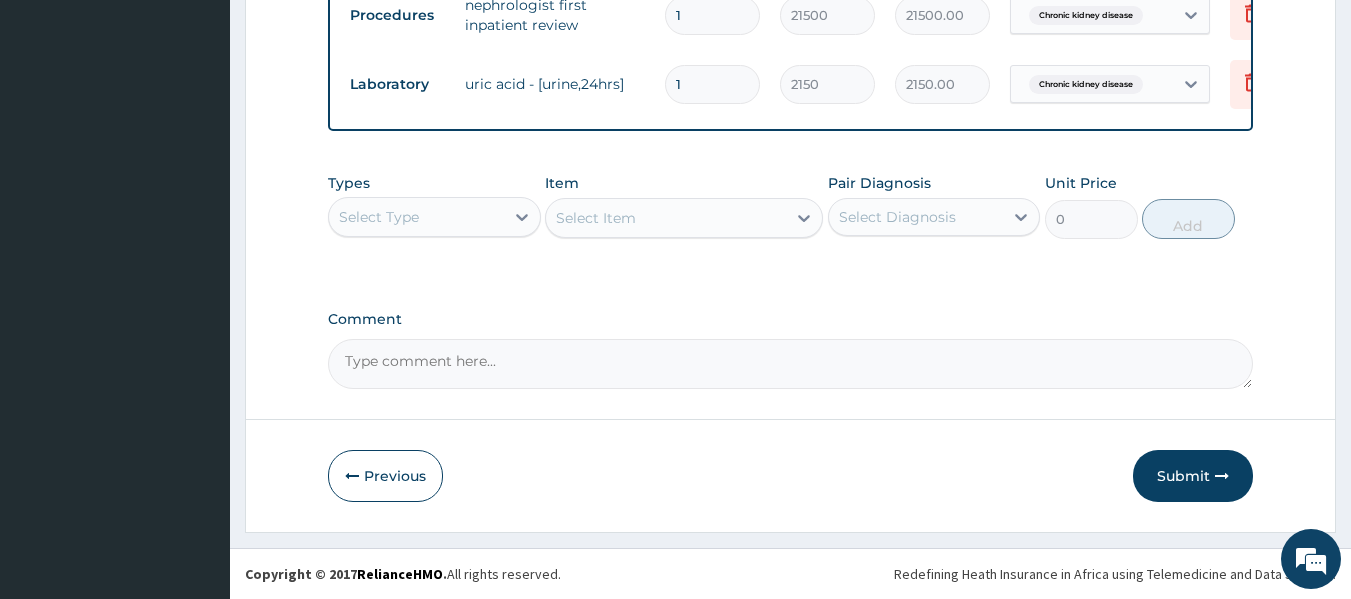 type on "3" 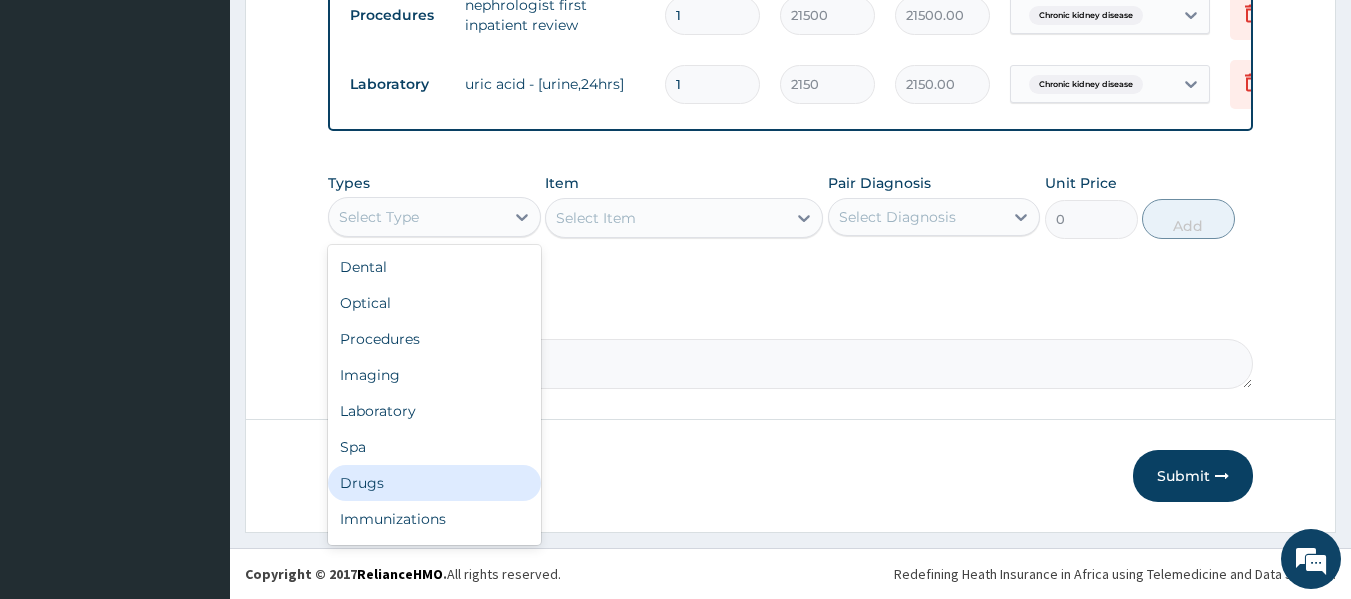 click on "Drugs" at bounding box center [434, 483] 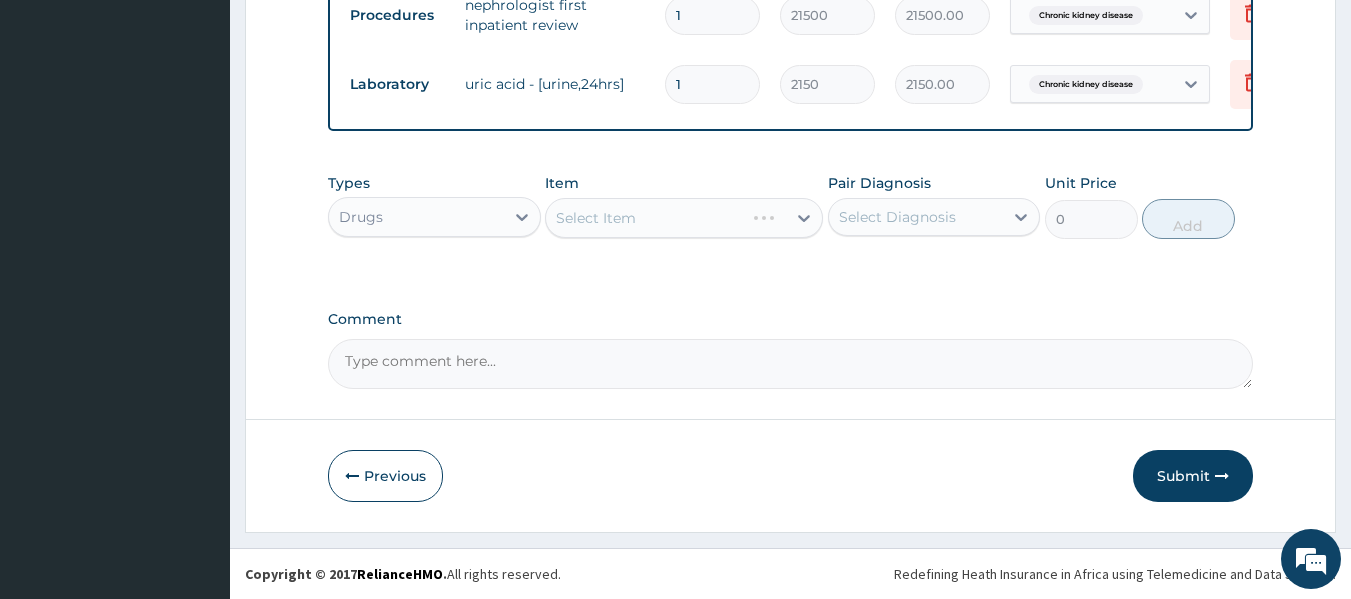 click on "Select Item" at bounding box center (684, 218) 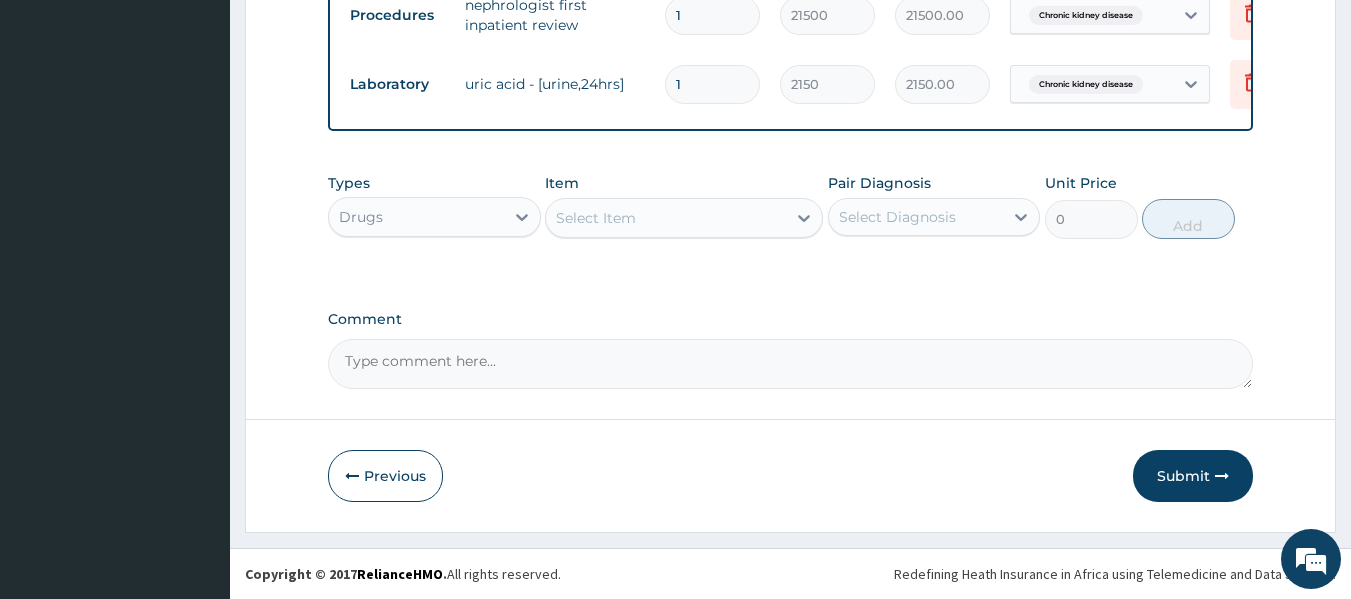 click on "Select Item" at bounding box center [666, 218] 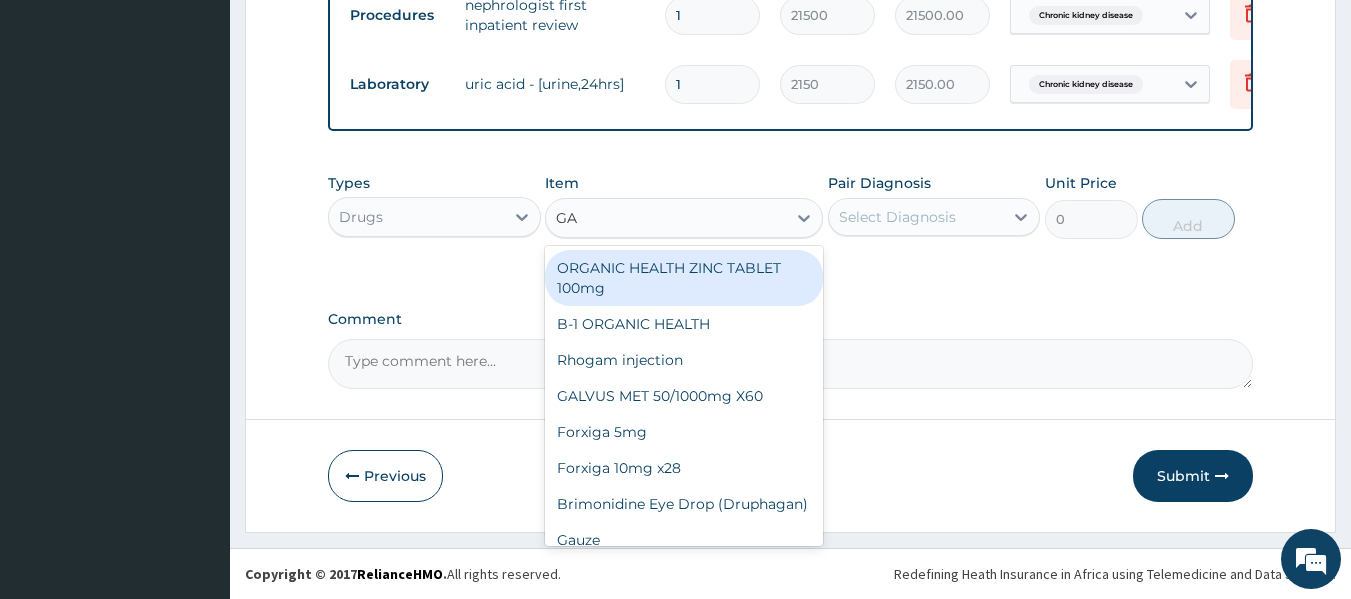 type on "G" 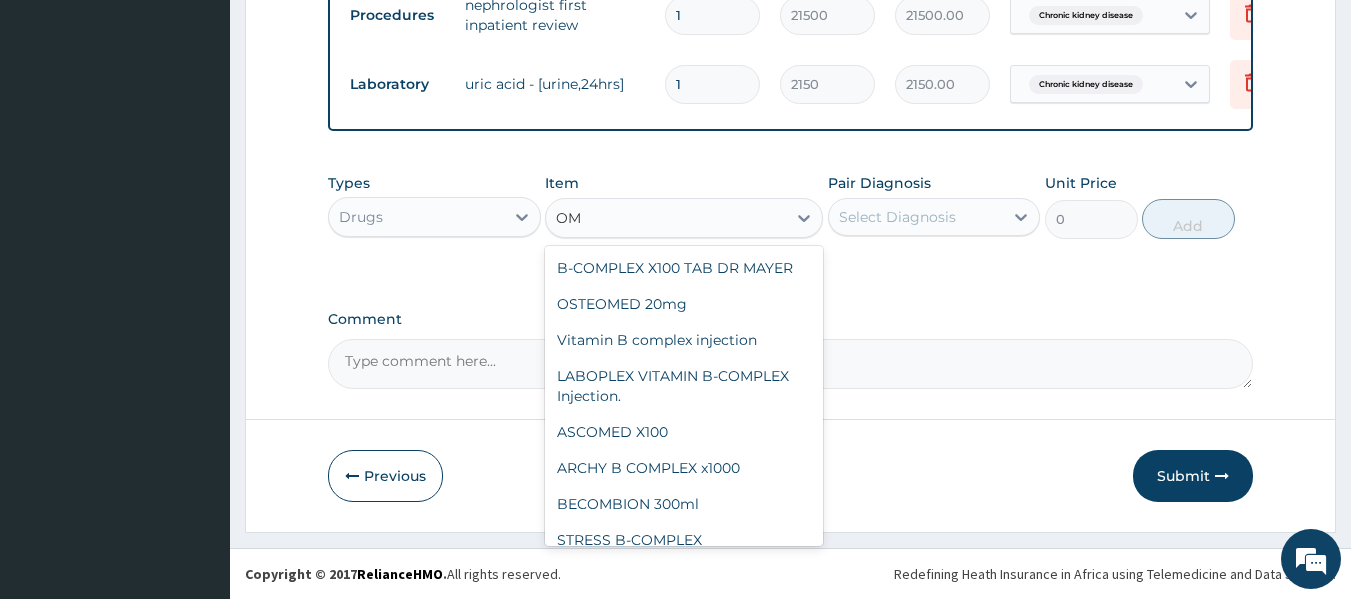 type on "O" 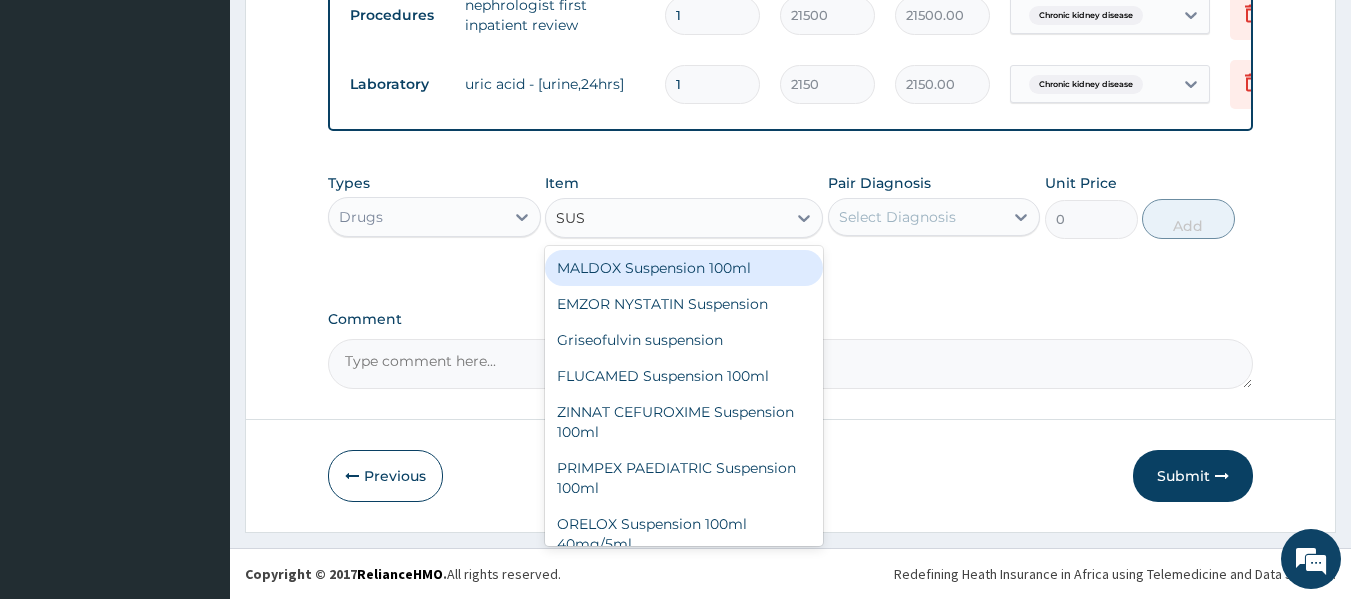 type on "SUSP" 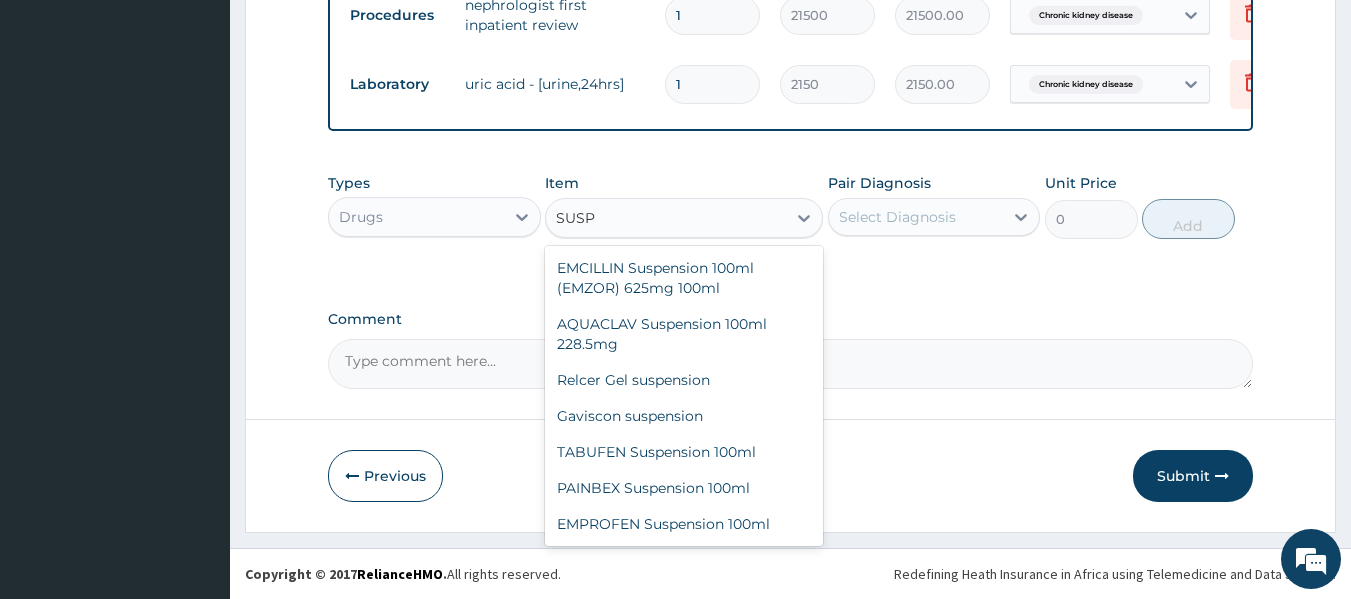 scroll, scrollTop: 1144, scrollLeft: 0, axis: vertical 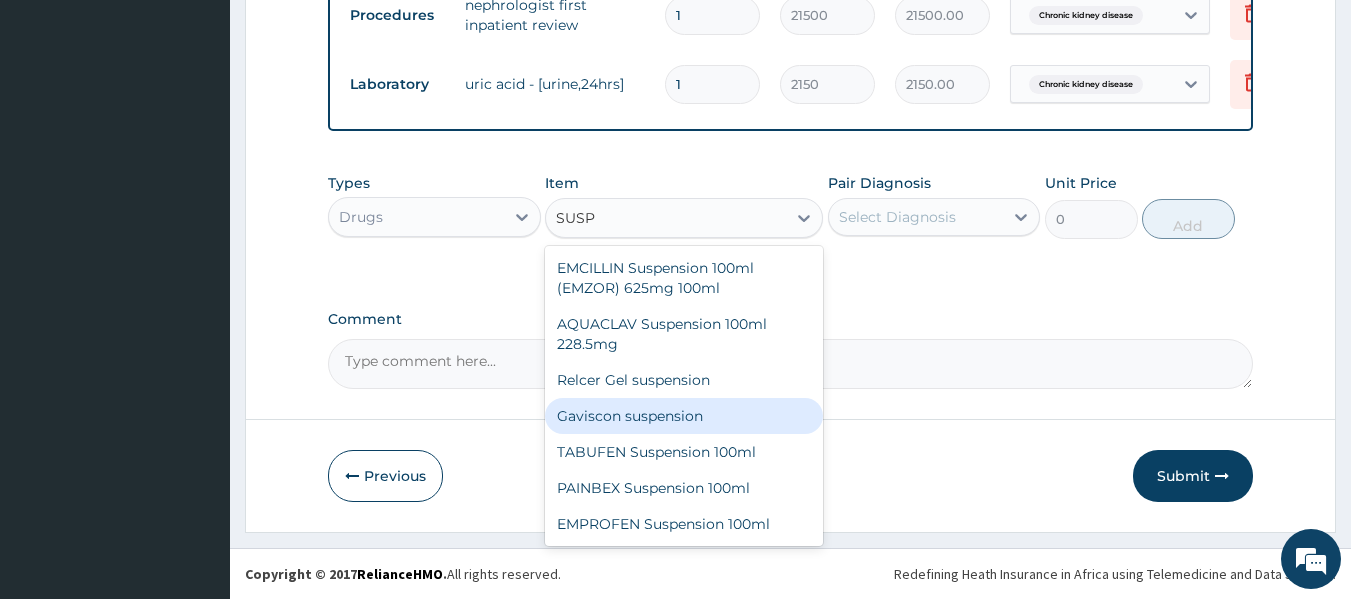click on "Gaviscon suspension" at bounding box center [684, 416] 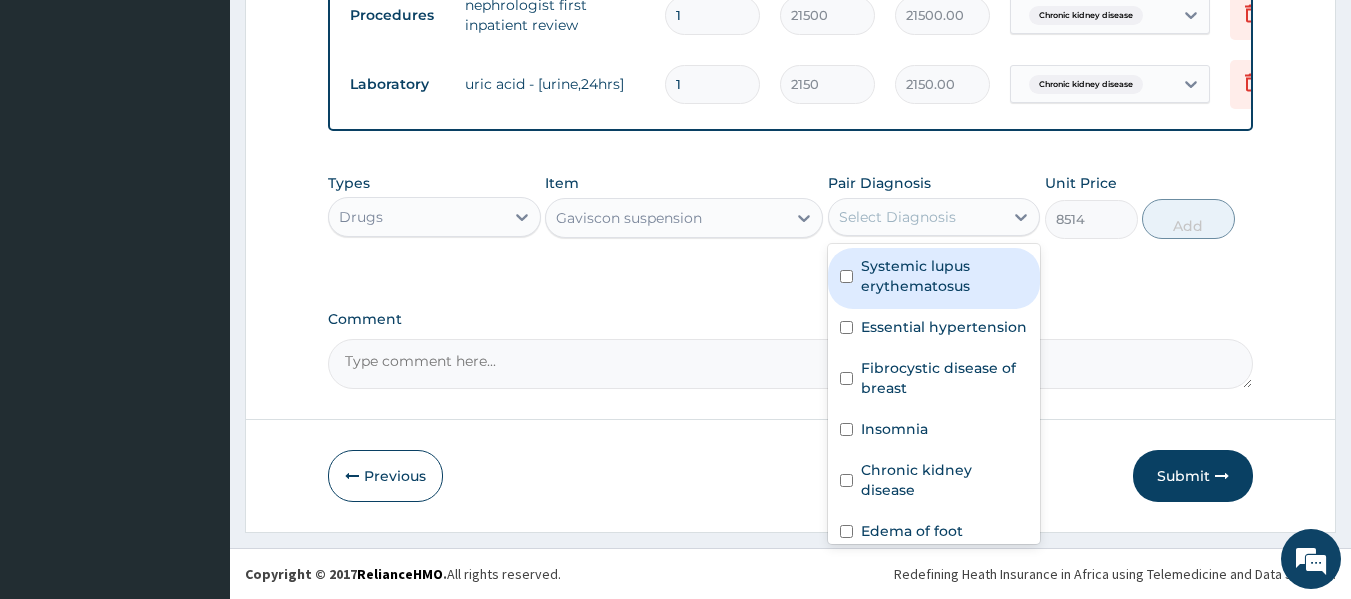 click on "Select Diagnosis" at bounding box center [897, 217] 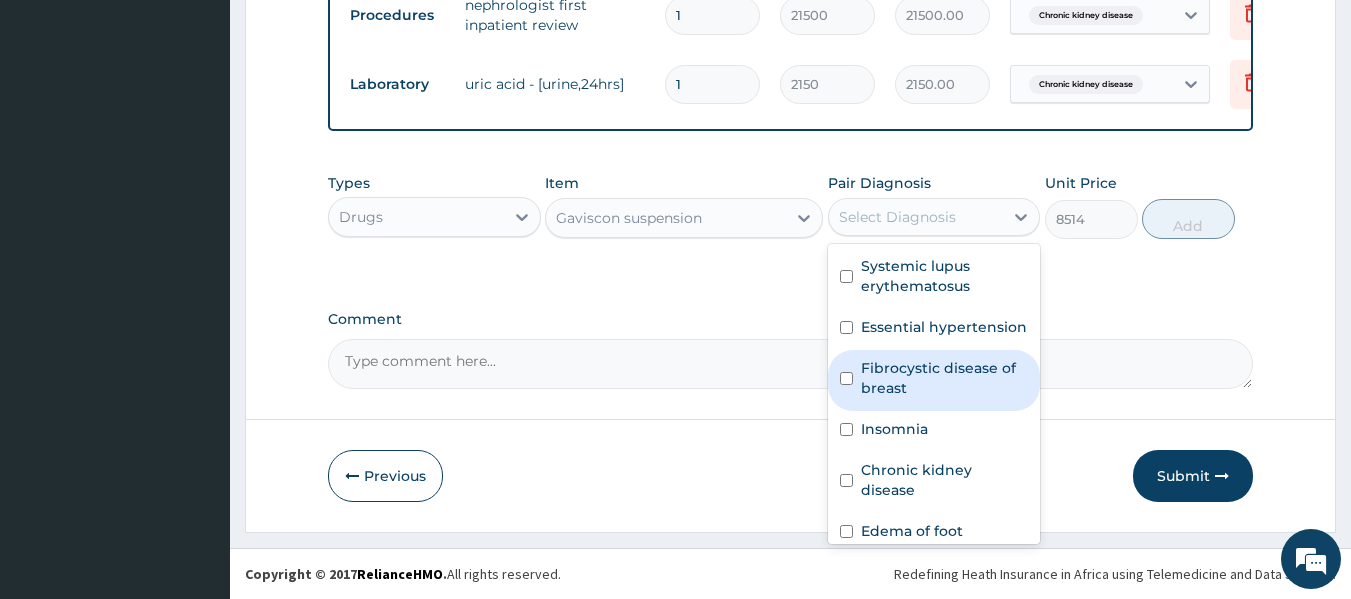 scroll, scrollTop: 75, scrollLeft: 0, axis: vertical 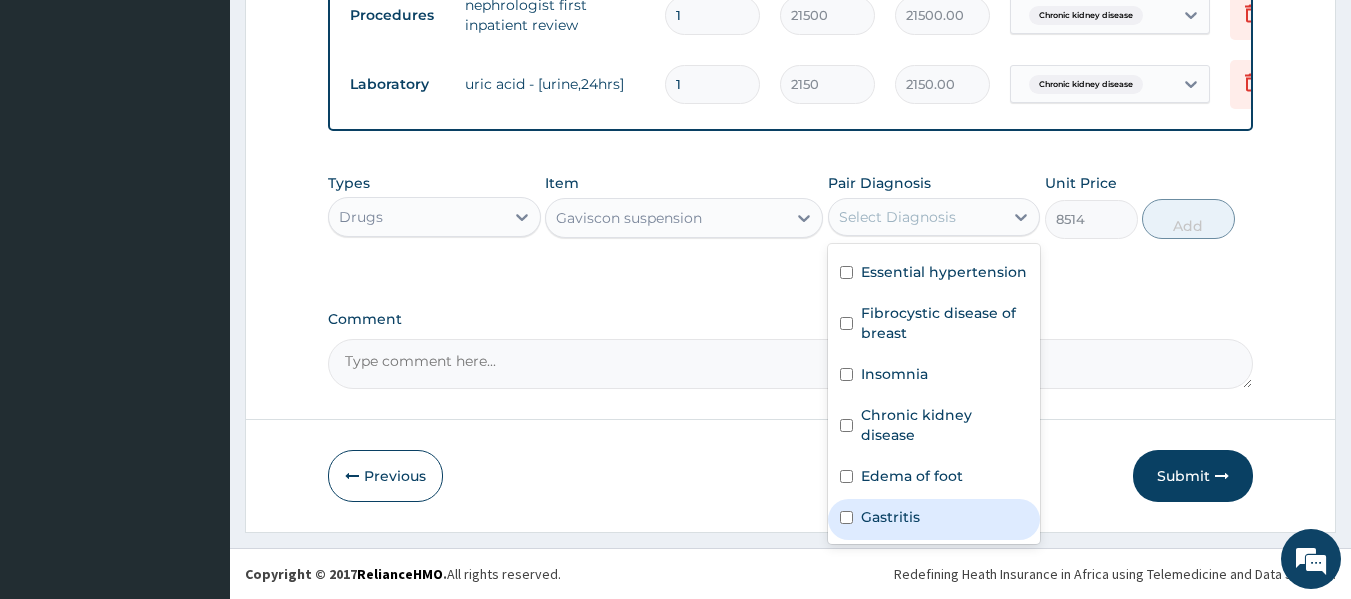 click at bounding box center (846, 517) 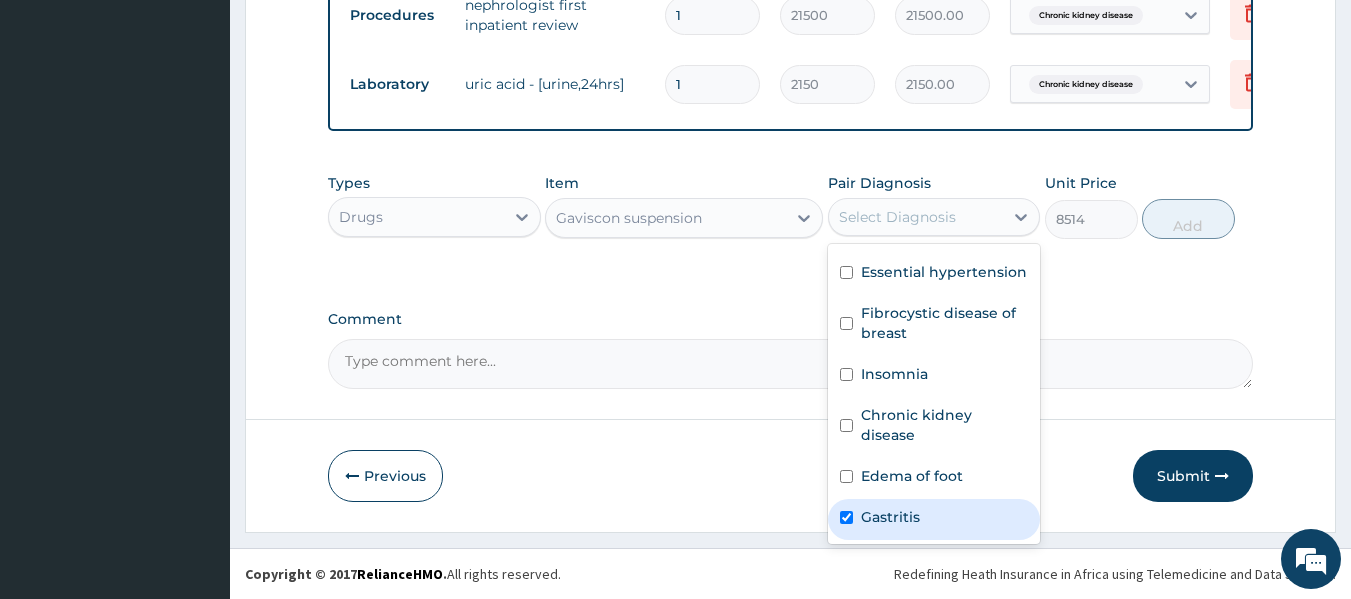 checkbox on "true" 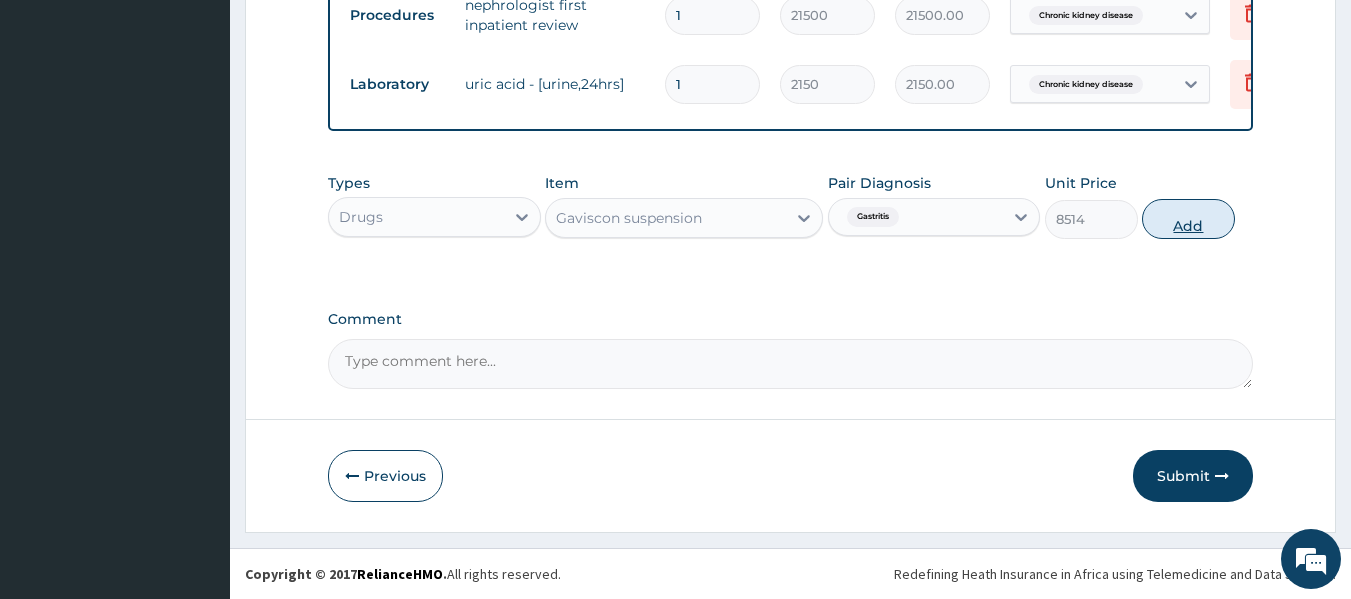 click on "Add" at bounding box center [1188, 219] 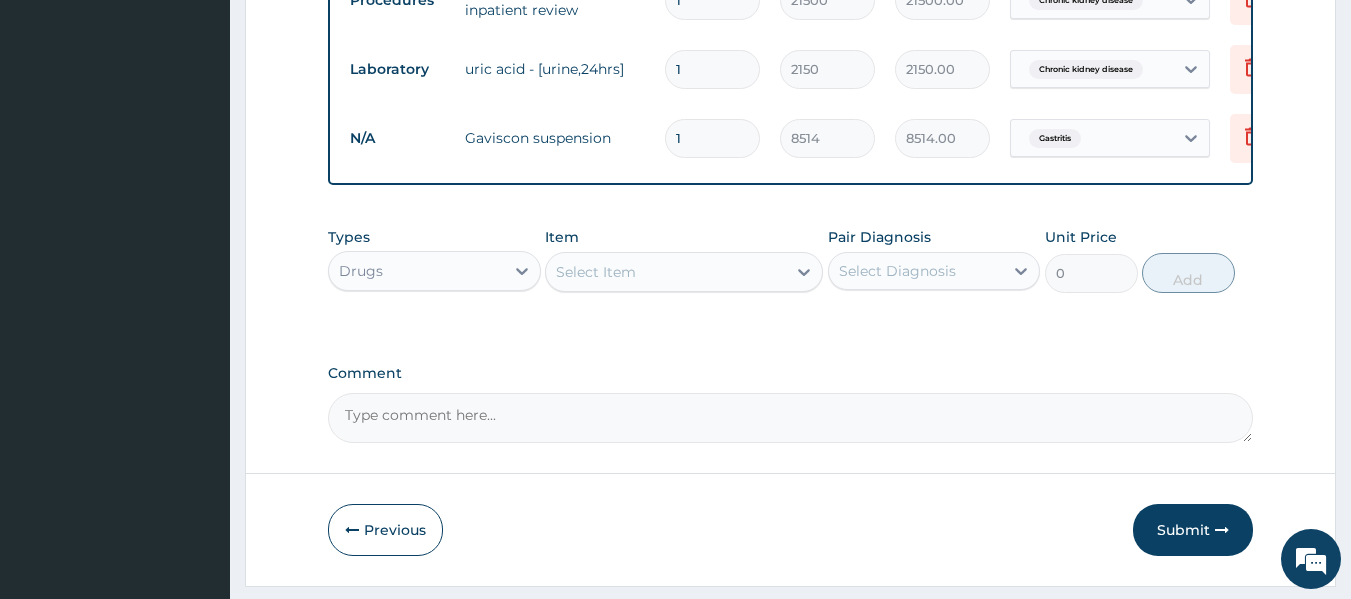 click on "Select Item" at bounding box center [596, 272] 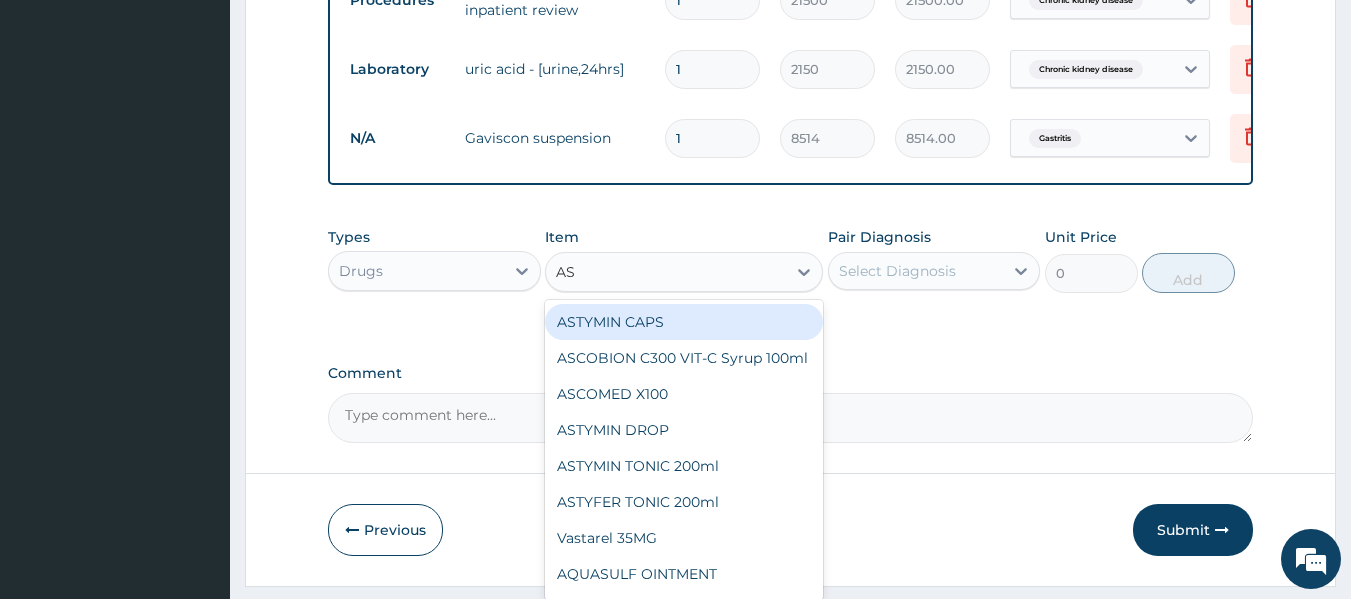 type on "A" 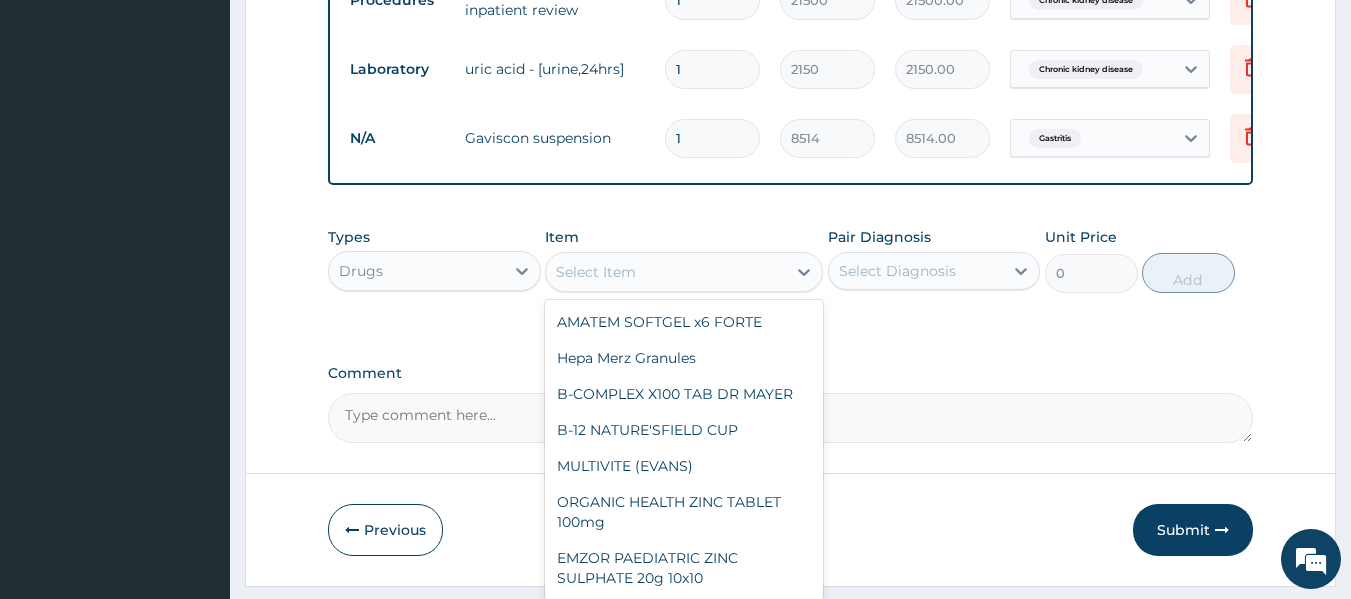 scroll, scrollTop: 2831, scrollLeft: 0, axis: vertical 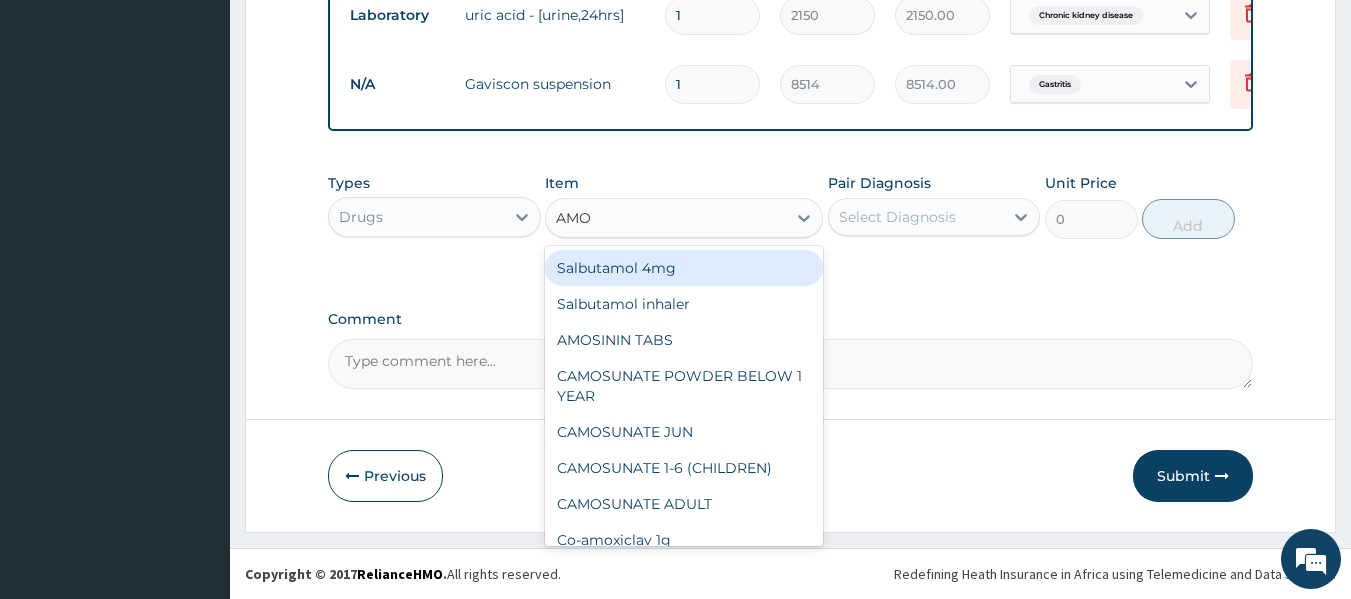 type on "AMOX" 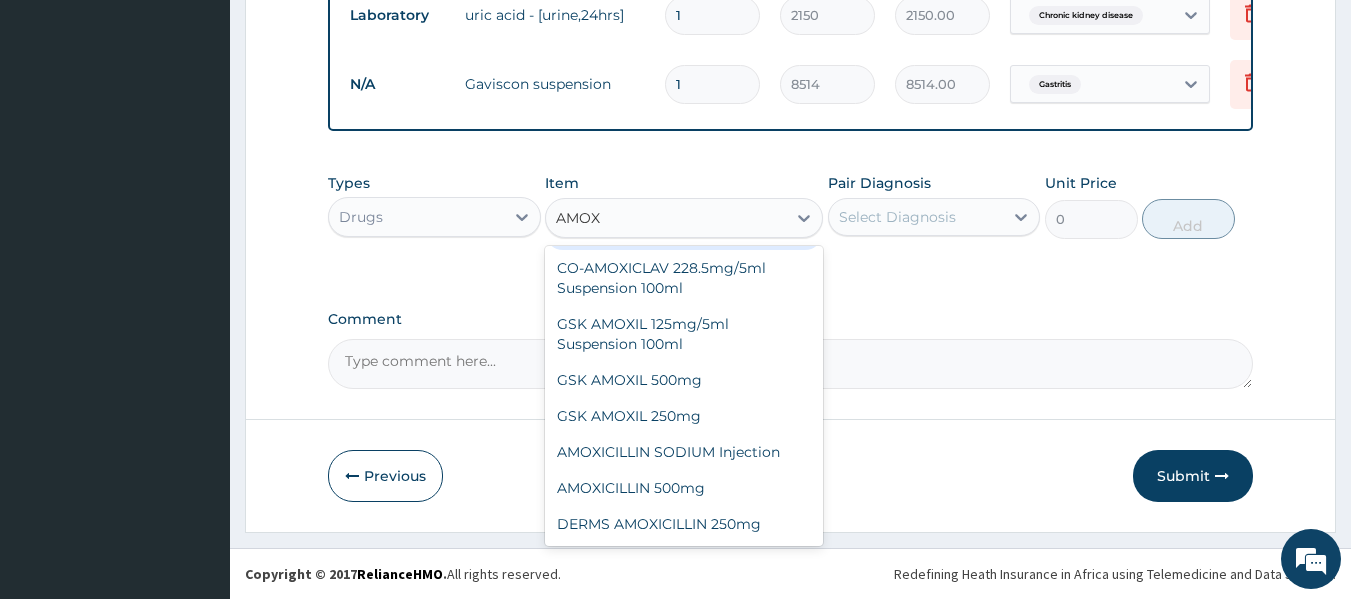 scroll, scrollTop: 0, scrollLeft: 0, axis: both 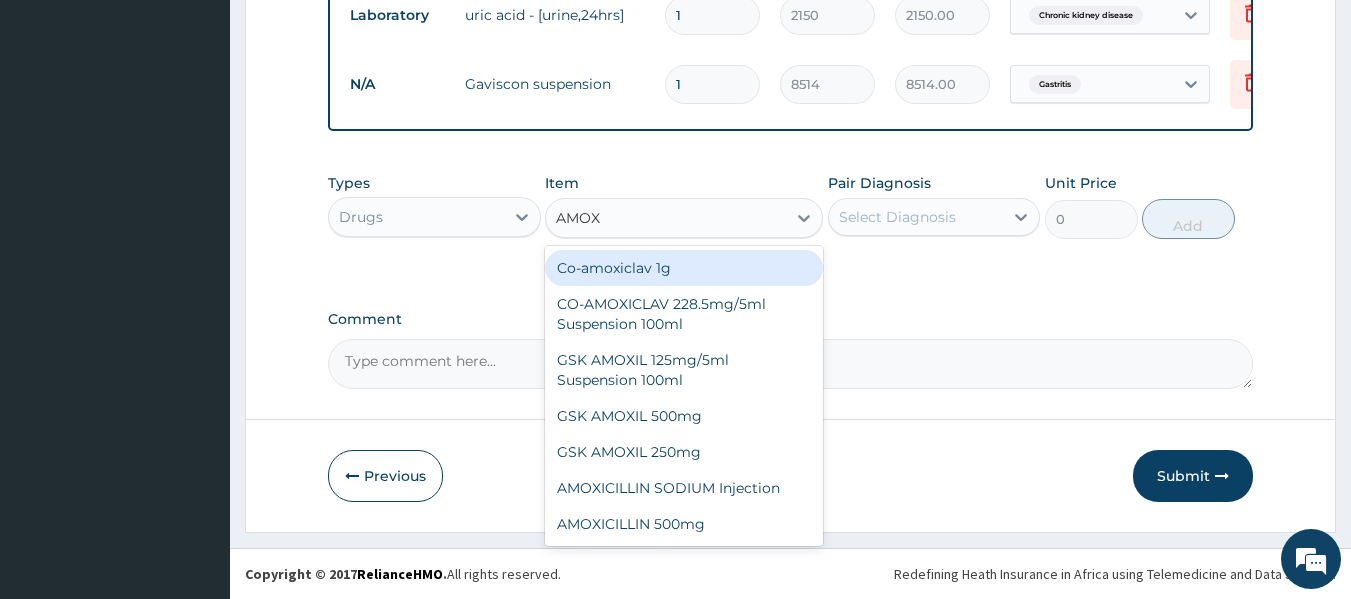 click on "Co-amoxiclav 1g" at bounding box center [684, 268] 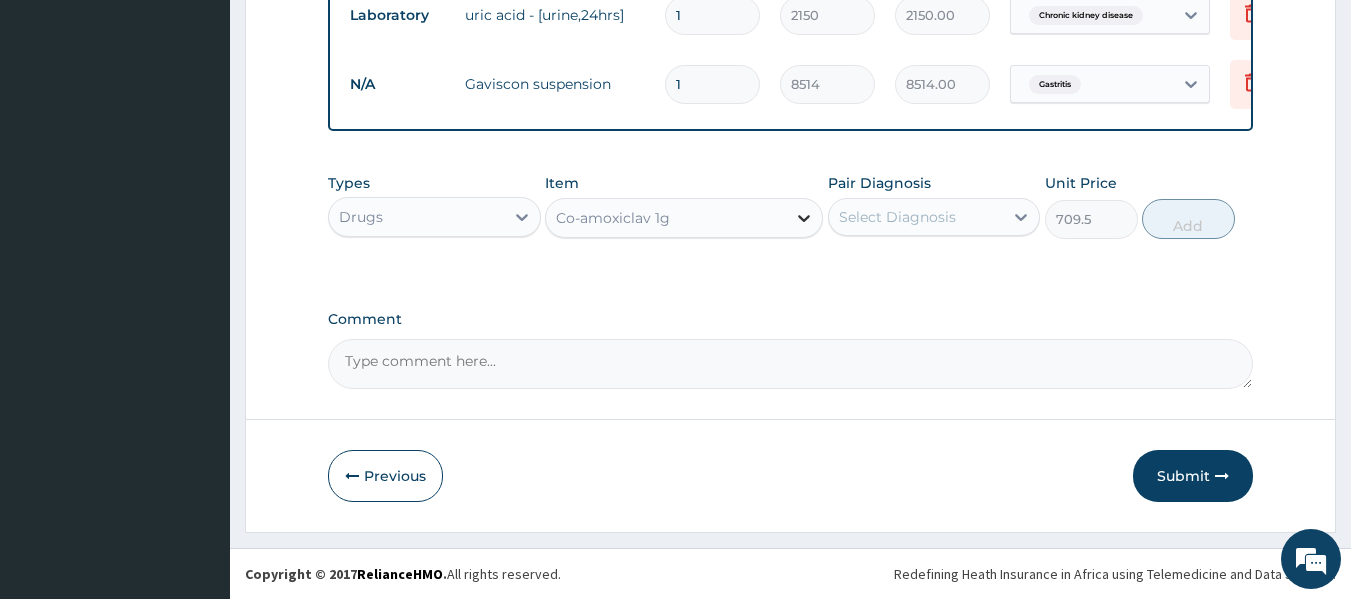 click 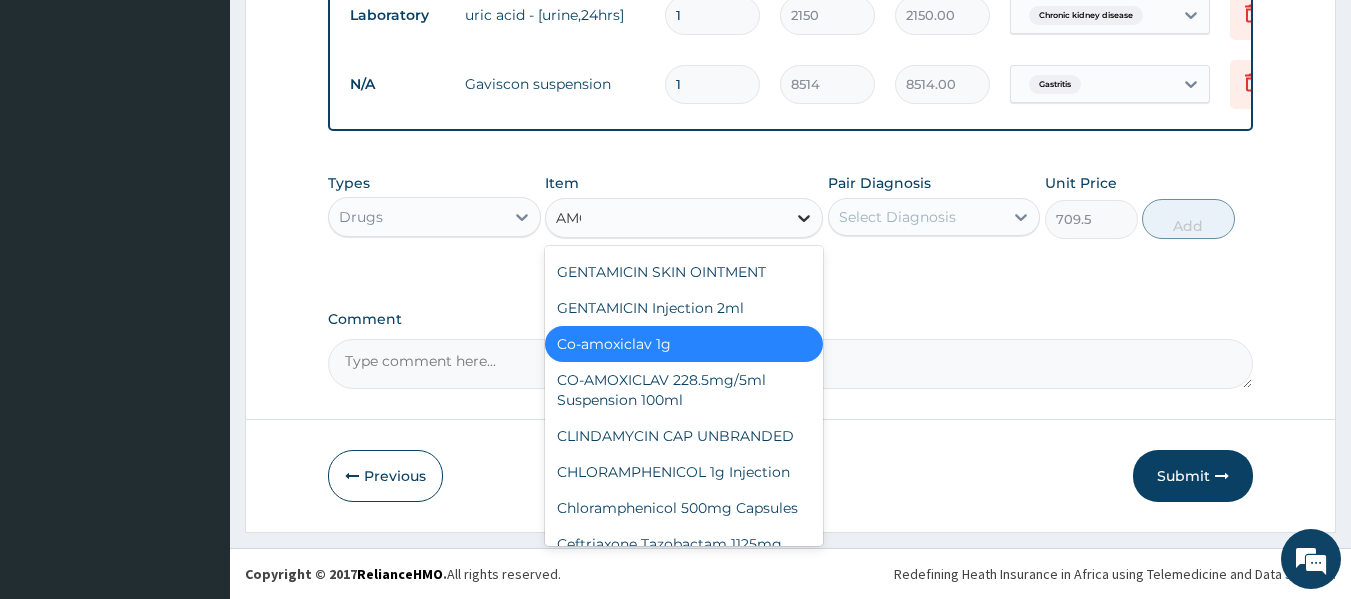scroll, scrollTop: 116, scrollLeft: 0, axis: vertical 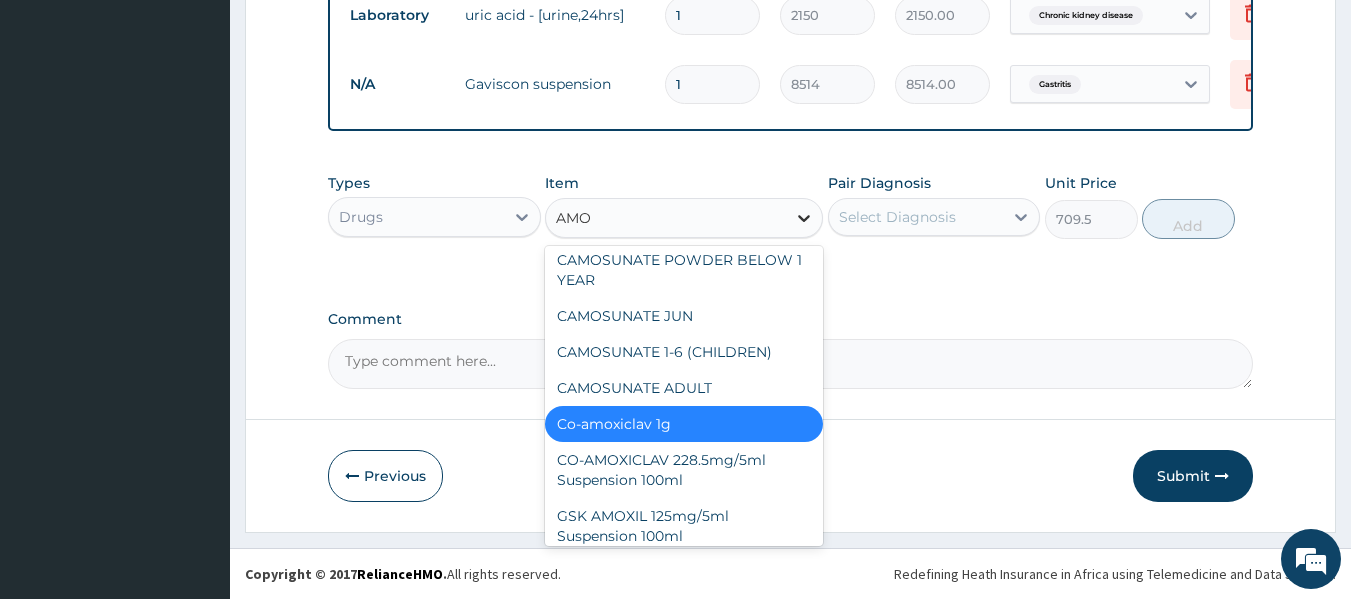 type on "AMOX" 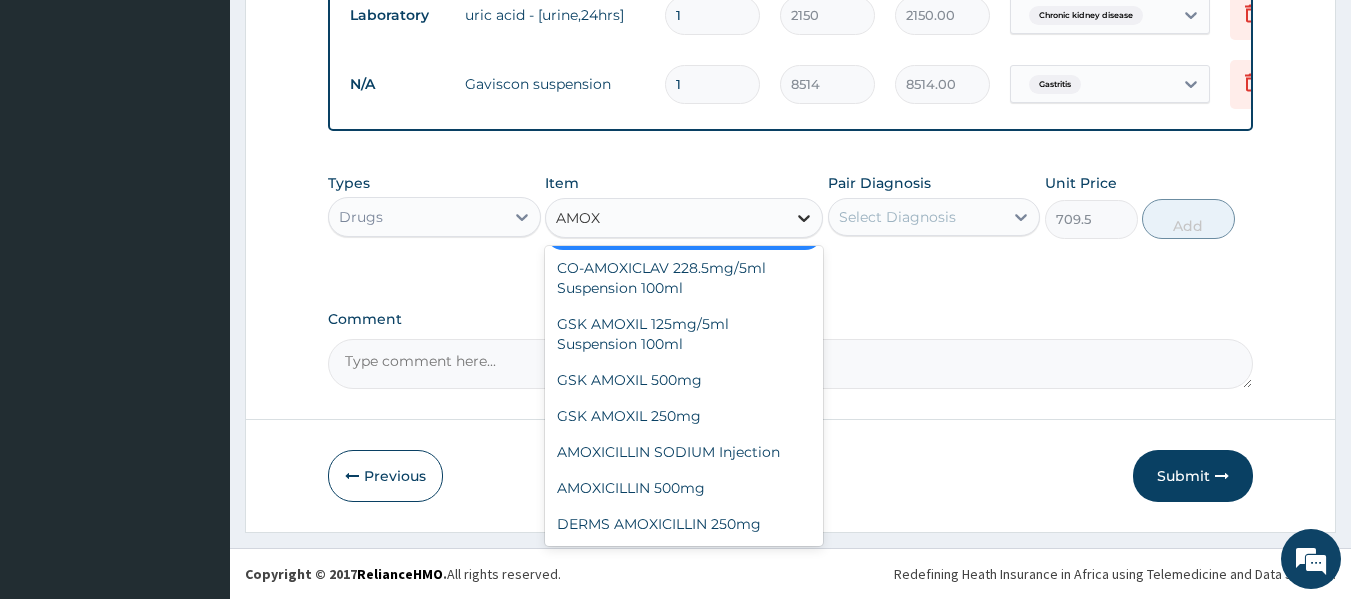 scroll, scrollTop: 0, scrollLeft: 0, axis: both 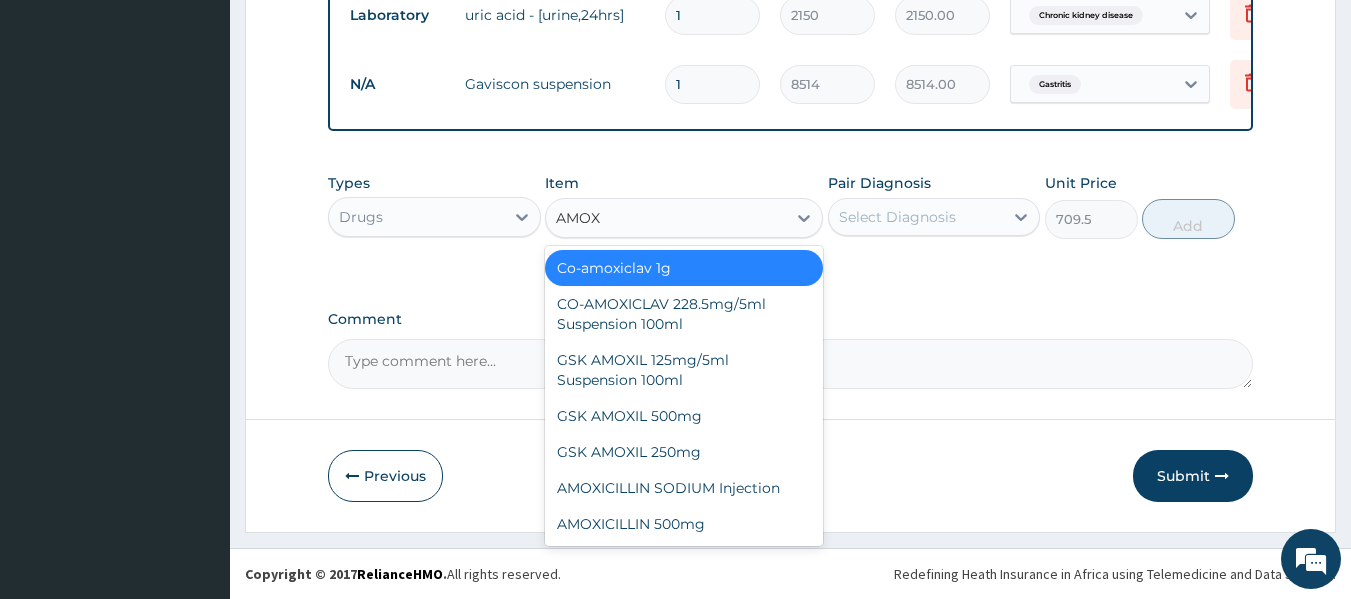 click on "Co-amoxiclav 1g" at bounding box center [684, 268] 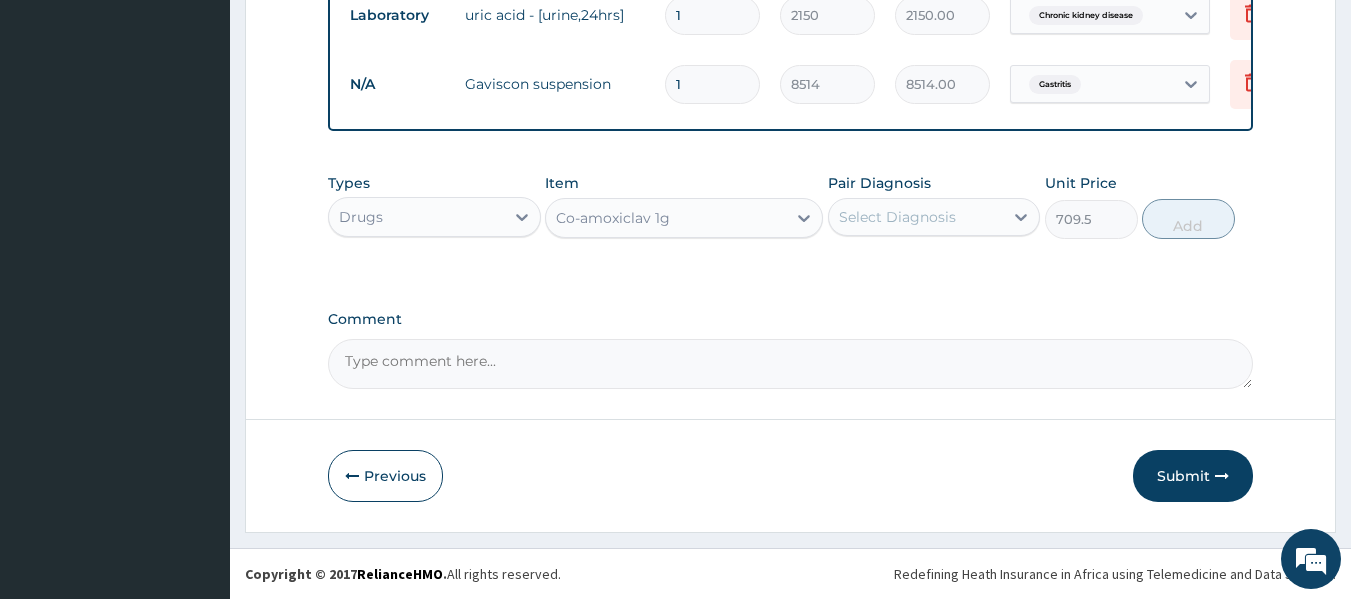 click on "Select Diagnosis" at bounding box center (897, 217) 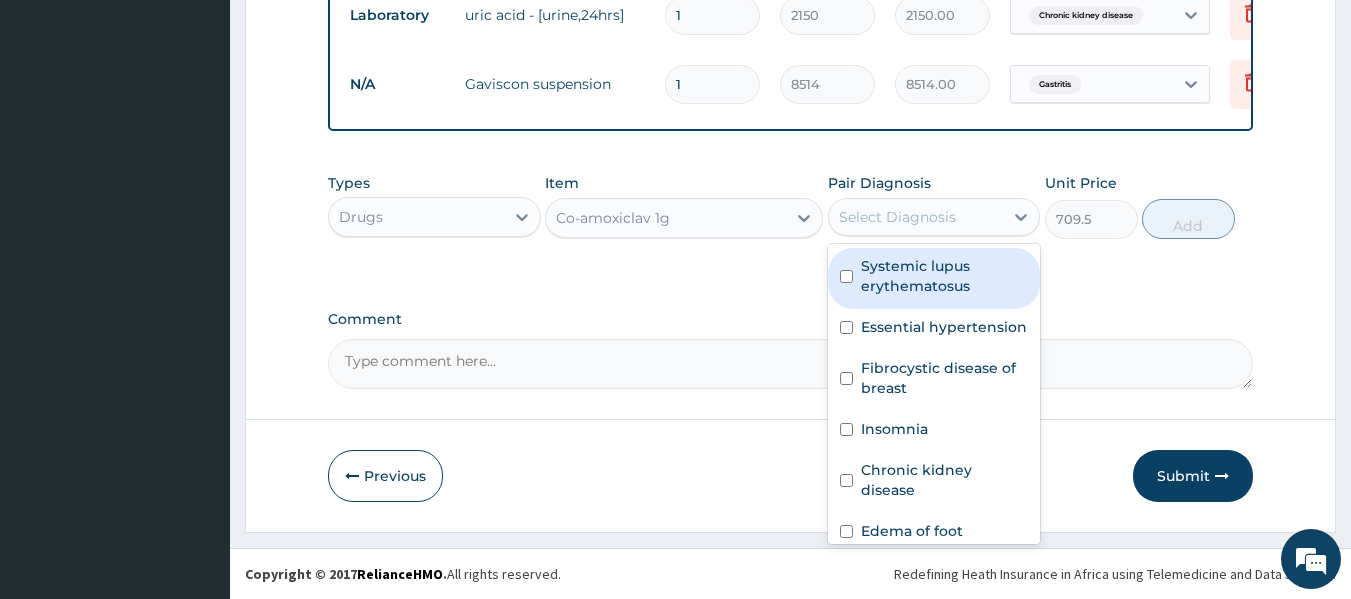 click on "Systemic lupus erythematosus" at bounding box center [945, 276] 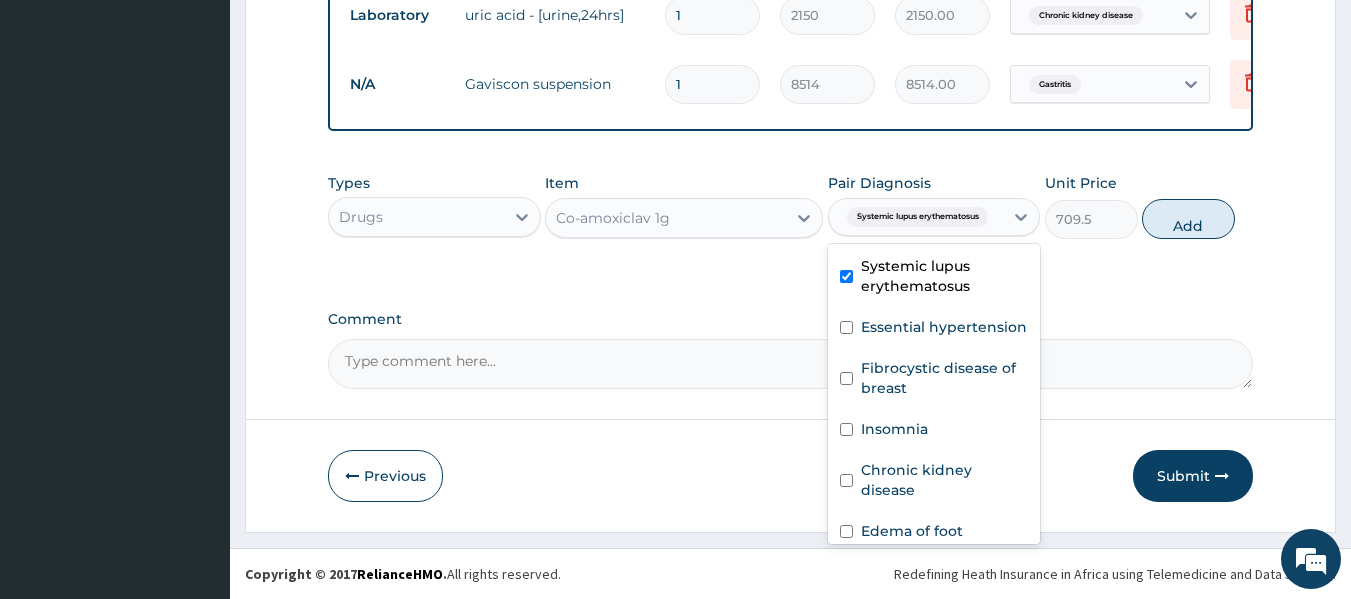 checkbox on "true" 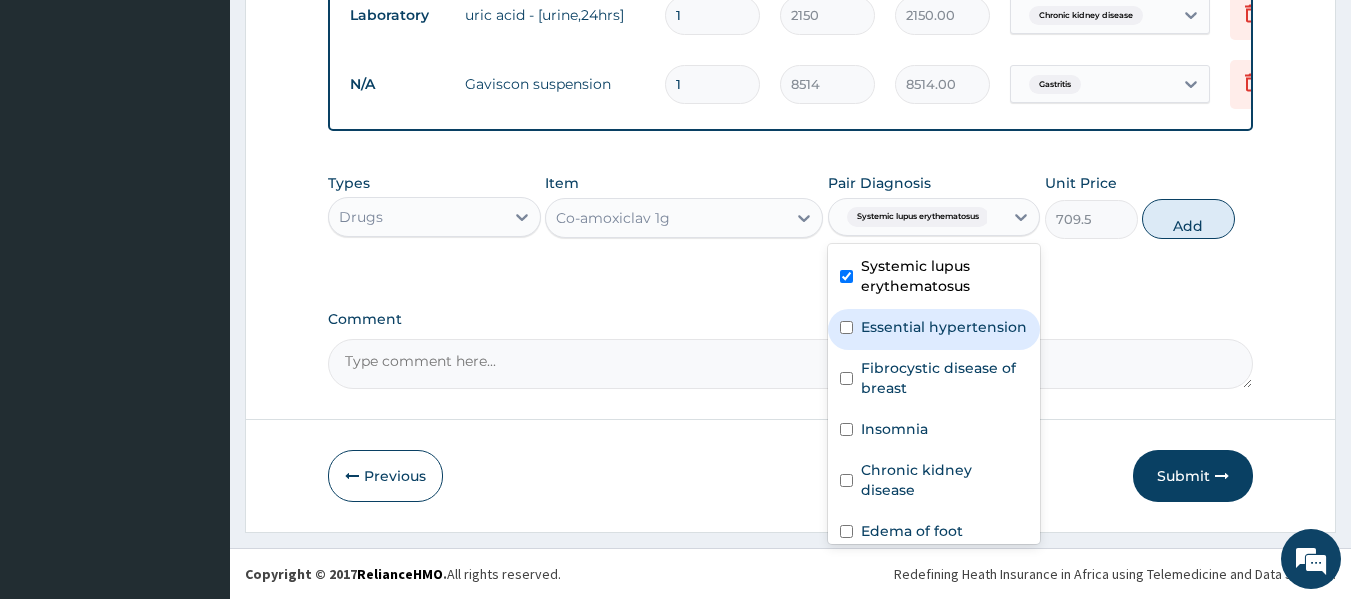 scroll, scrollTop: 75, scrollLeft: 0, axis: vertical 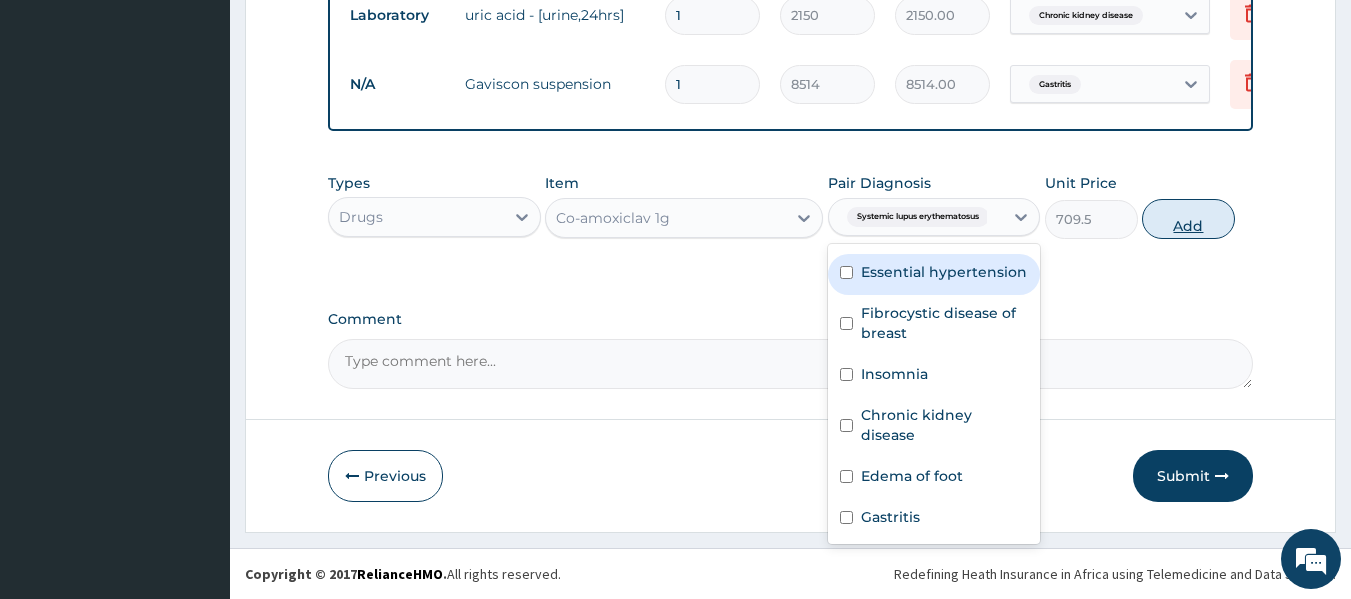 click on "Add" at bounding box center (1188, 219) 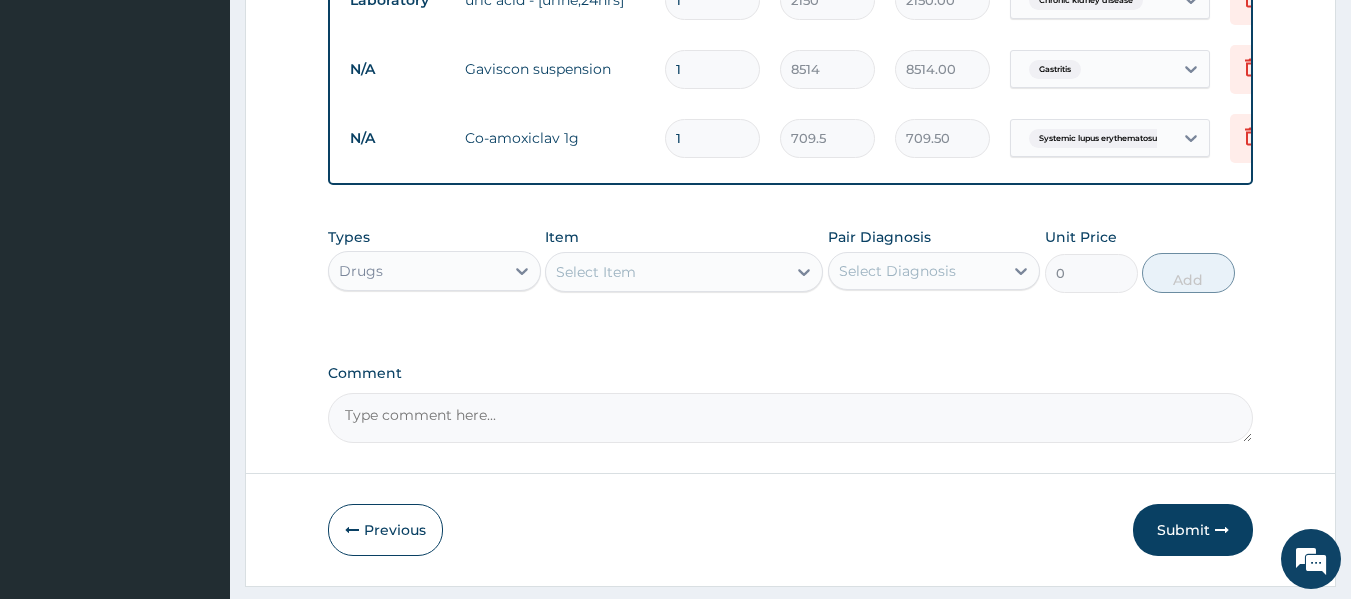 click on "1" at bounding box center (712, 138) 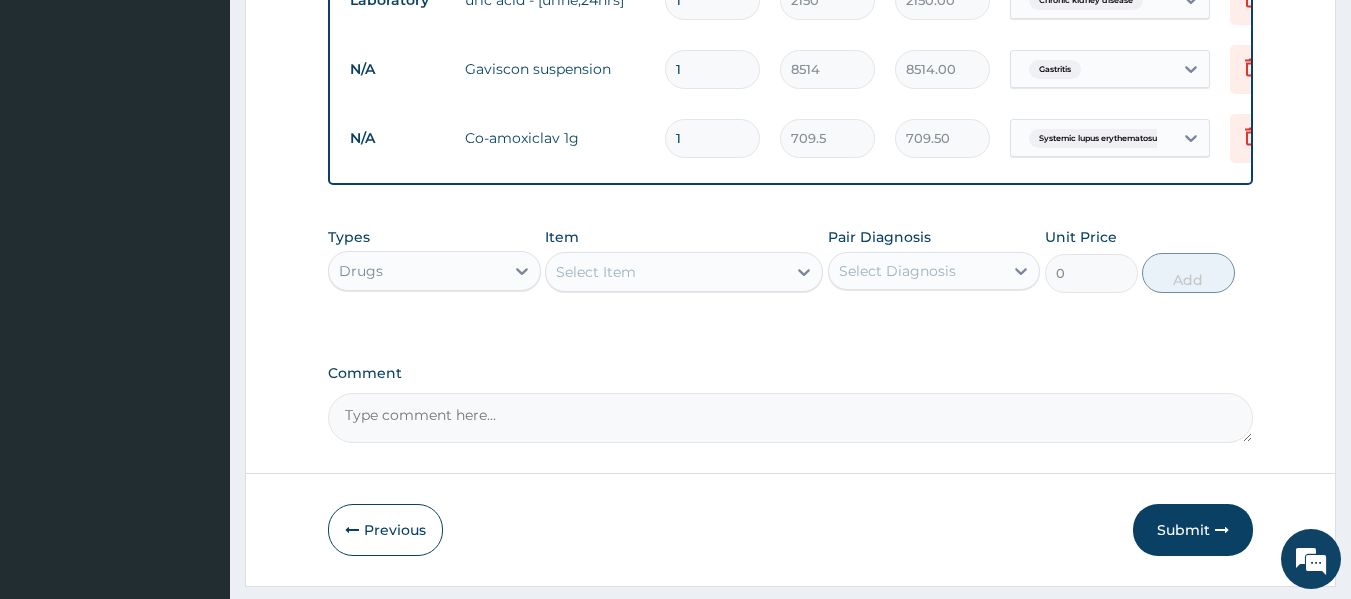type on "10" 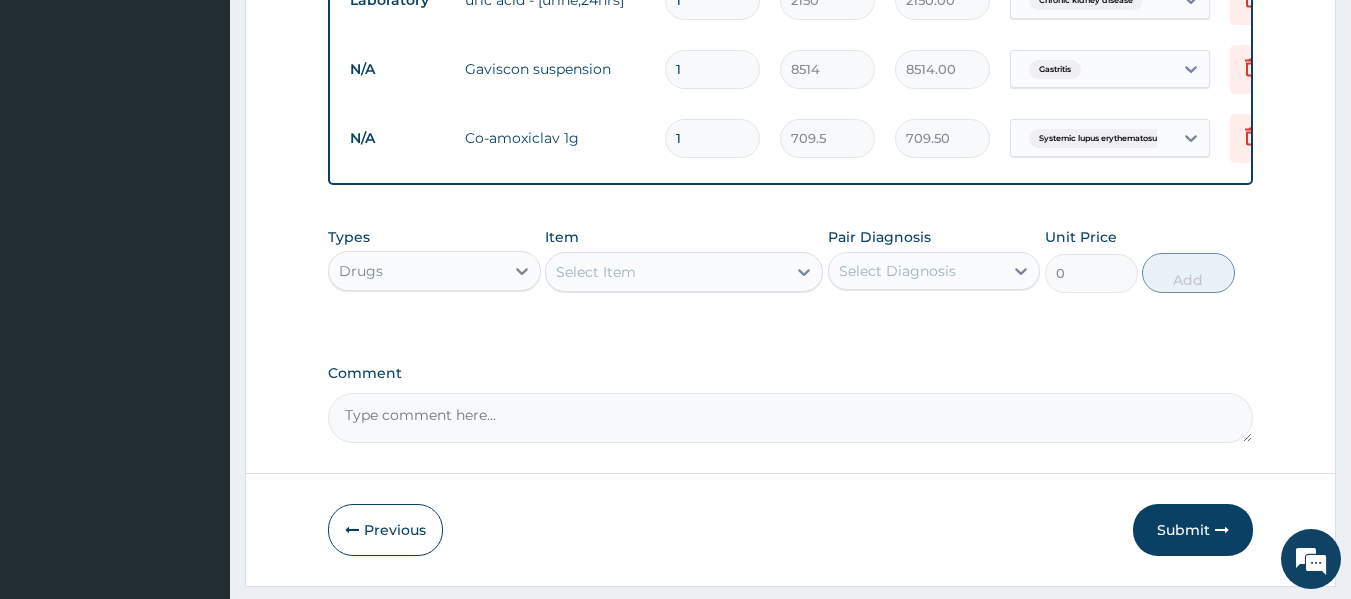 type on "7095.00" 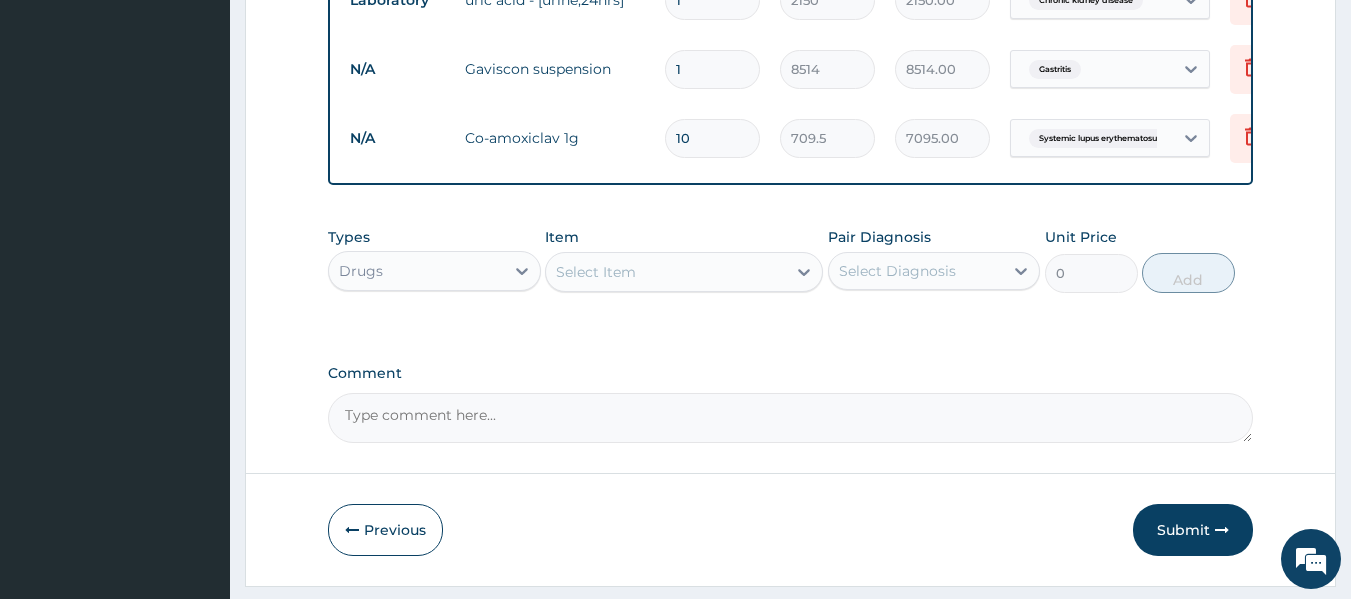 type on "1" 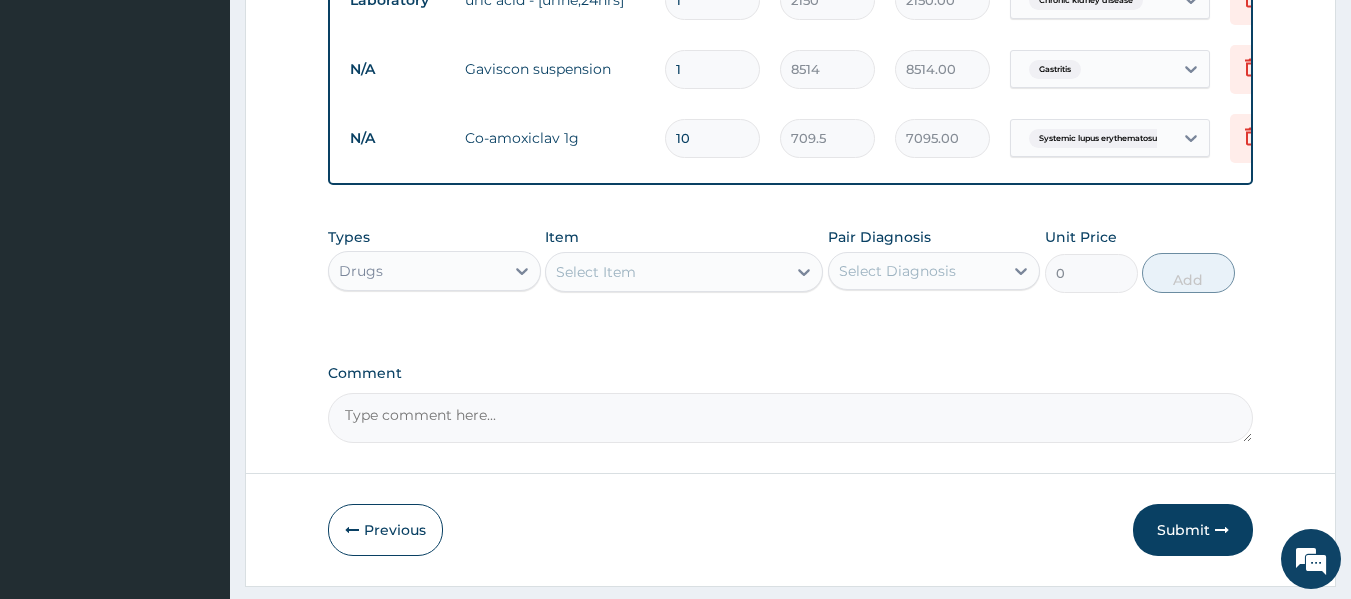 type on "709.50" 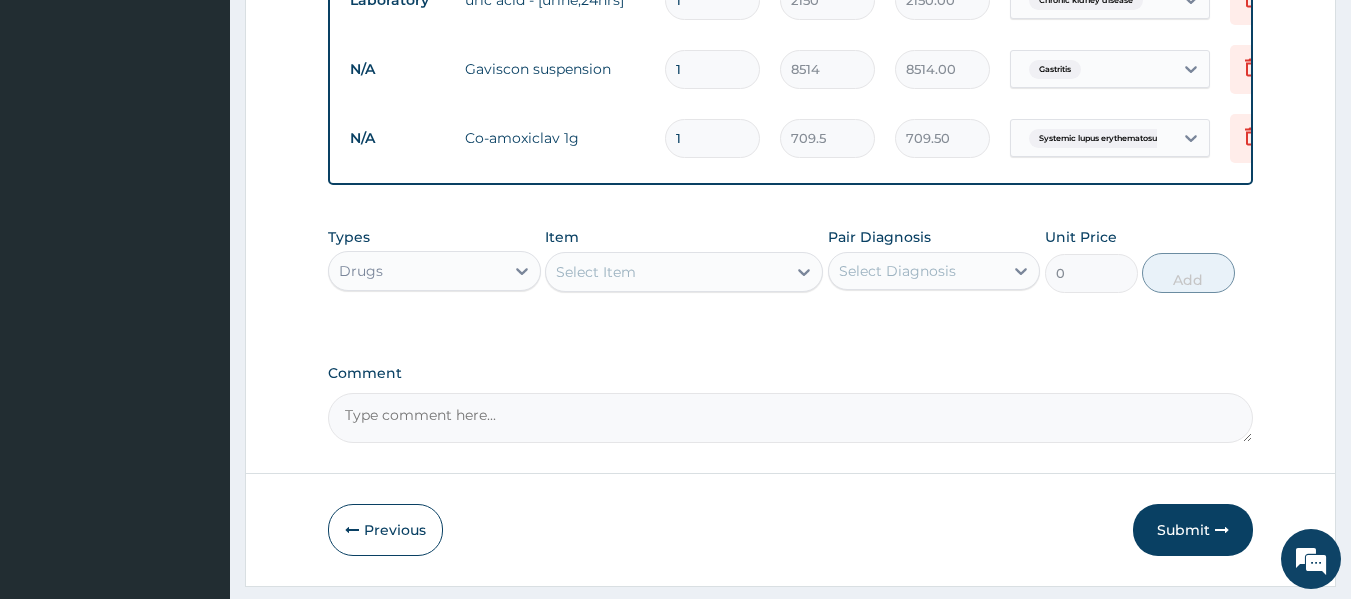 type on "14" 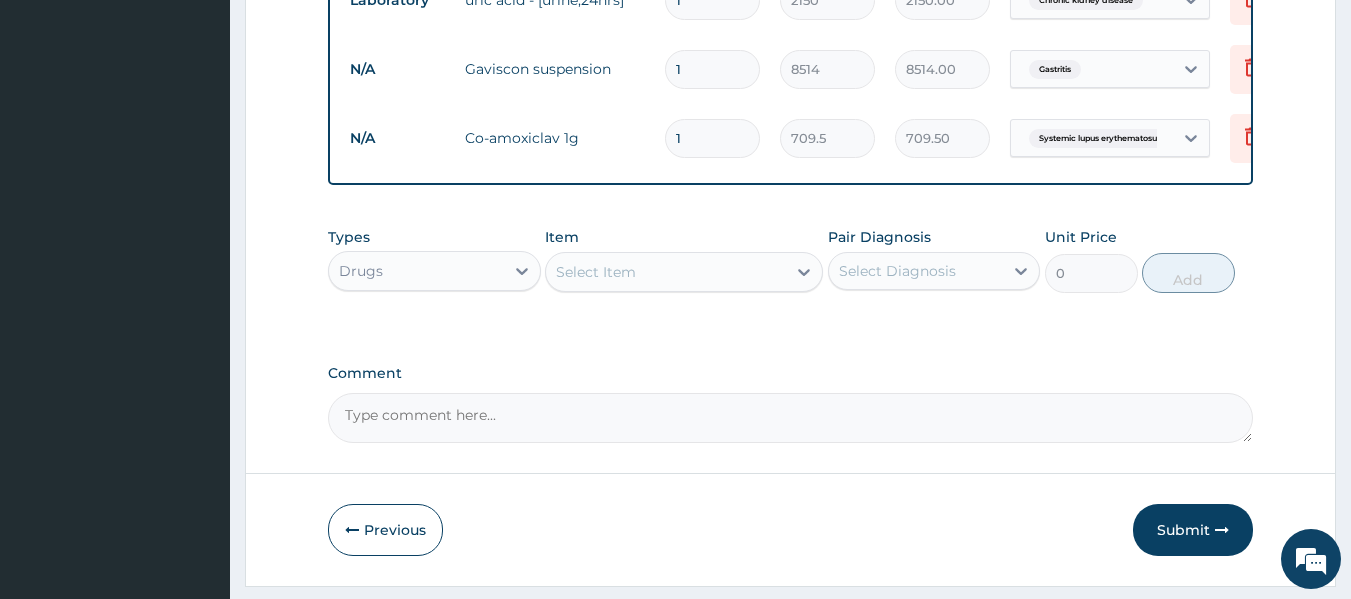 type on "9933.00" 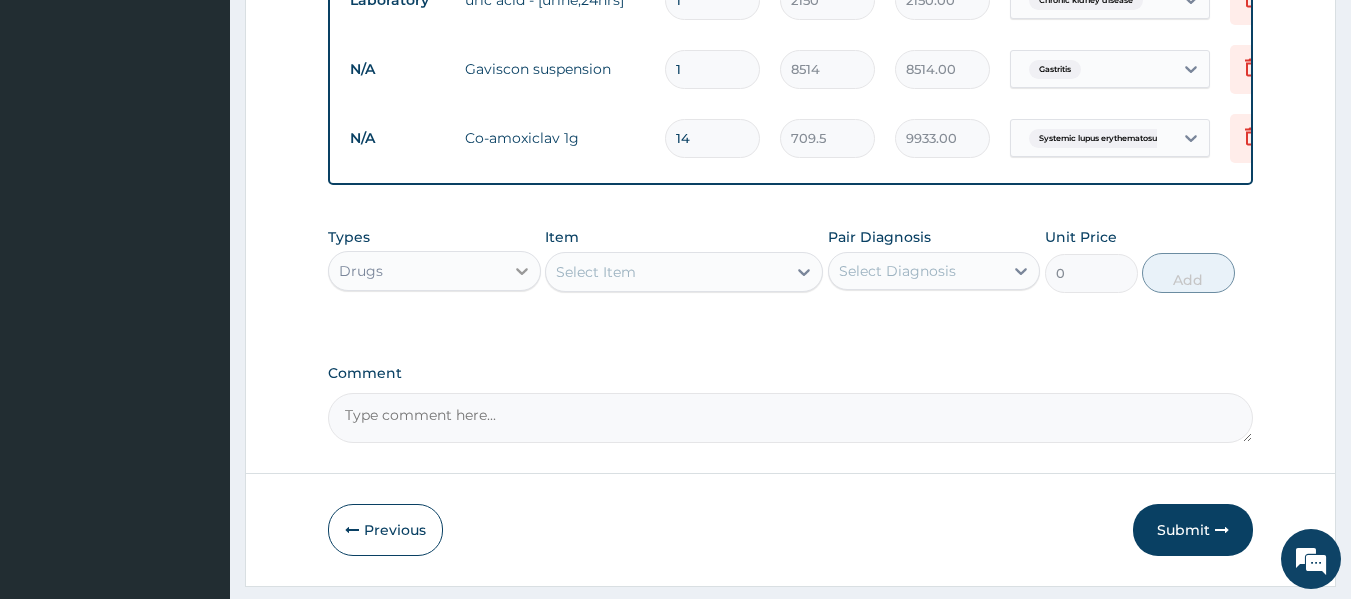 type on "14" 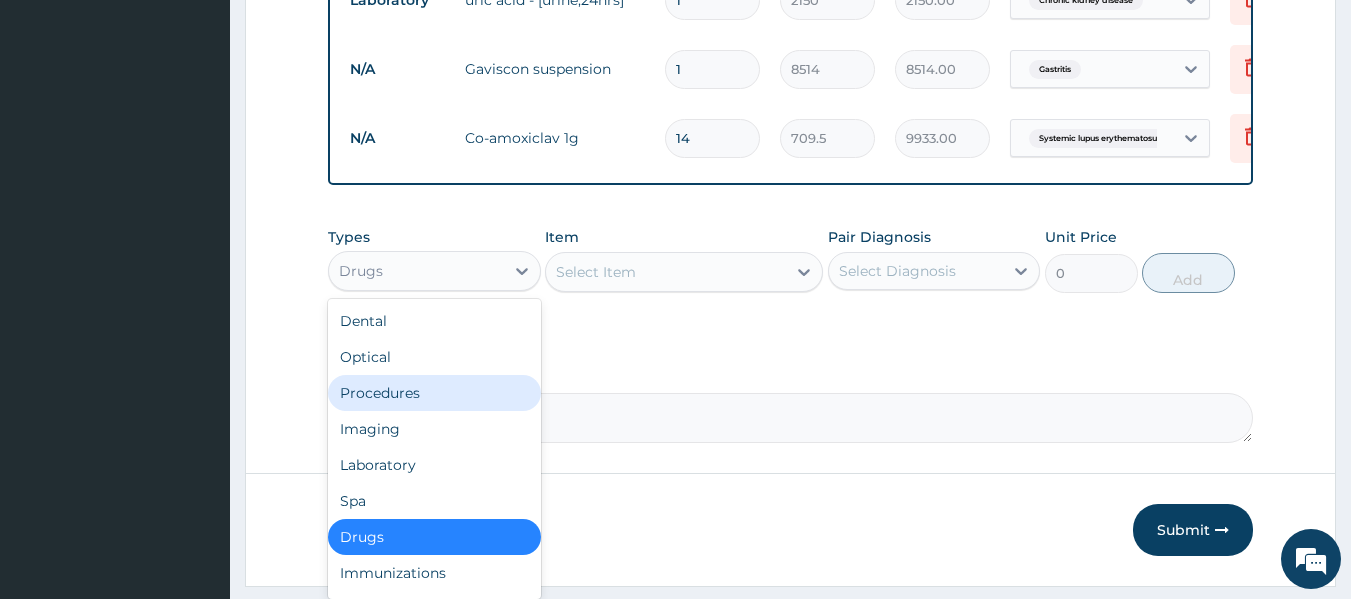click on "Procedures" at bounding box center [434, 393] 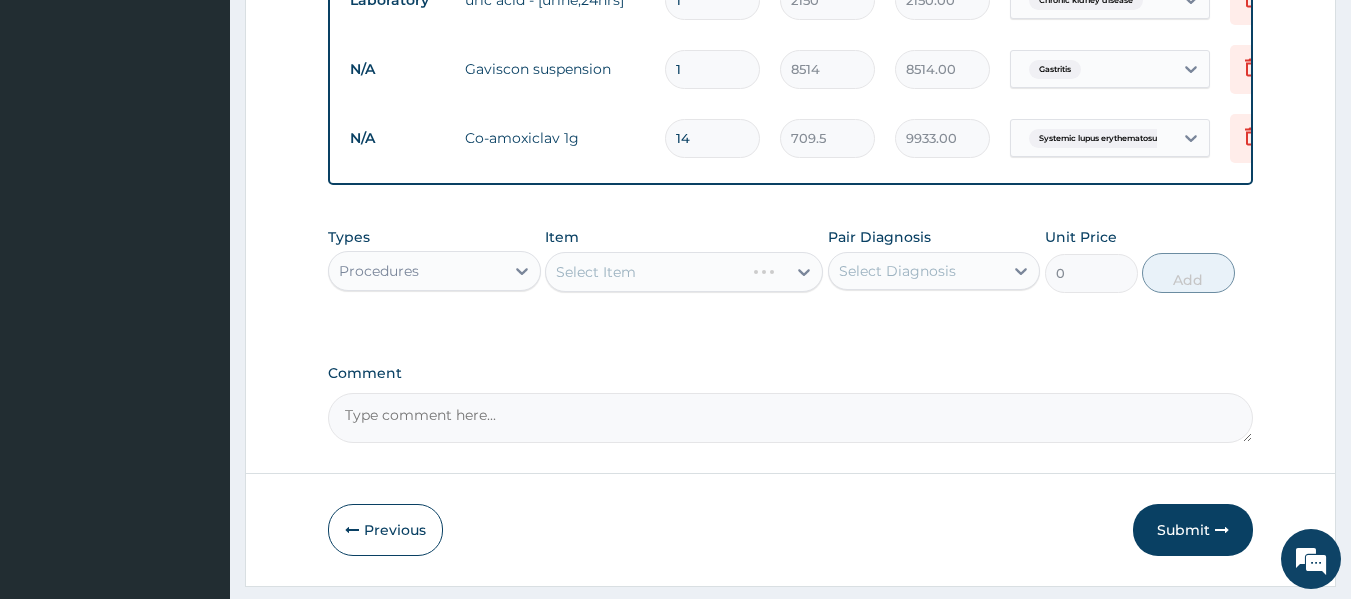 click on "Select Item" at bounding box center (684, 272) 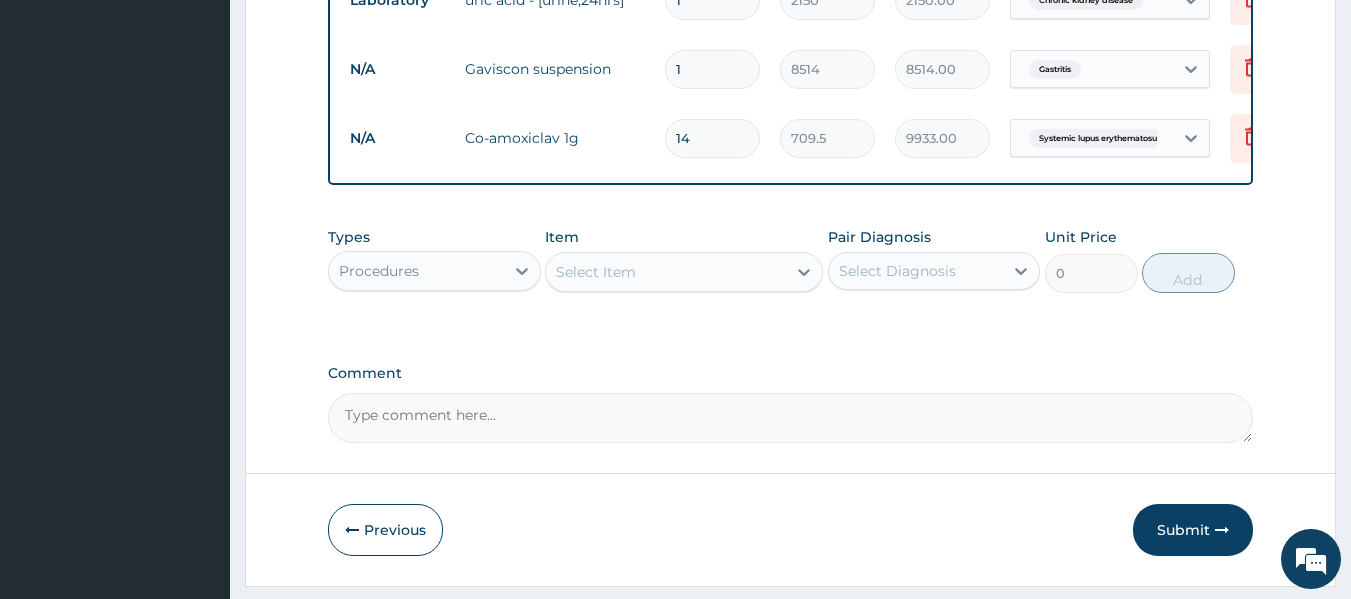 click on "Select Item" at bounding box center [666, 272] 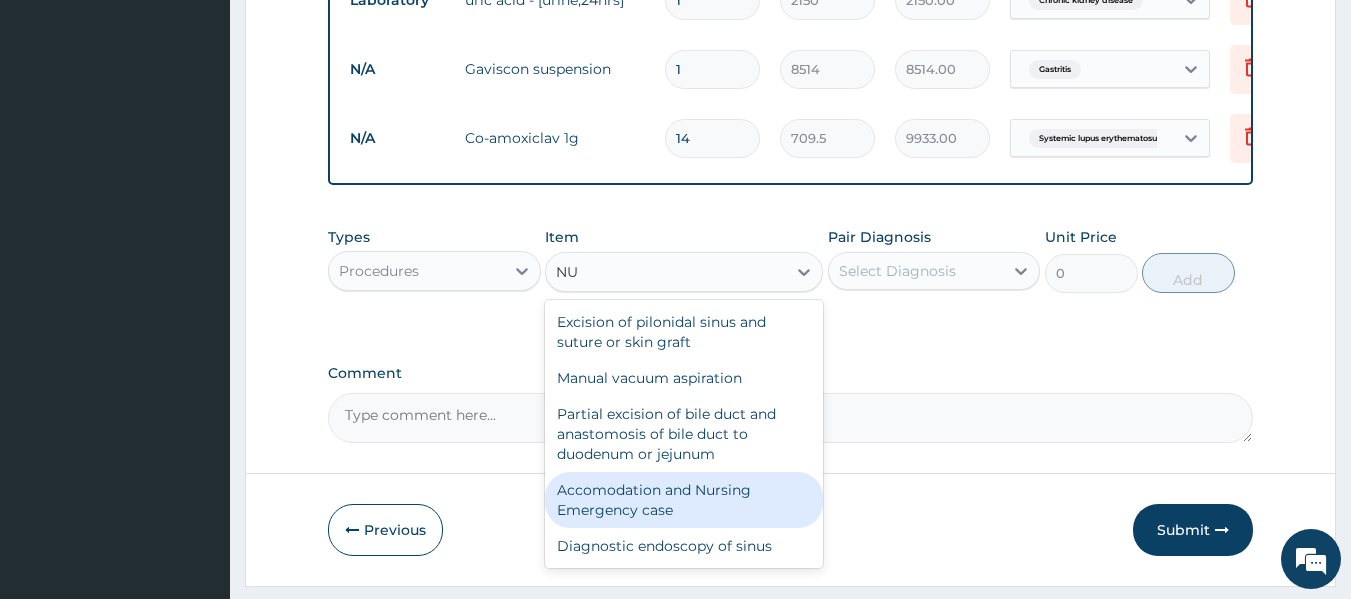 type on "N" 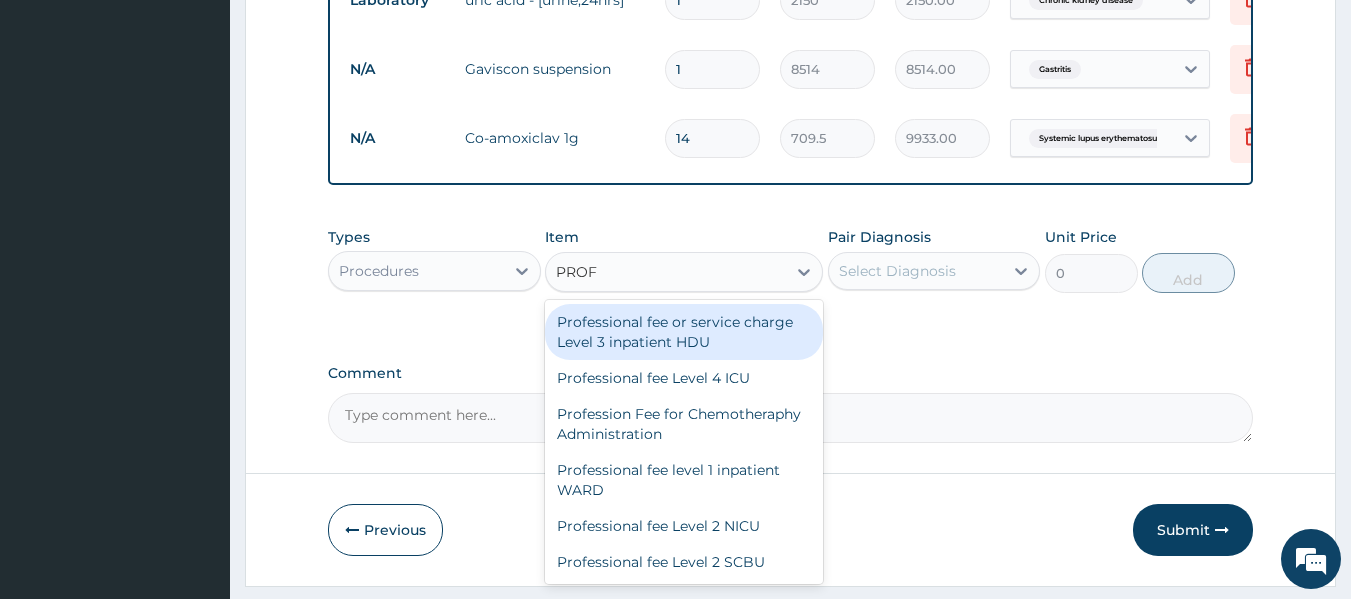 type on "PROFE" 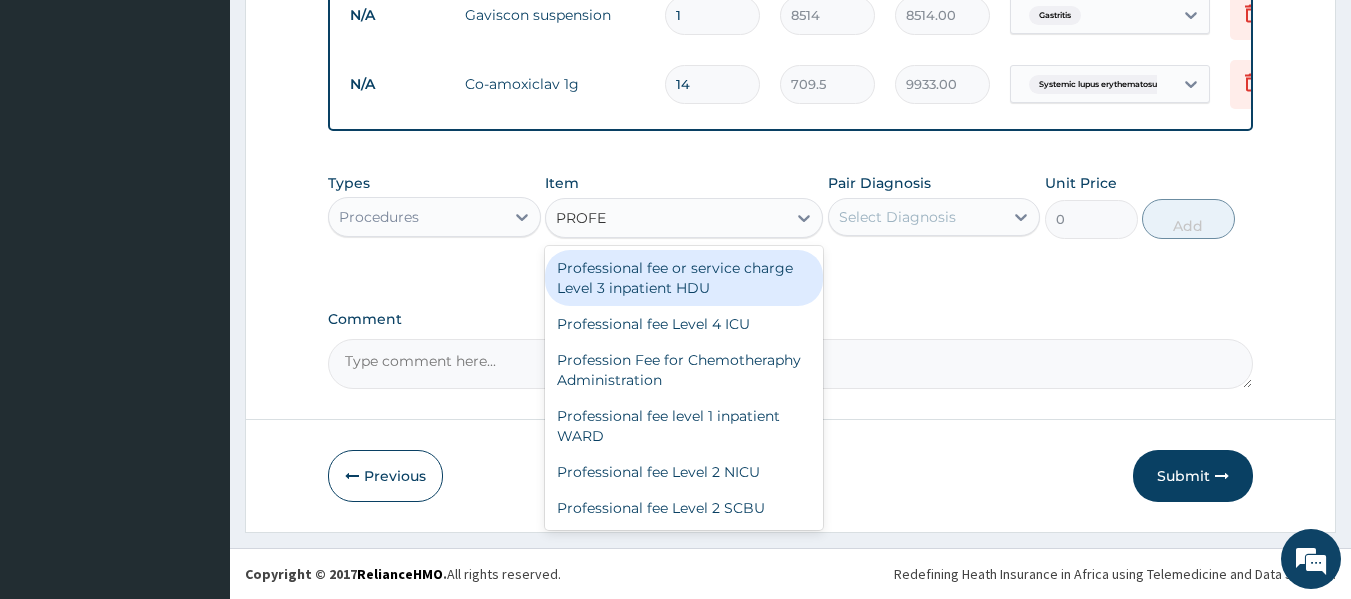 scroll, scrollTop: 2893, scrollLeft: 0, axis: vertical 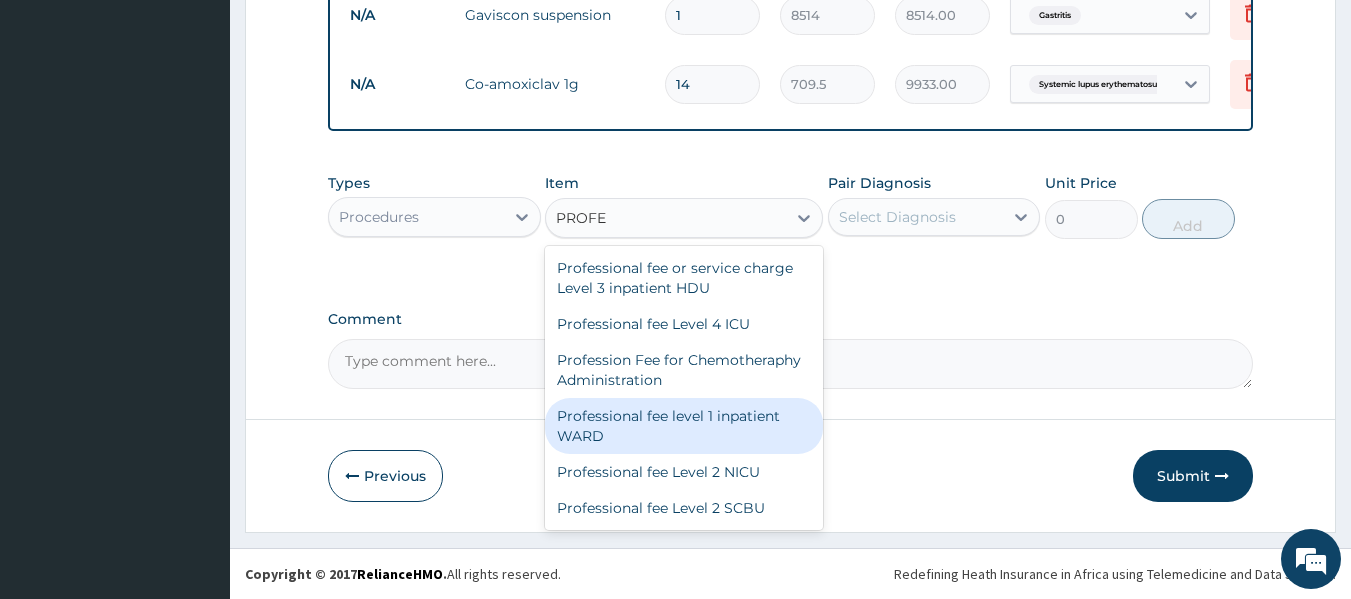 click on "Professional fee level 1 inpatient WARD" at bounding box center (684, 426) 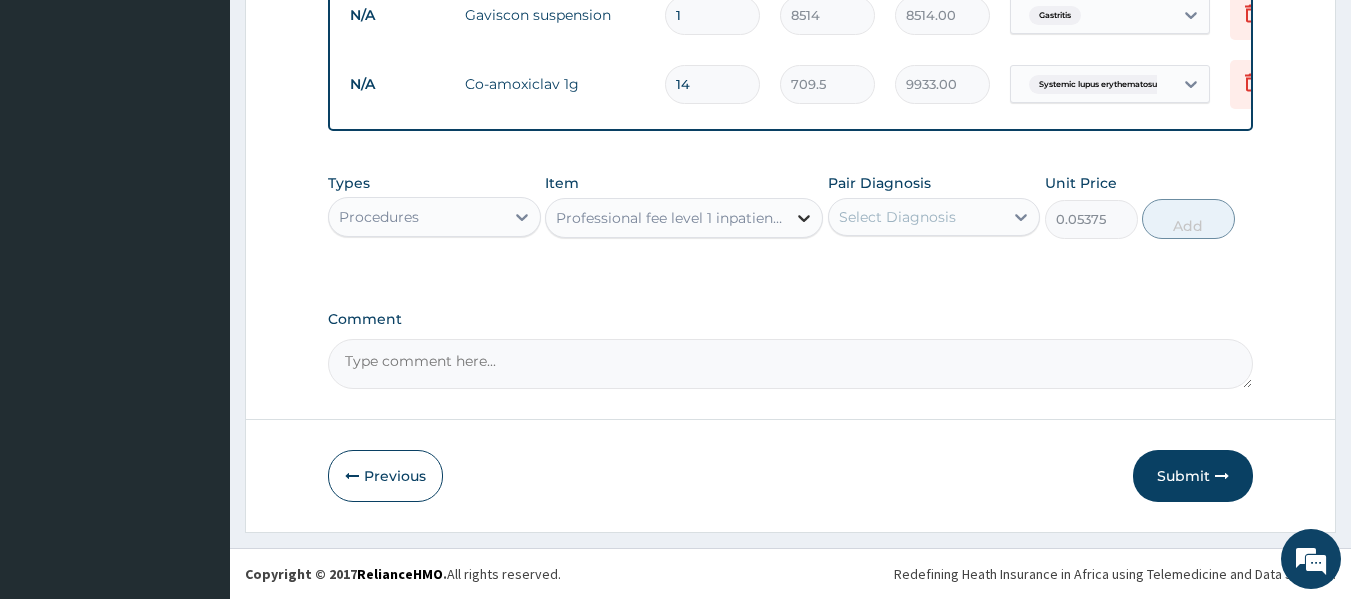 click 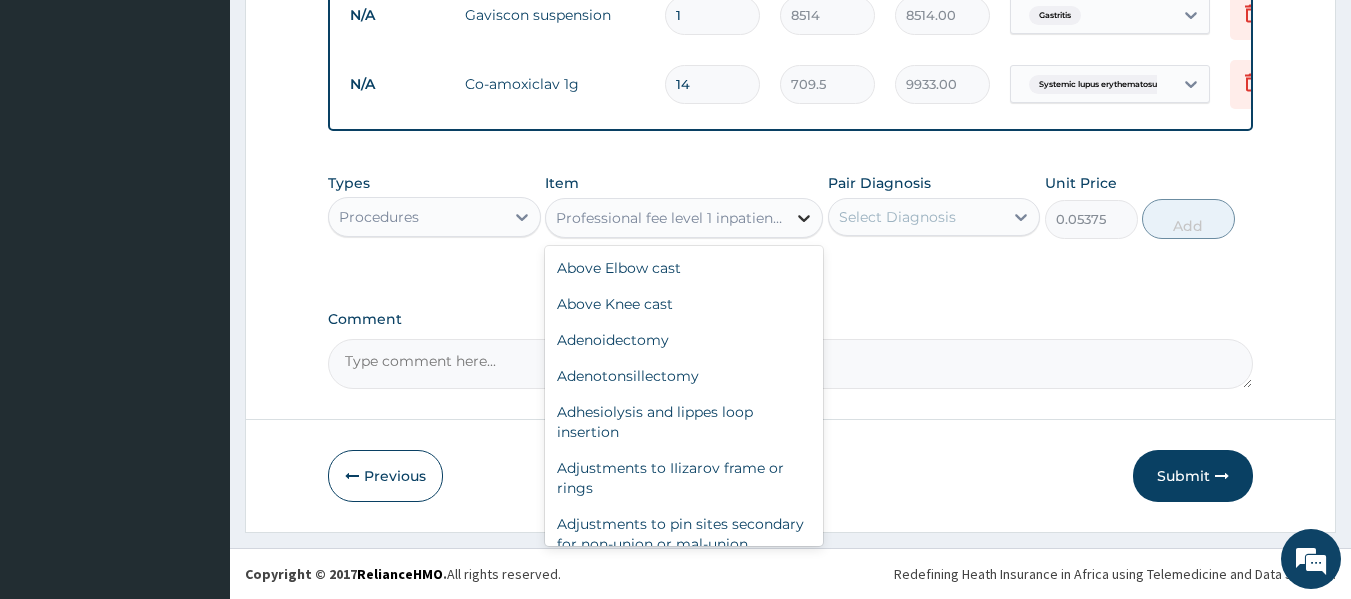 scroll, scrollTop: 29147, scrollLeft: 0, axis: vertical 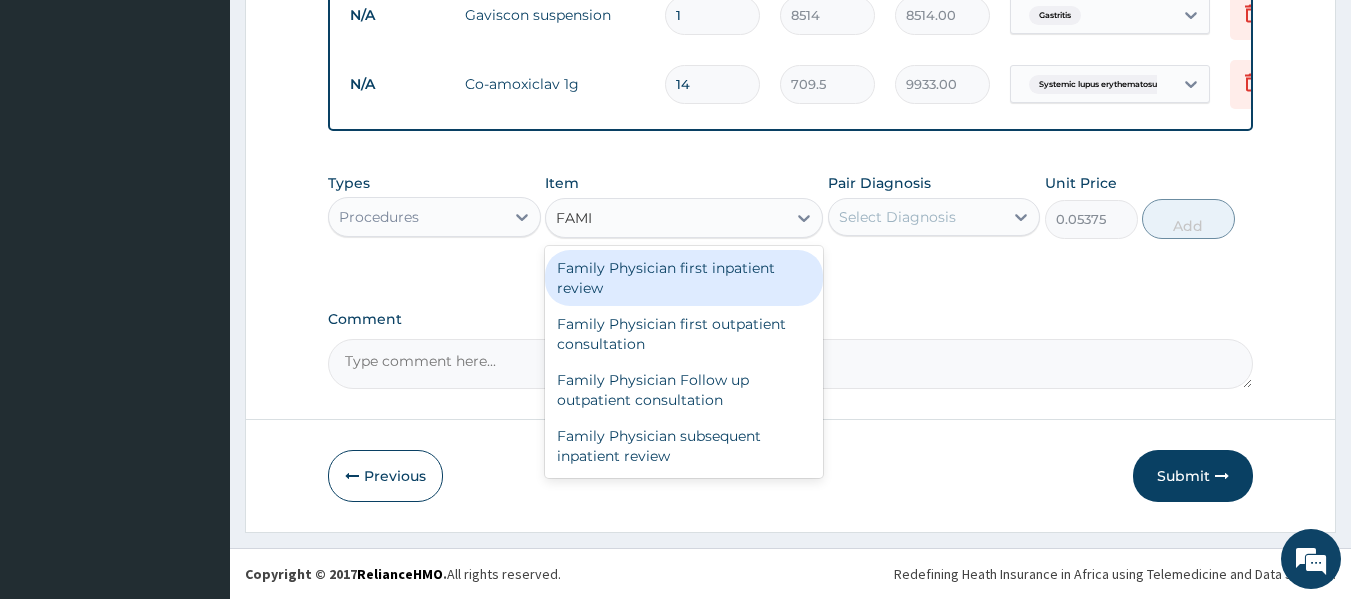 type on "FAMIL" 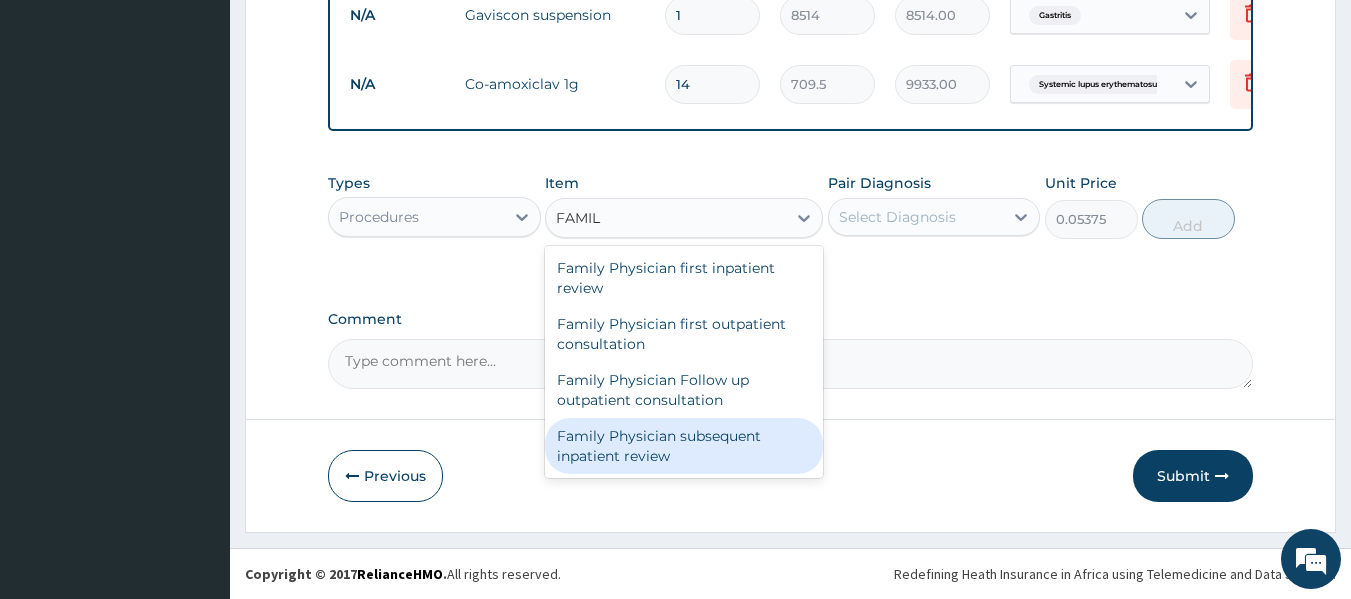 click on "Family Physician subsequent inpatient review" at bounding box center [684, 446] 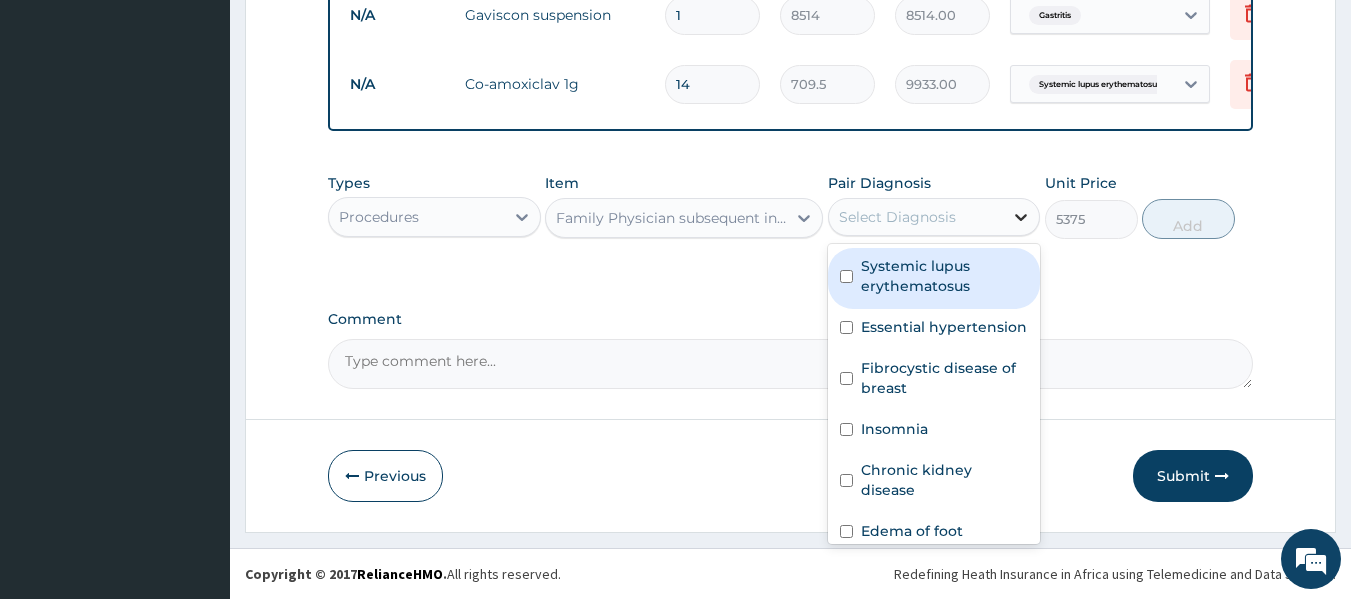 click at bounding box center [1021, 217] 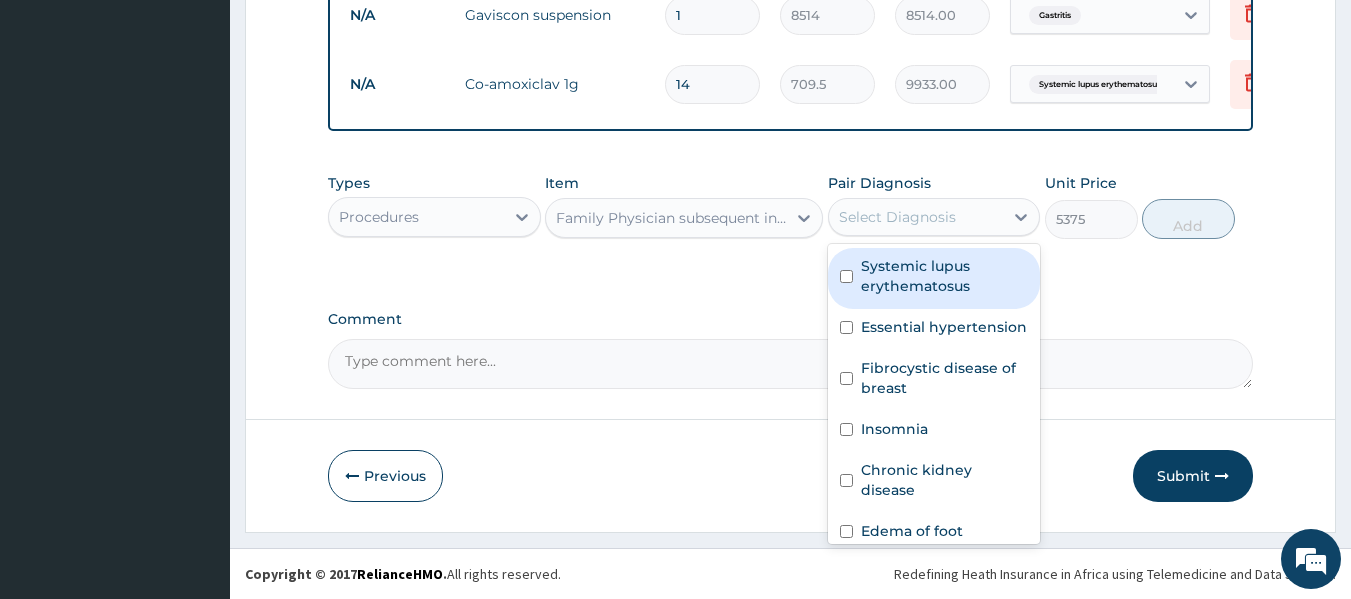 click on "Systemic lupus erythematosus" at bounding box center (945, 276) 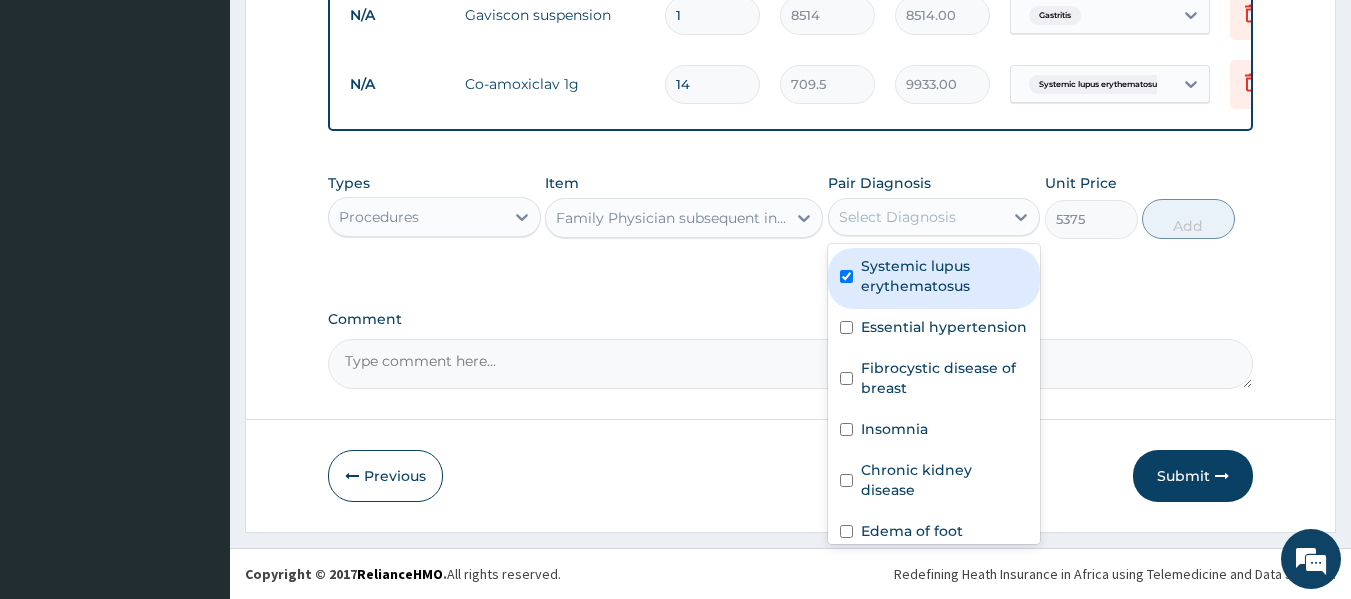 checkbox on "true" 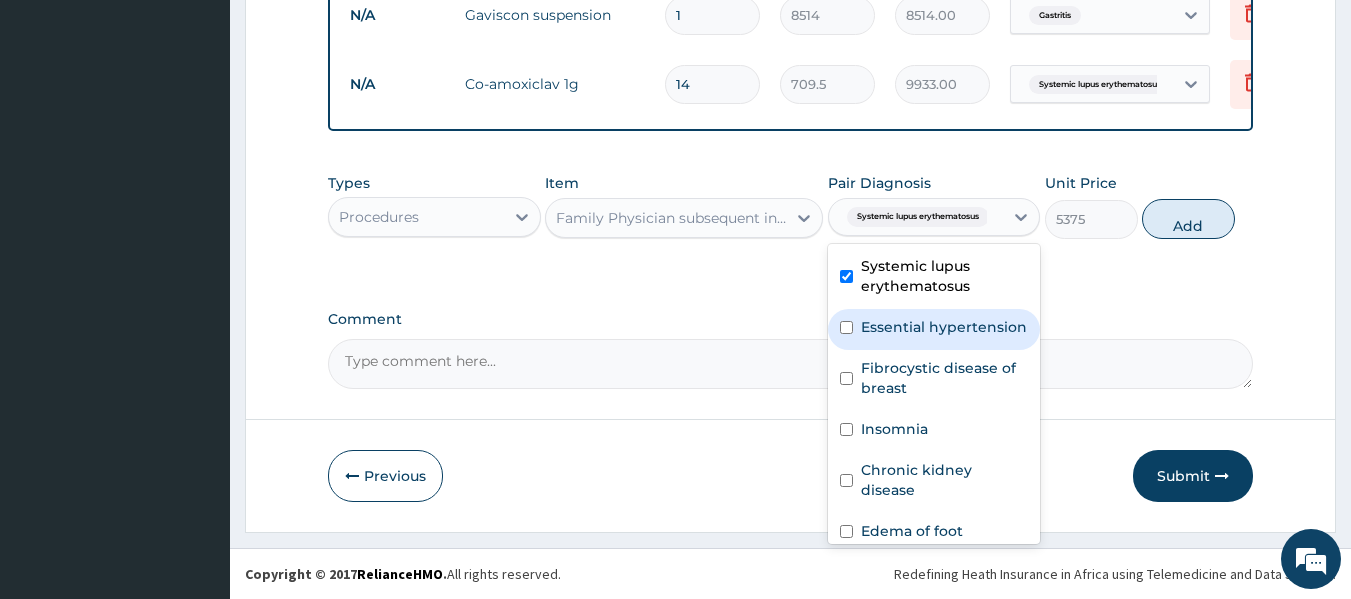 click on "Essential hypertension" at bounding box center [944, 327] 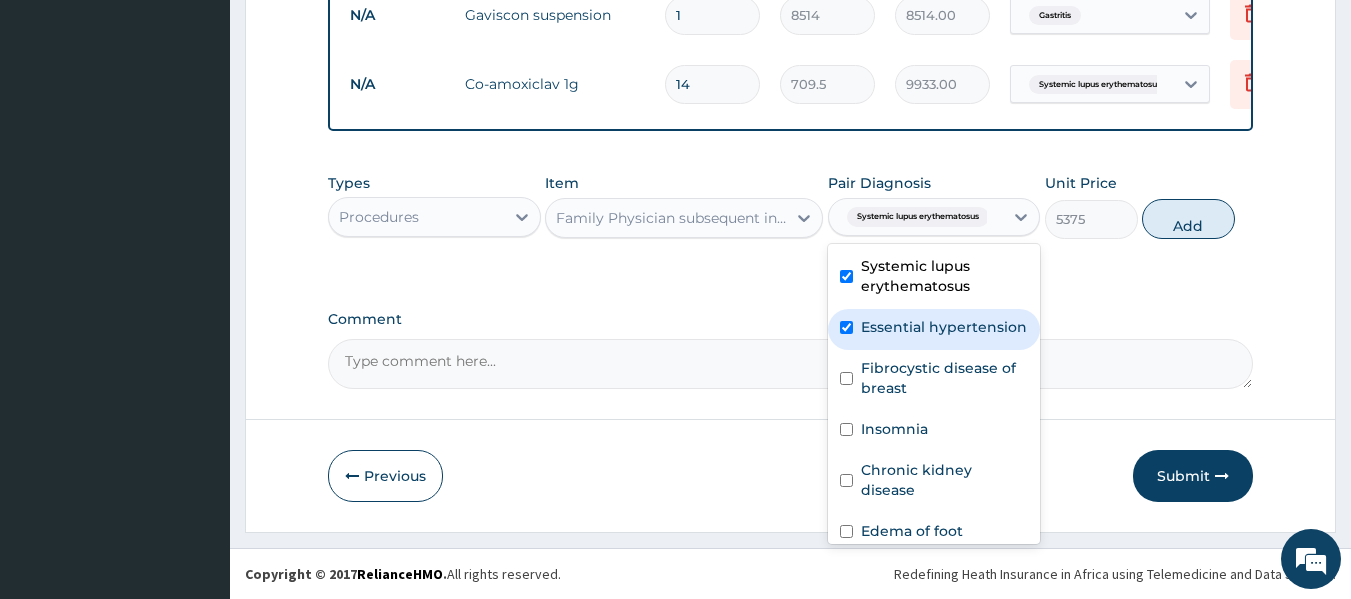checkbox on "true" 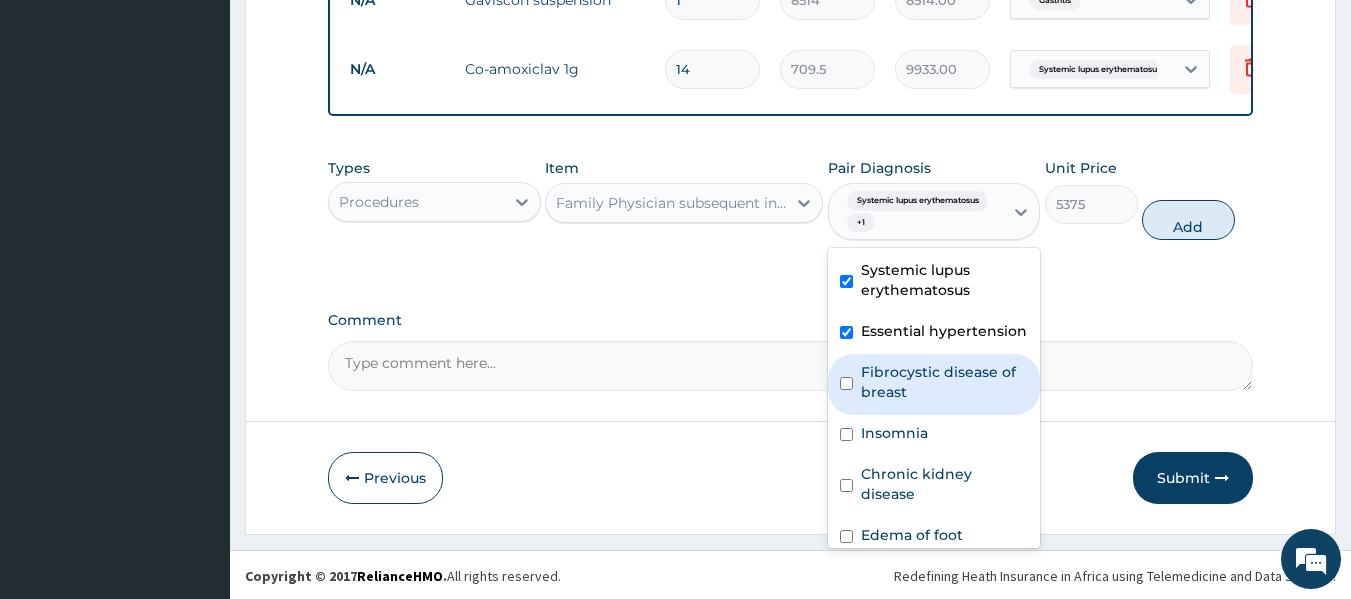 click on "Fibrocystic disease of breast" at bounding box center [945, 382] 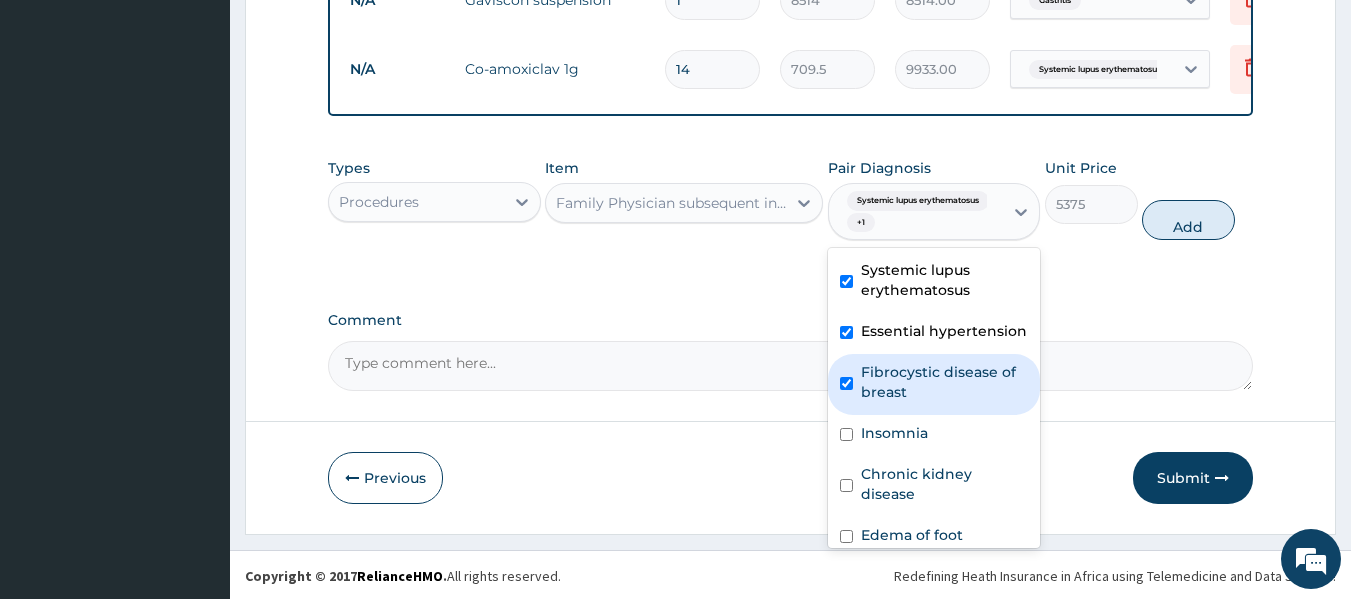 checkbox on "true" 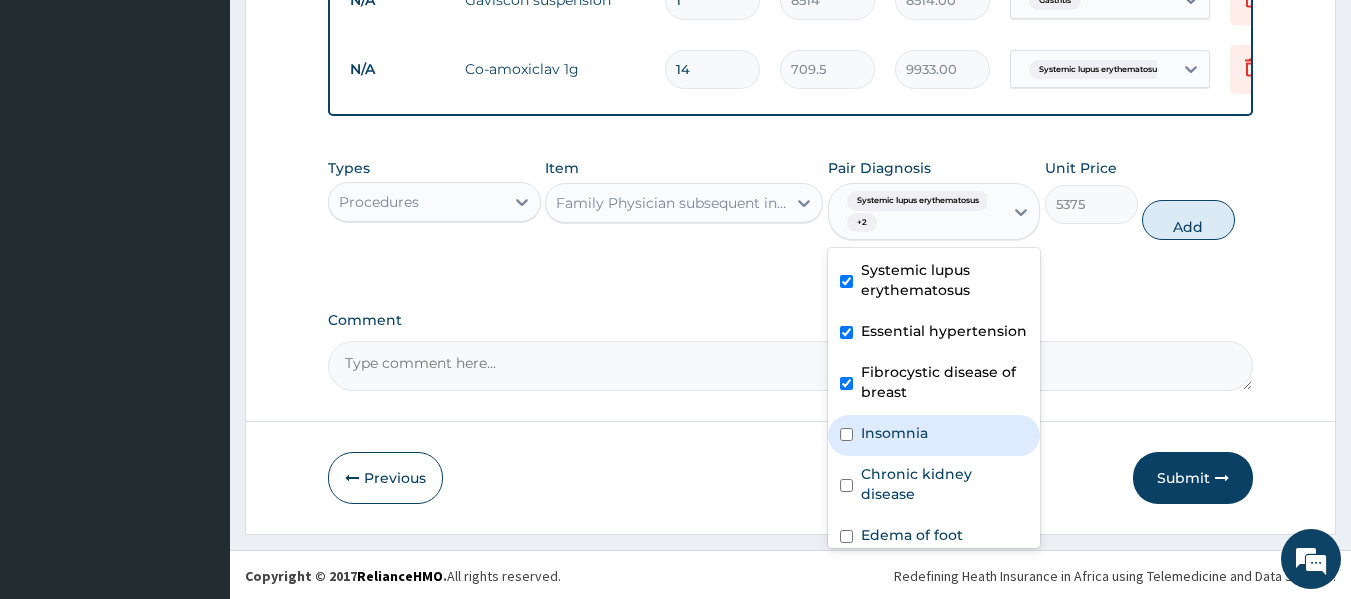 click on "Insomnia" at bounding box center [934, 435] 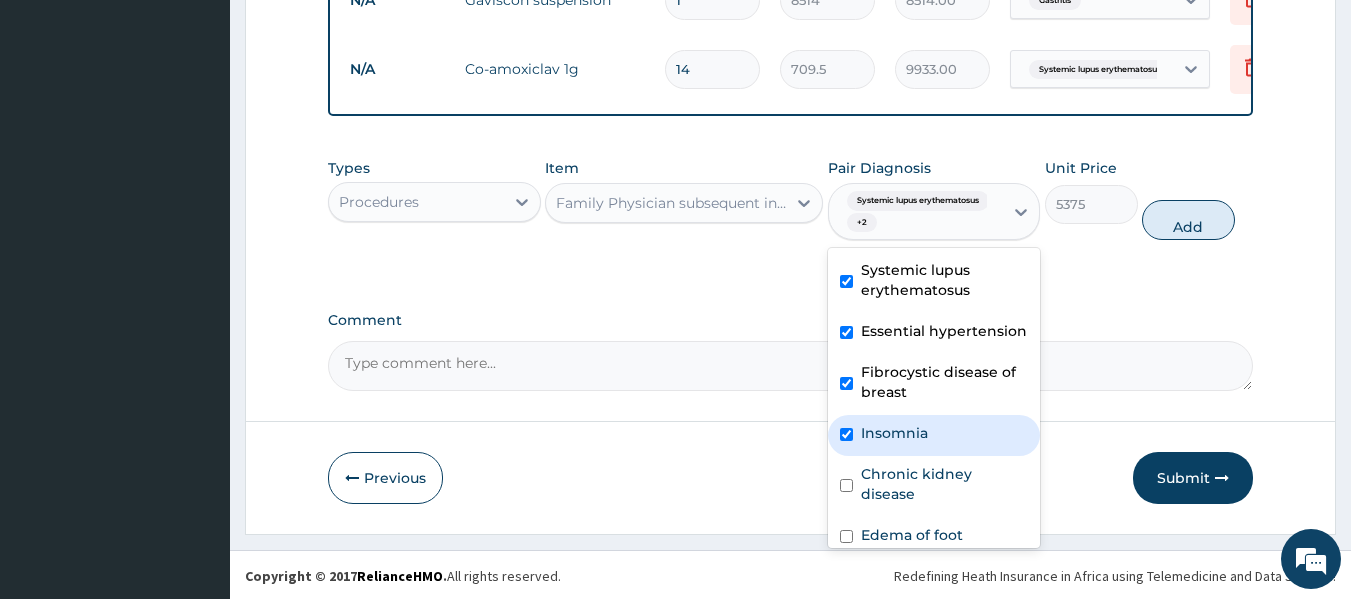 checkbox on "true" 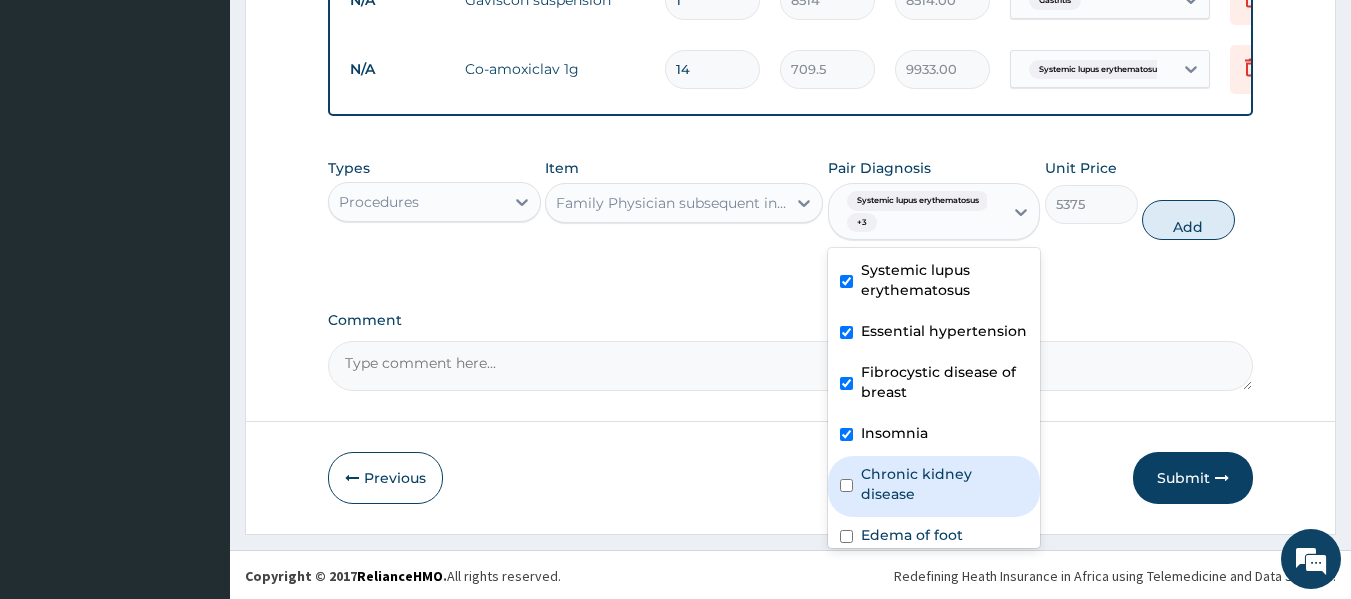 click on "Chronic kidney disease" at bounding box center [945, 484] 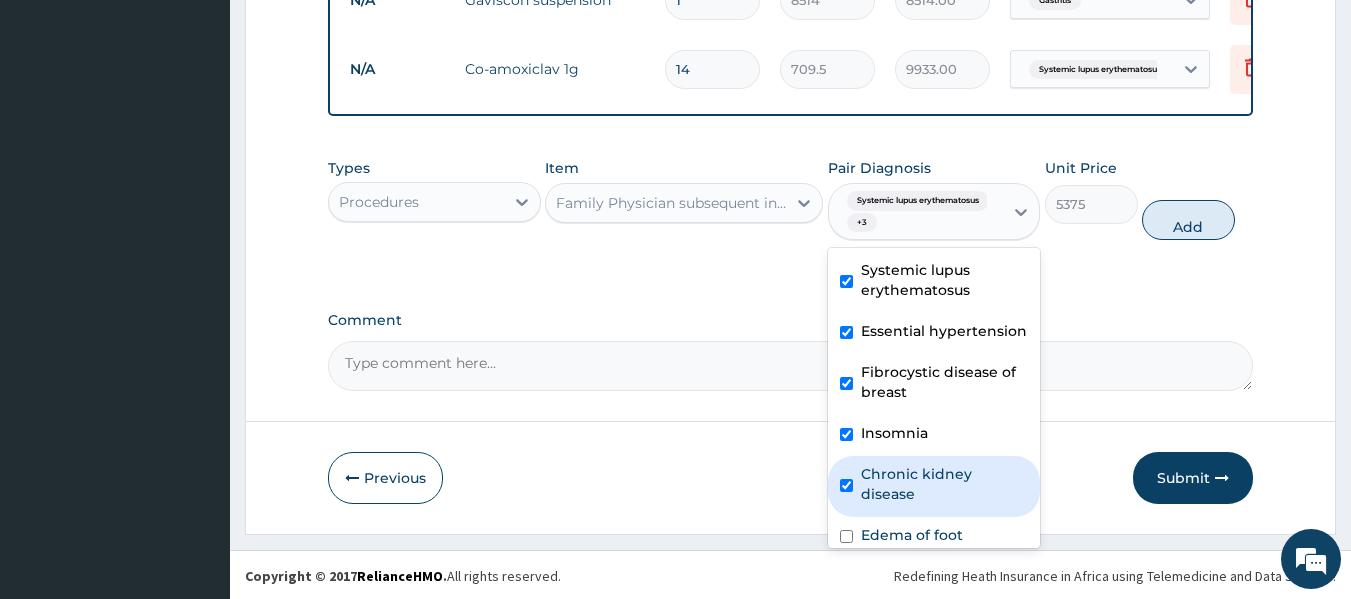 checkbox on "true" 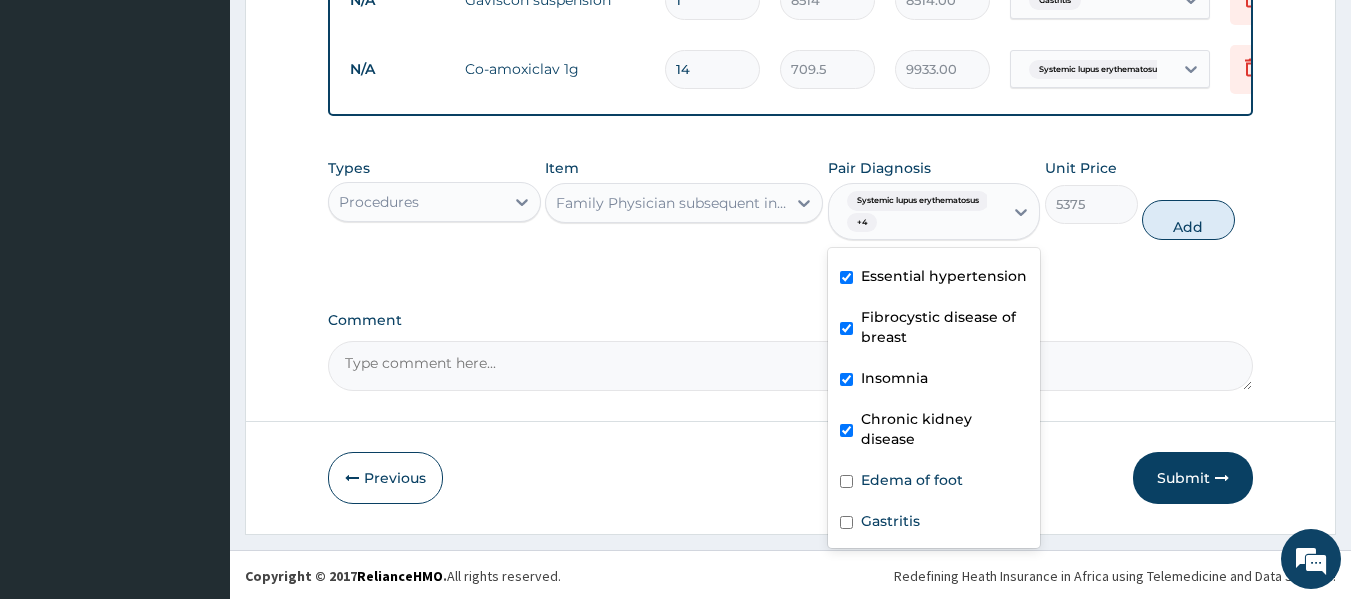 scroll, scrollTop: 75, scrollLeft: 0, axis: vertical 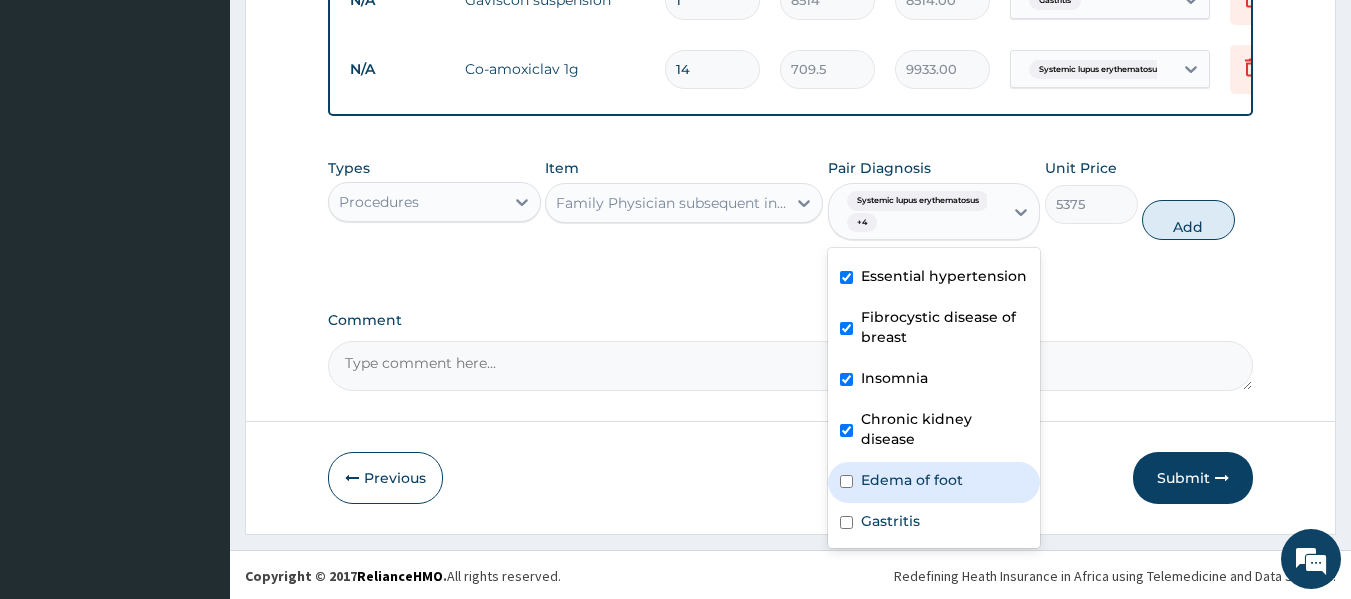 click on "Edema of foot" at bounding box center [912, 480] 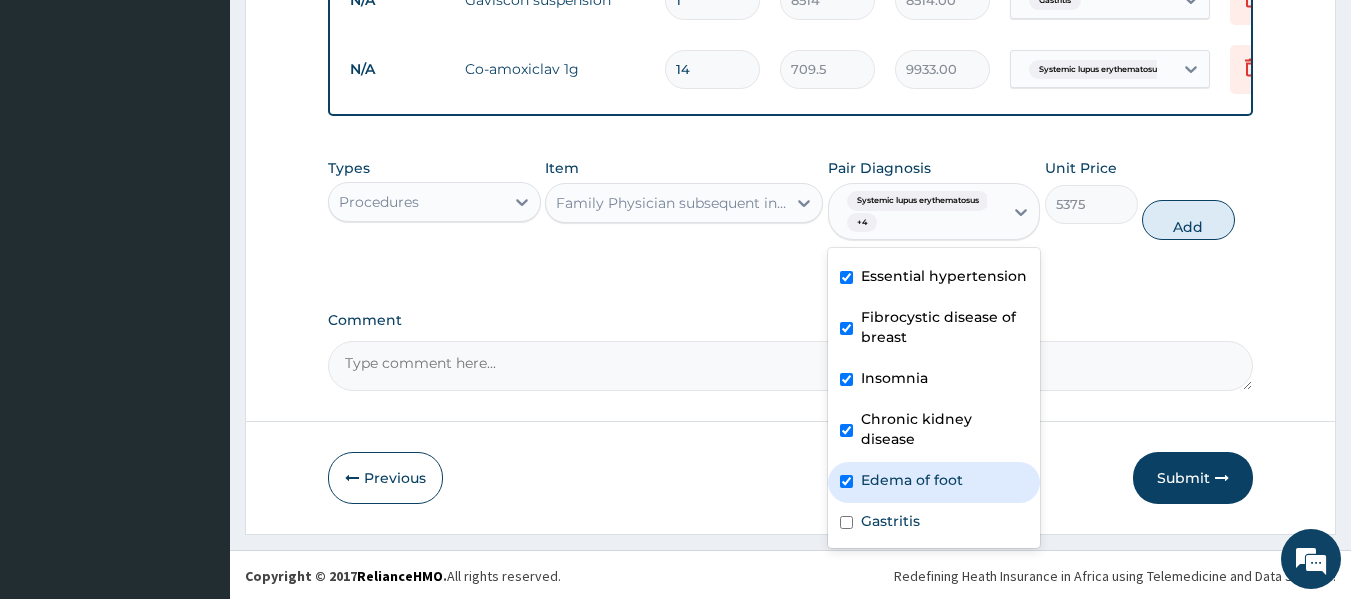 checkbox on "true" 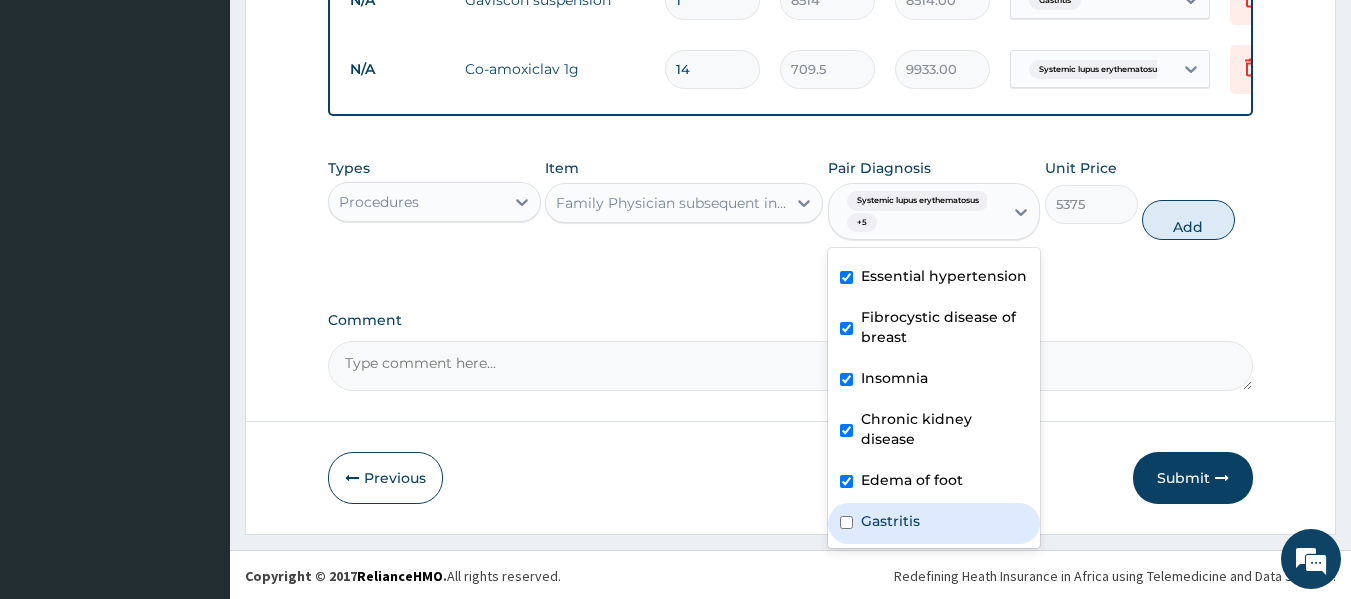 click on "Gastritis" at bounding box center (934, 523) 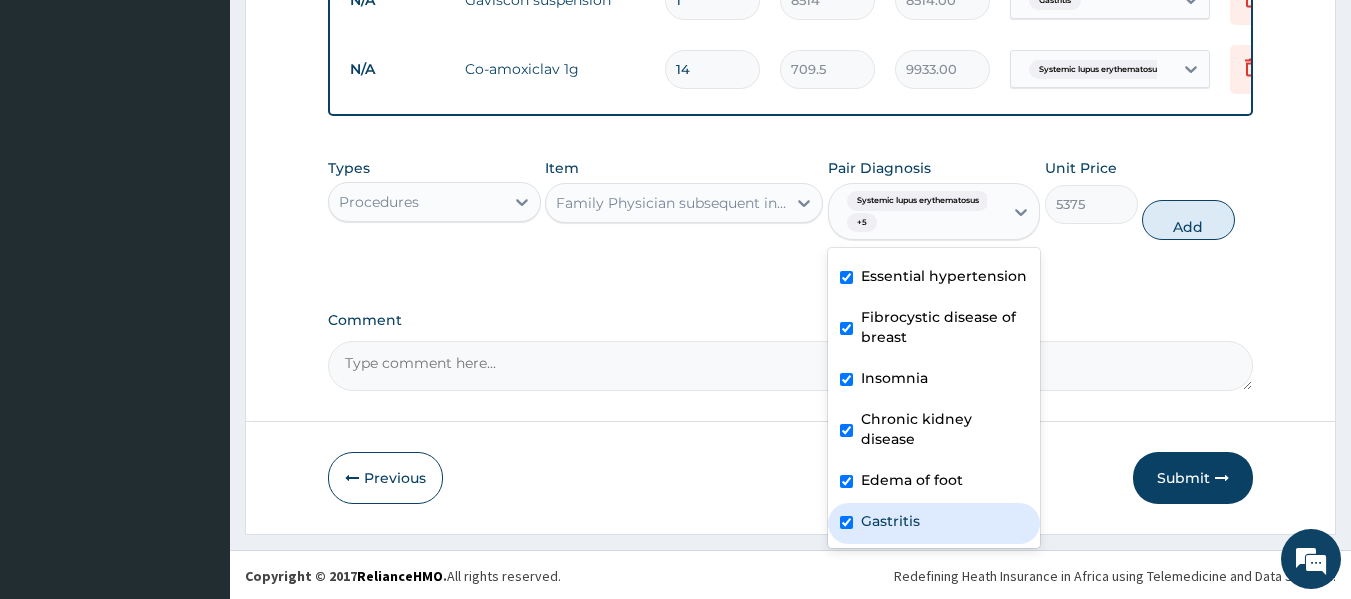 checkbox on "true" 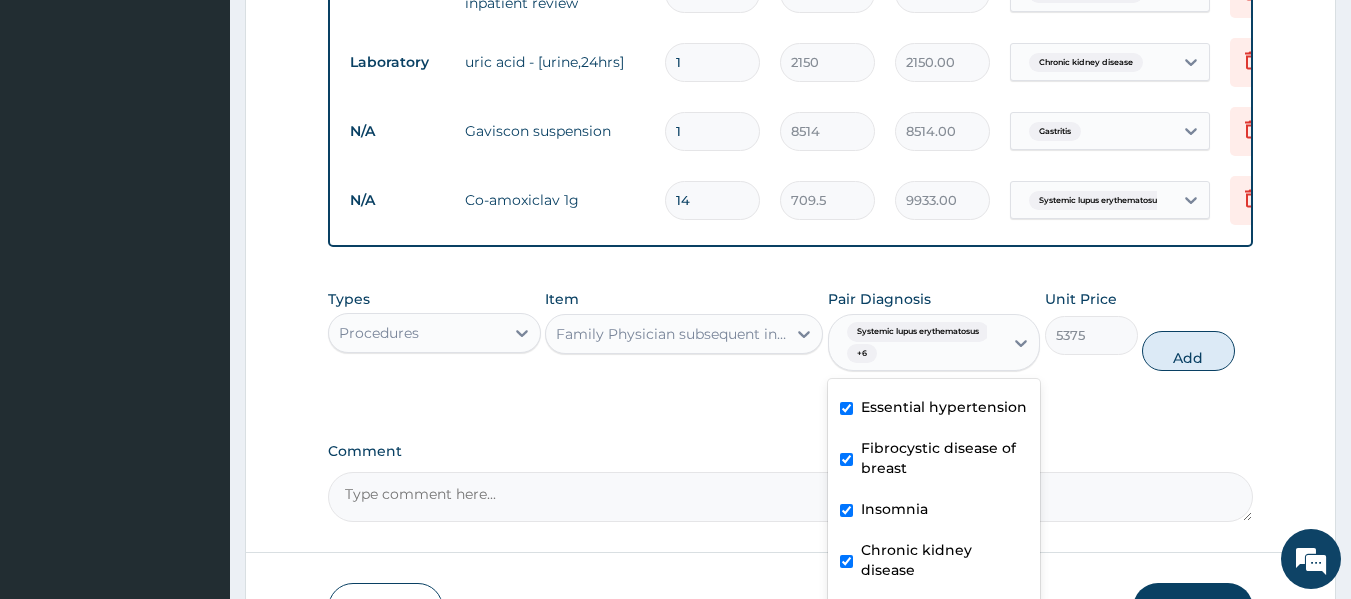 scroll, scrollTop: 2744, scrollLeft: 0, axis: vertical 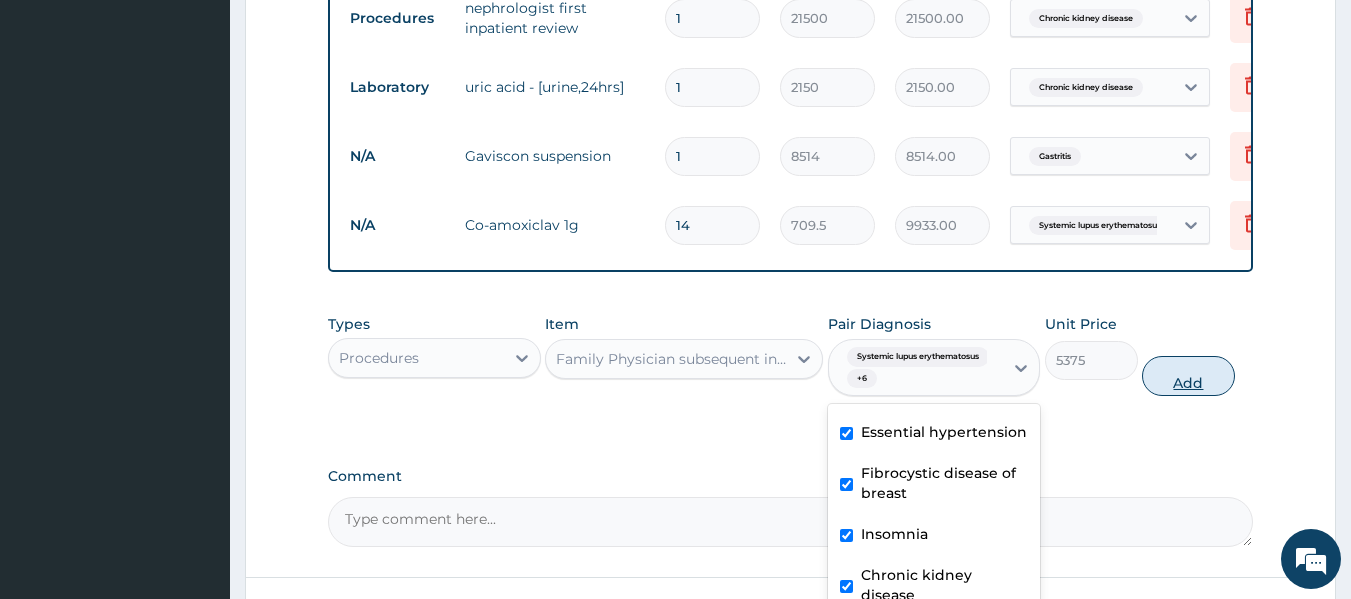 click on "Add" at bounding box center [1188, 376] 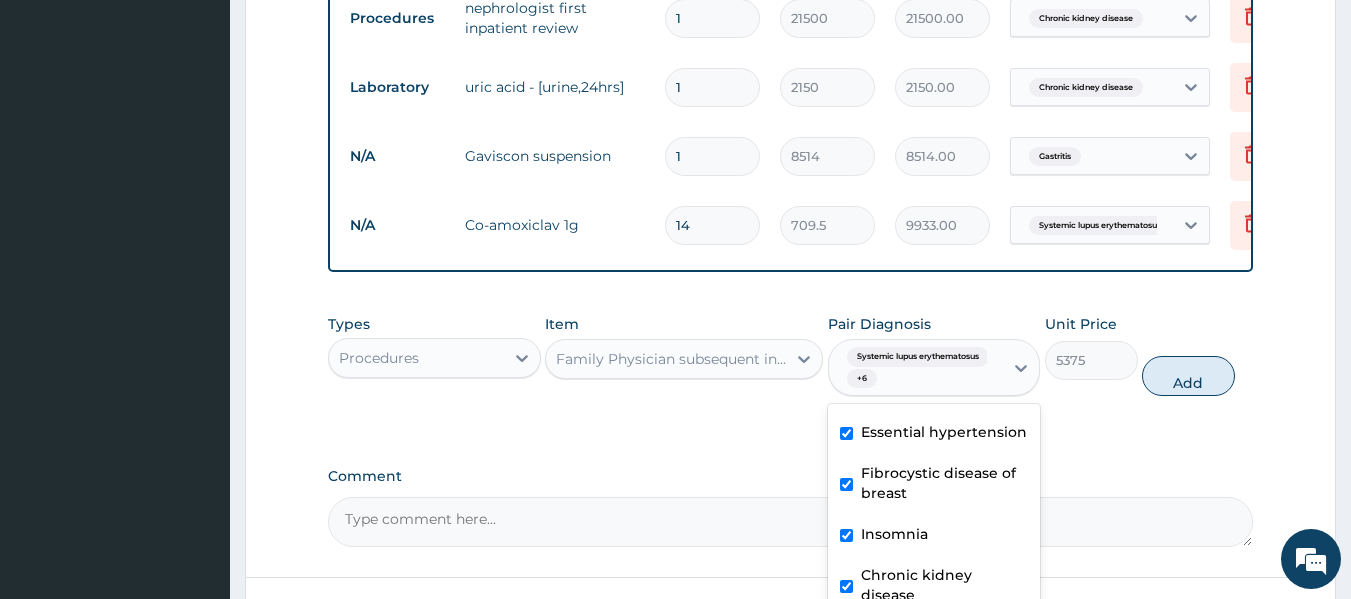 type on "0" 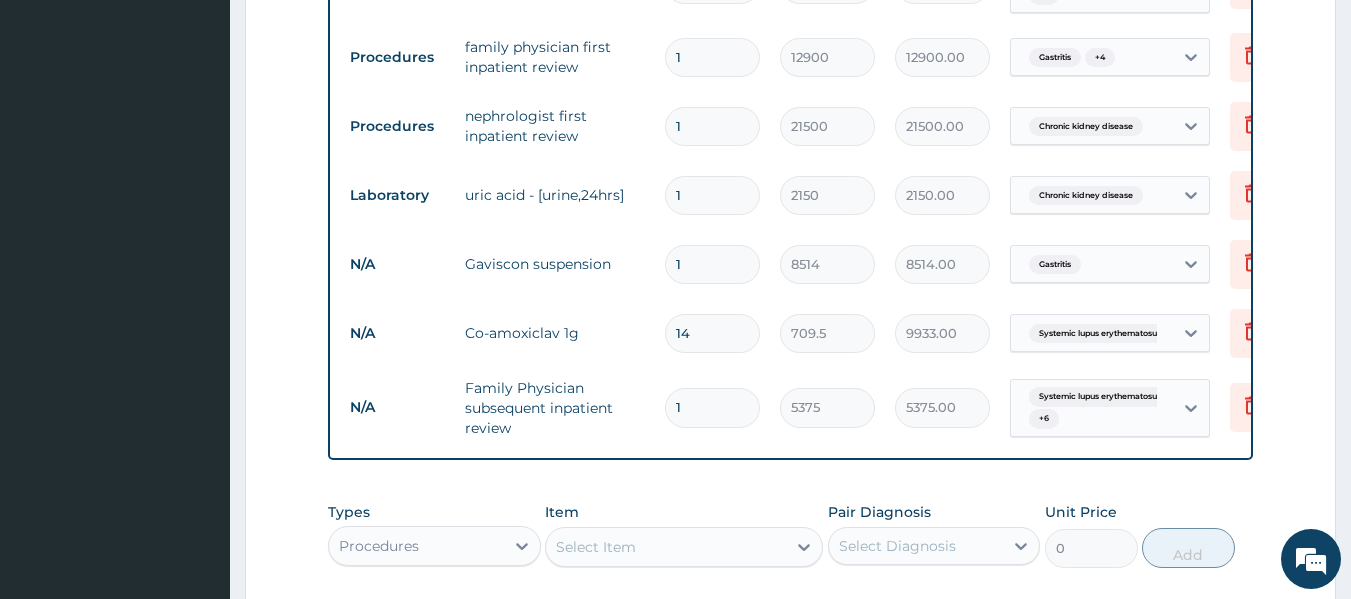 scroll, scrollTop: 2629, scrollLeft: 0, axis: vertical 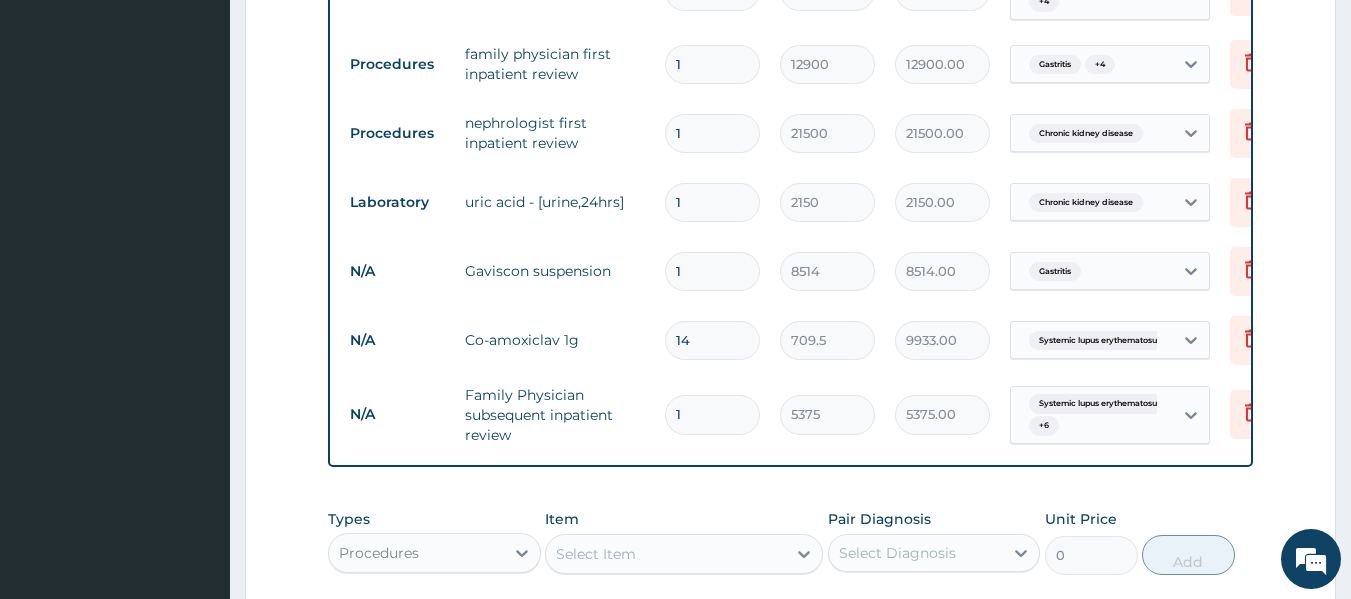 type 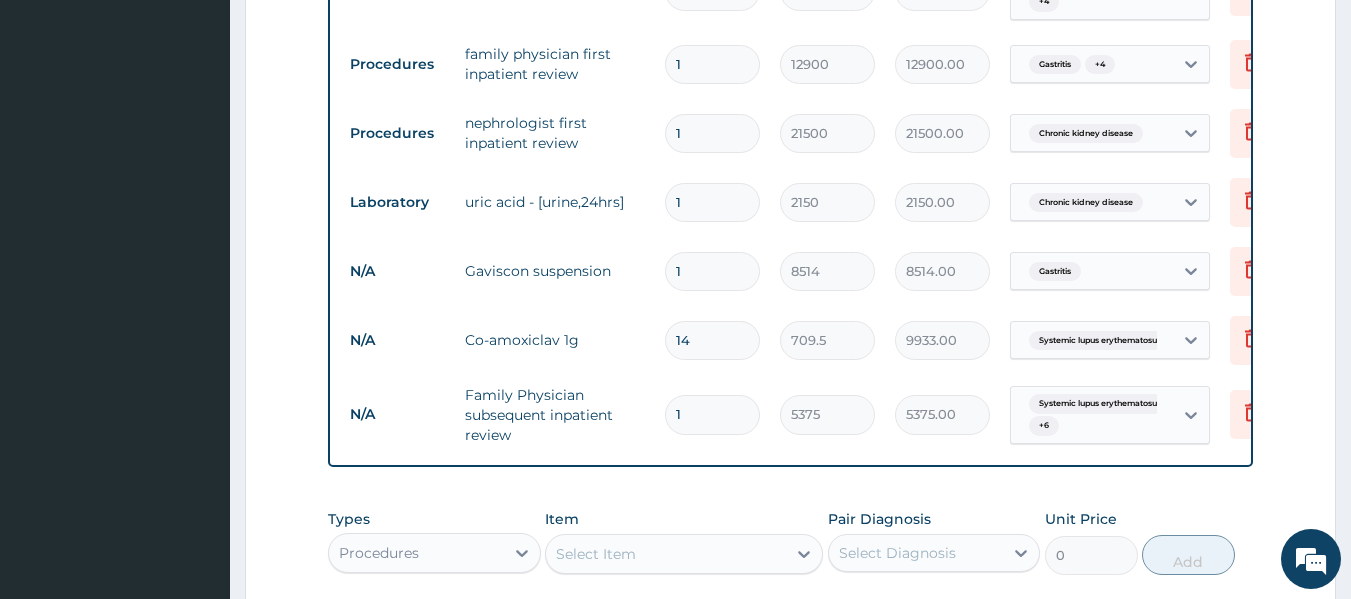 type on "0.00" 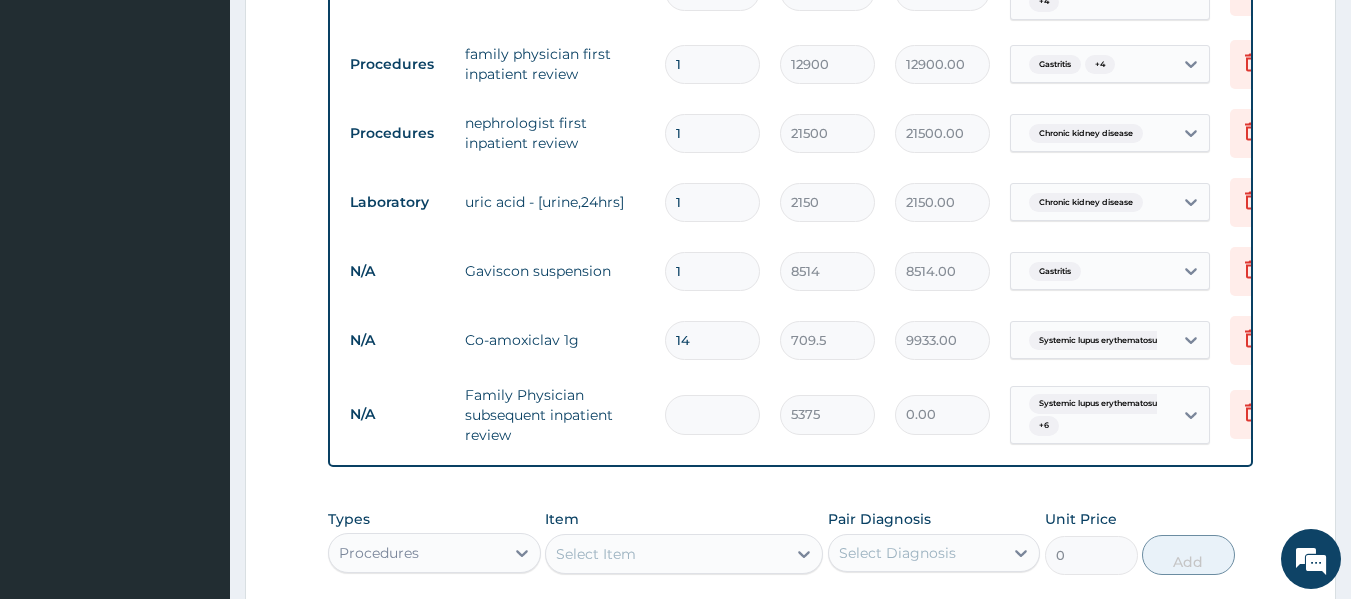 type on "4" 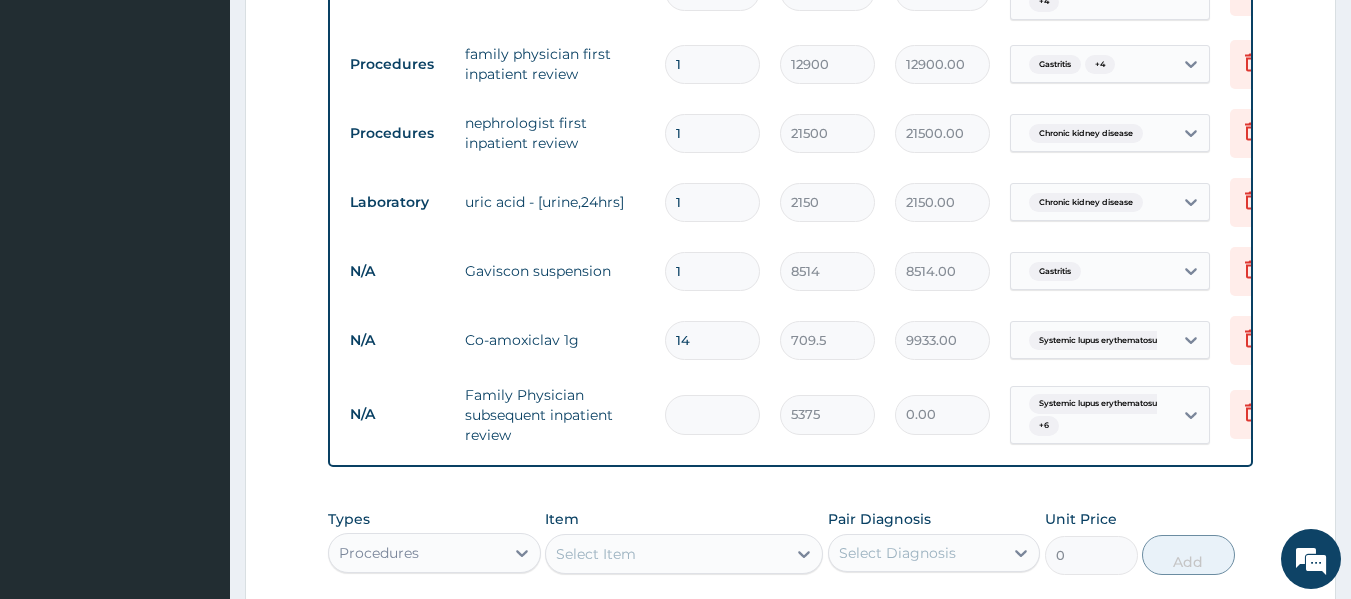 type on "21500.00" 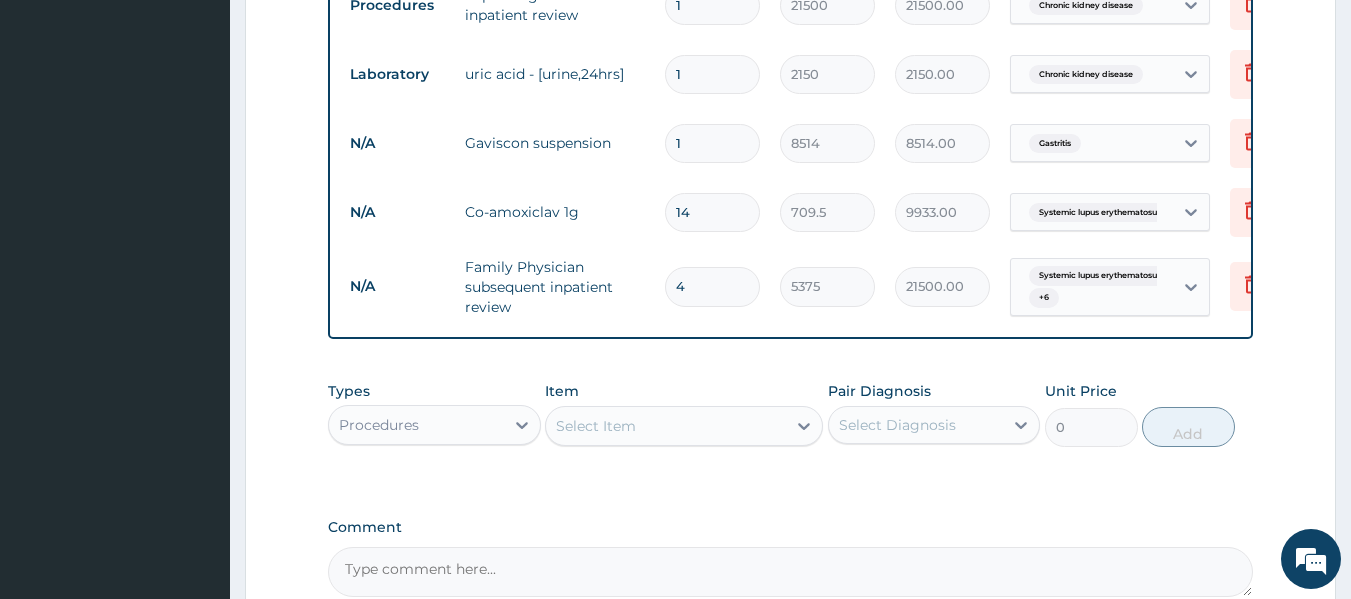 scroll, scrollTop: 2788, scrollLeft: 0, axis: vertical 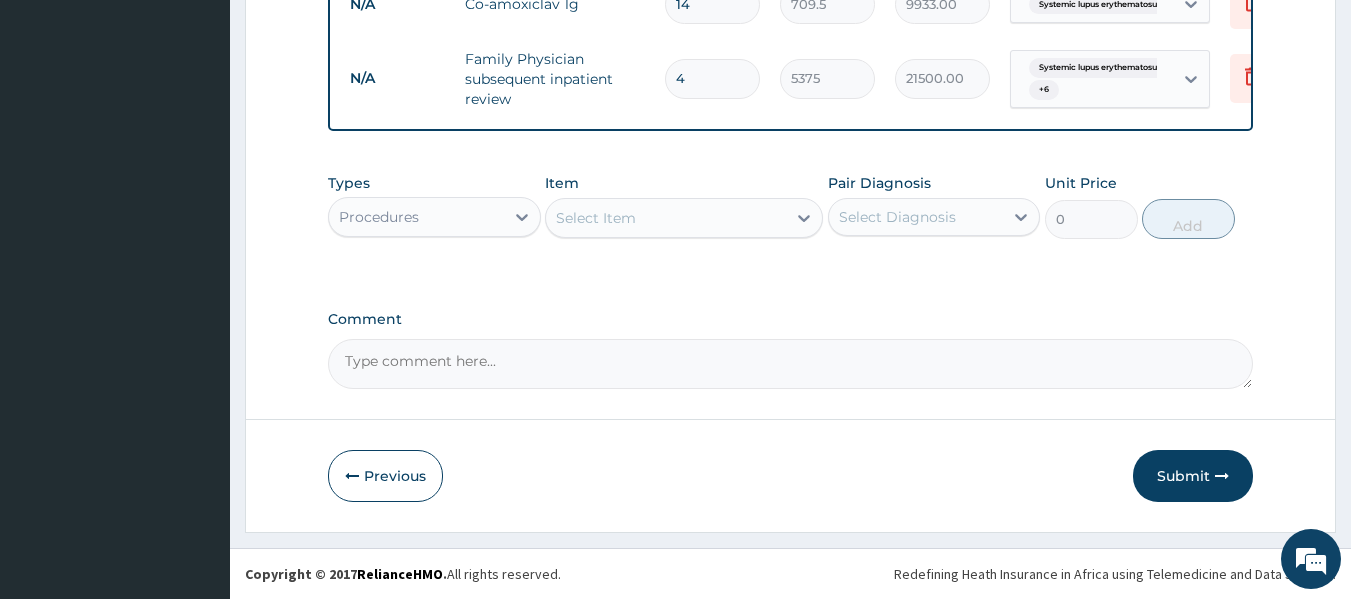 type on "4" 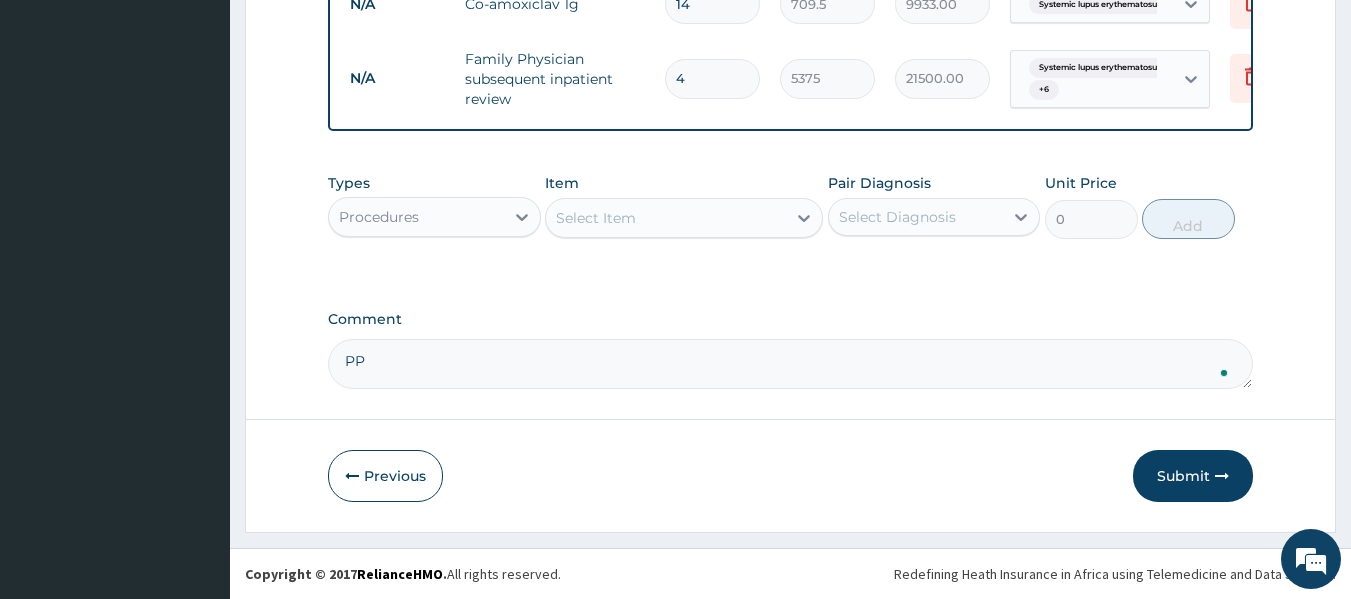 type on "P" 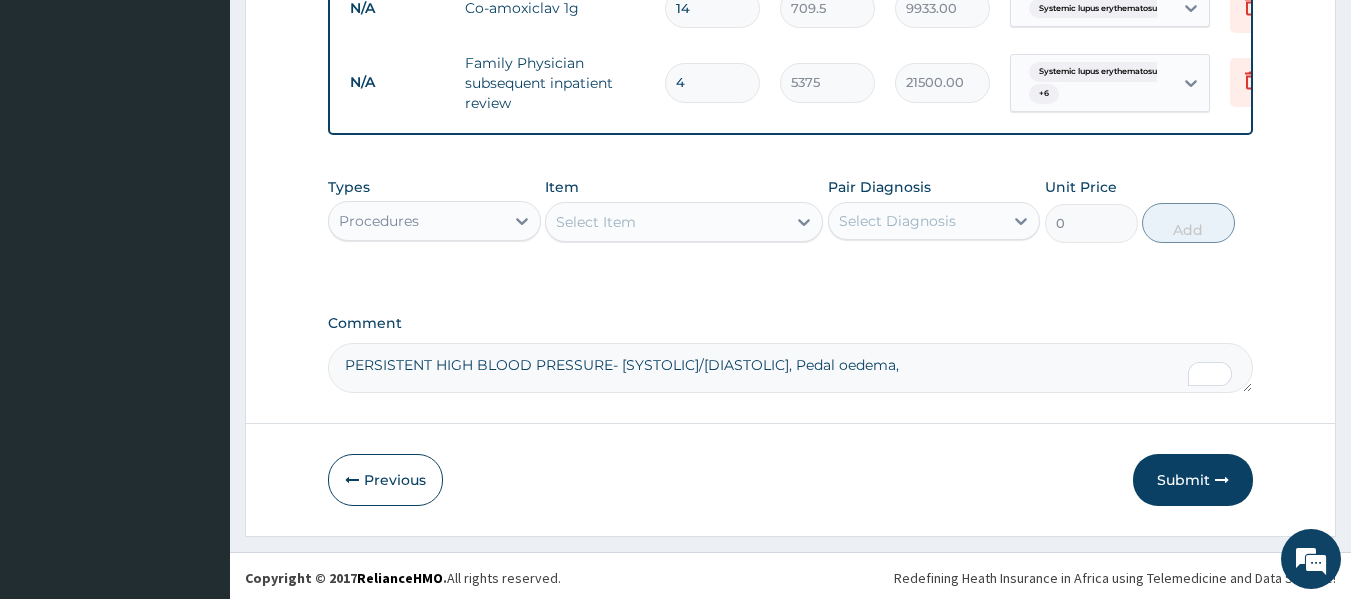 scroll, scrollTop: 2980, scrollLeft: 0, axis: vertical 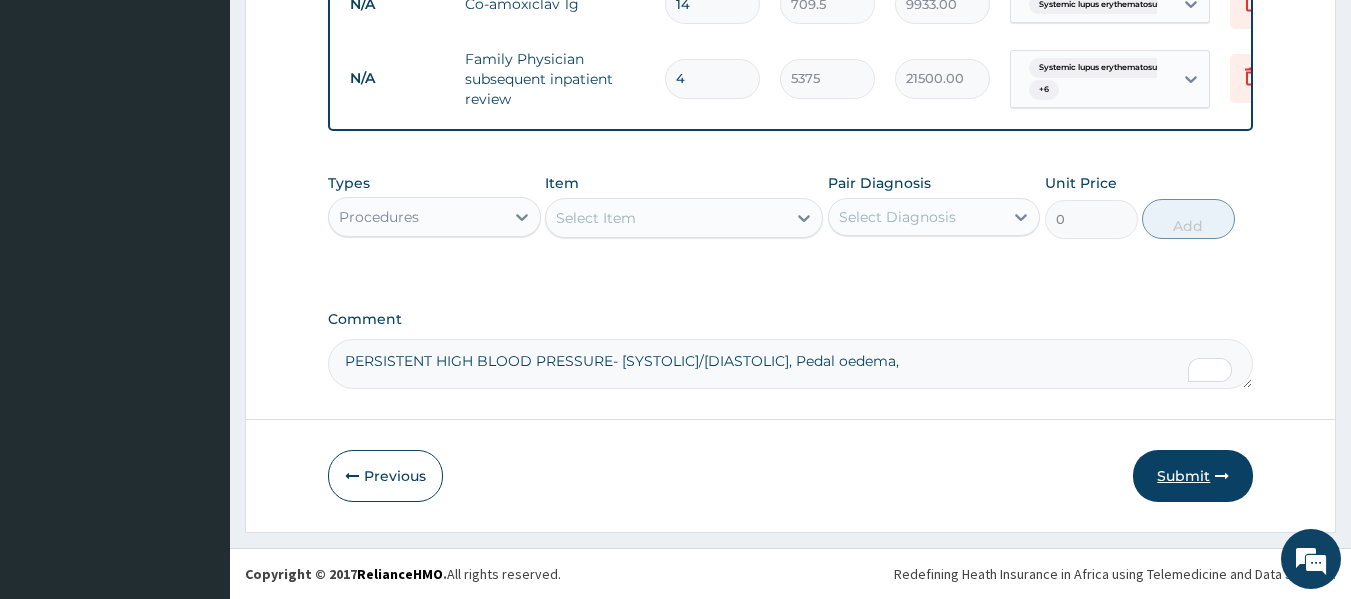 type on "PERSISTENT HIGH BLOOD PRESSURE- [SYSTOLIC]/[DIASTOLIC], Pedal oedema," 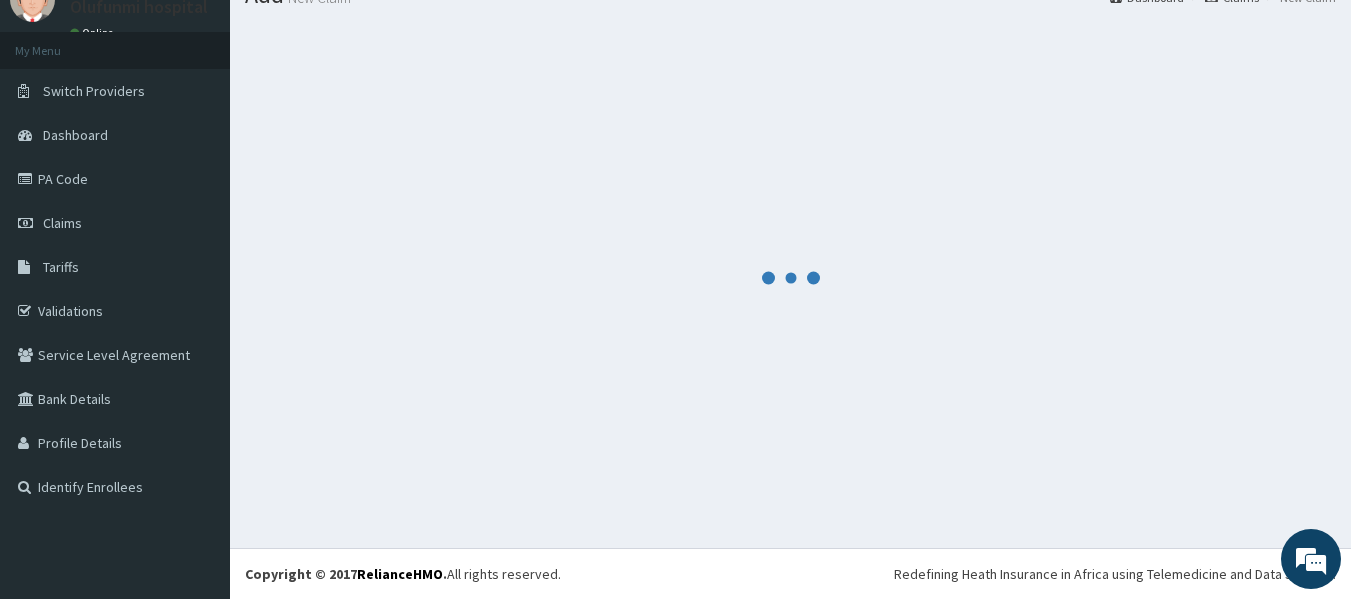 scroll, scrollTop: 83, scrollLeft: 0, axis: vertical 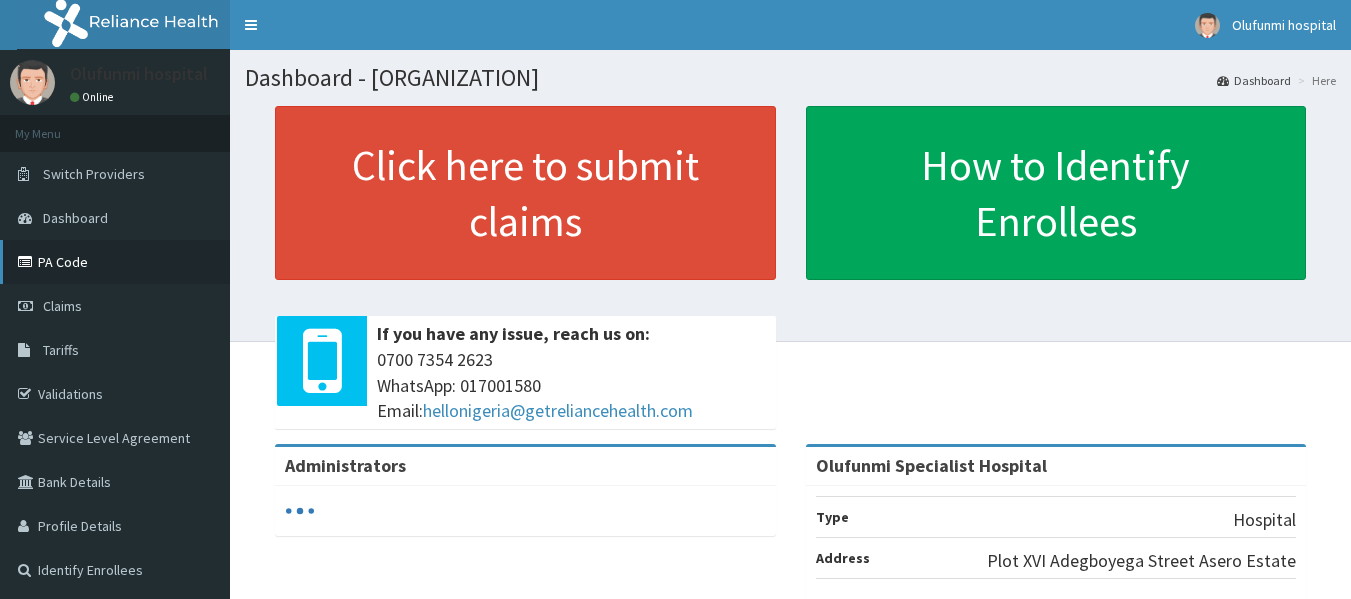 click on "PA Code" at bounding box center [115, 262] 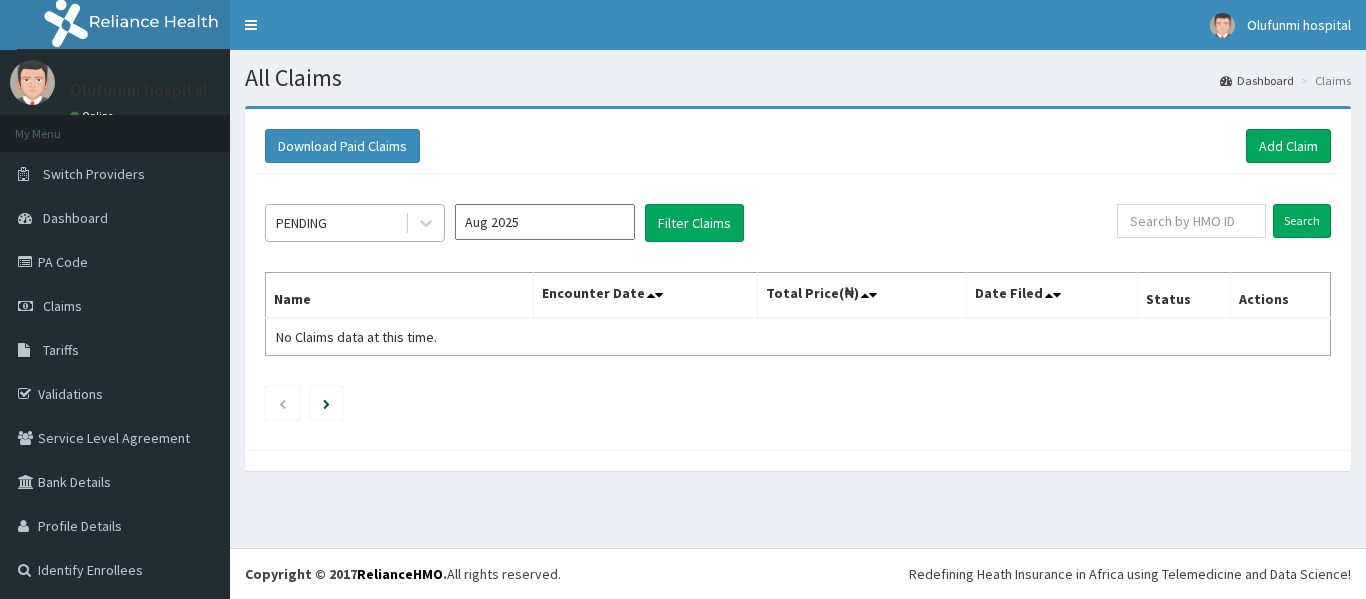 scroll, scrollTop: 0, scrollLeft: 0, axis: both 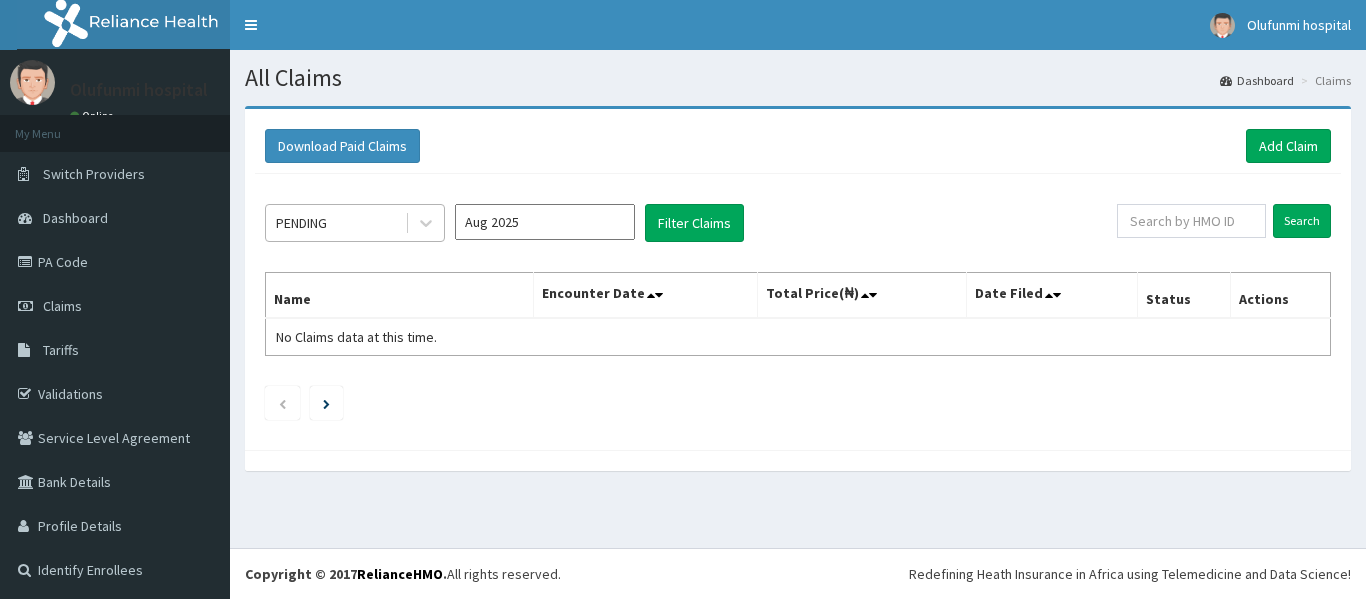 click on "PENDING" at bounding box center (335, 223) 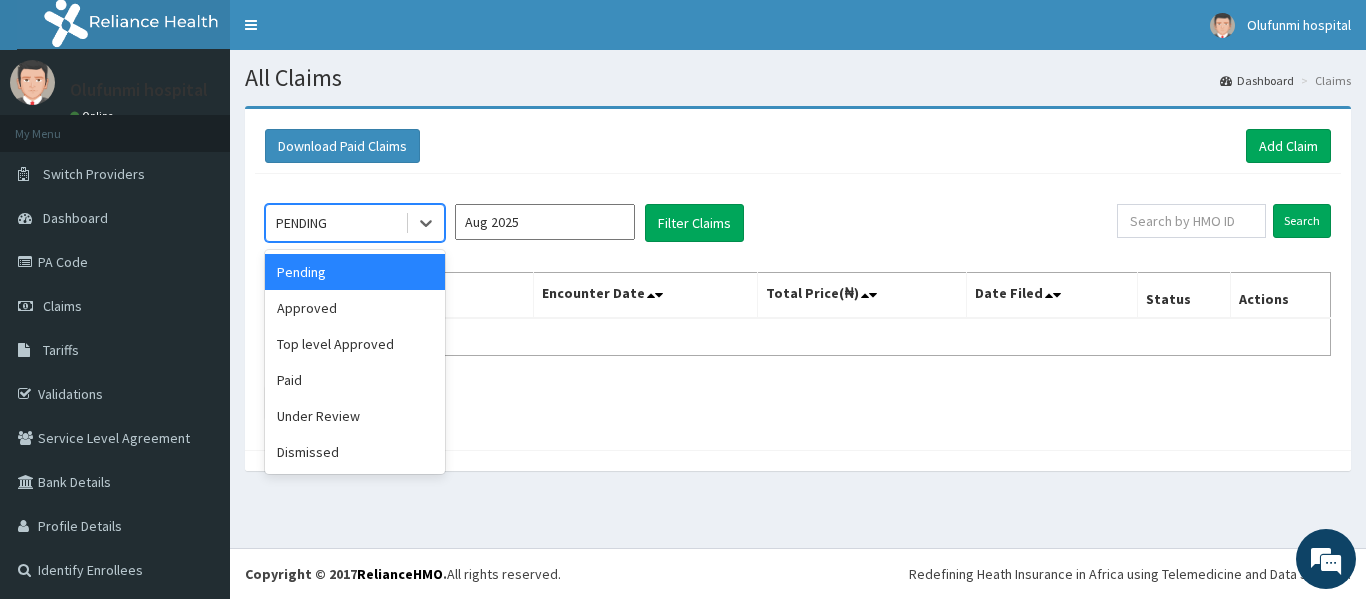 click on "Pending" at bounding box center [355, 272] 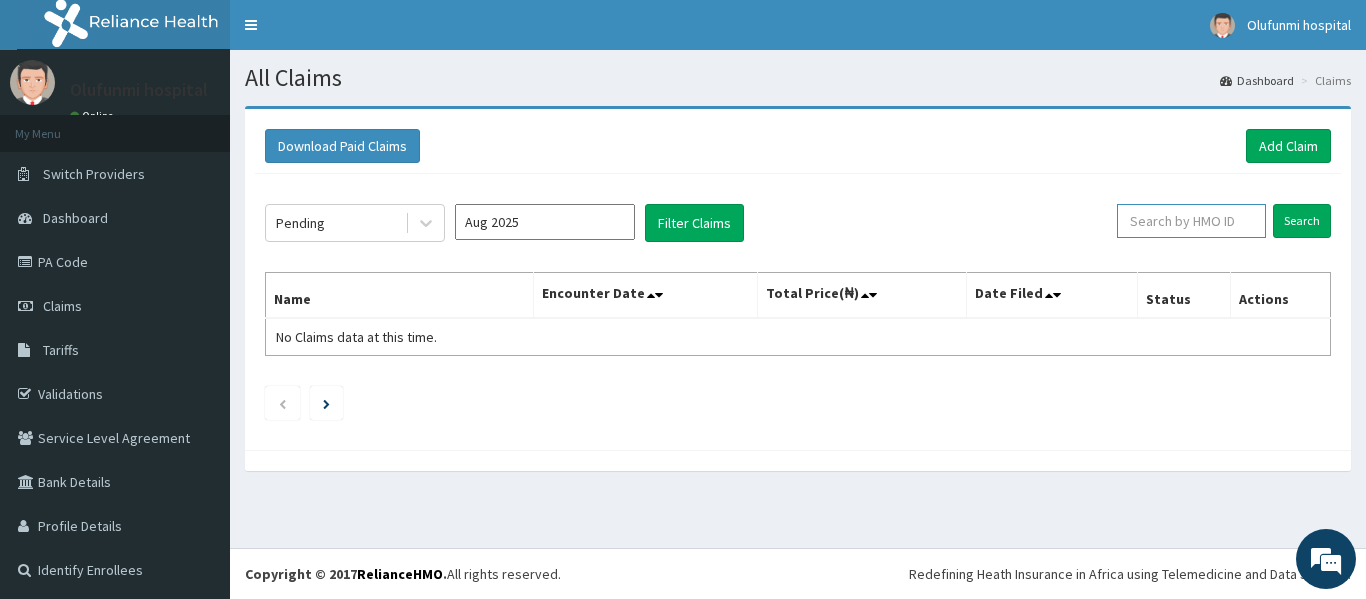 click at bounding box center (1191, 221) 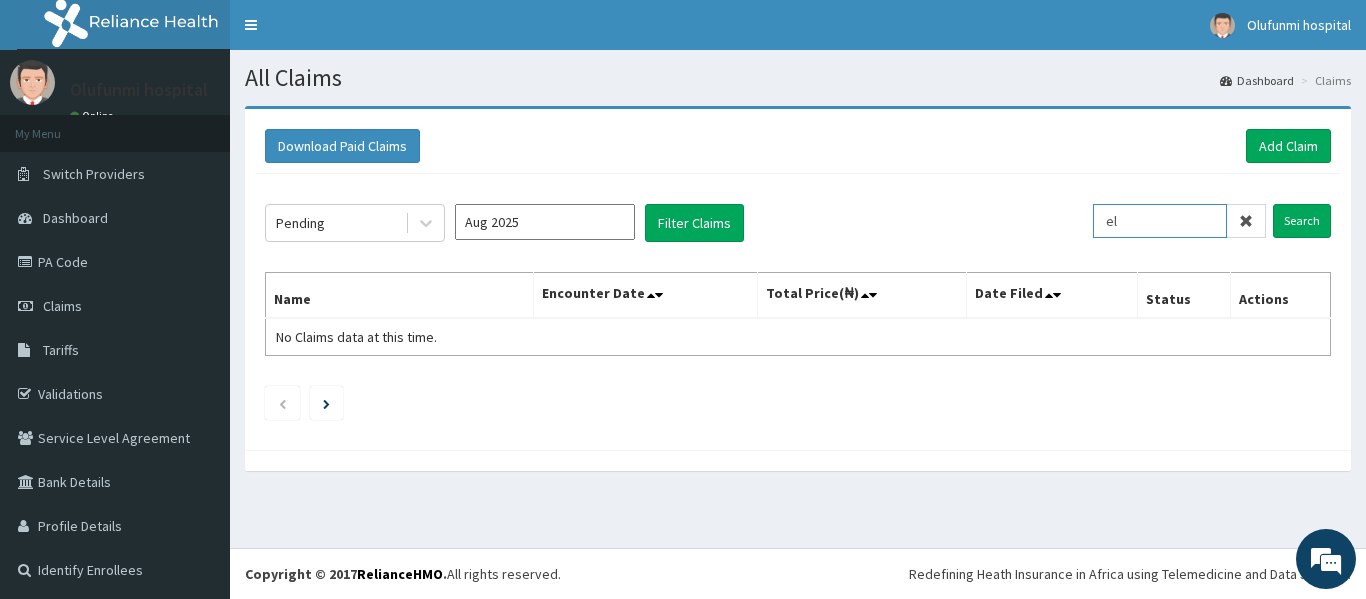 type on "e" 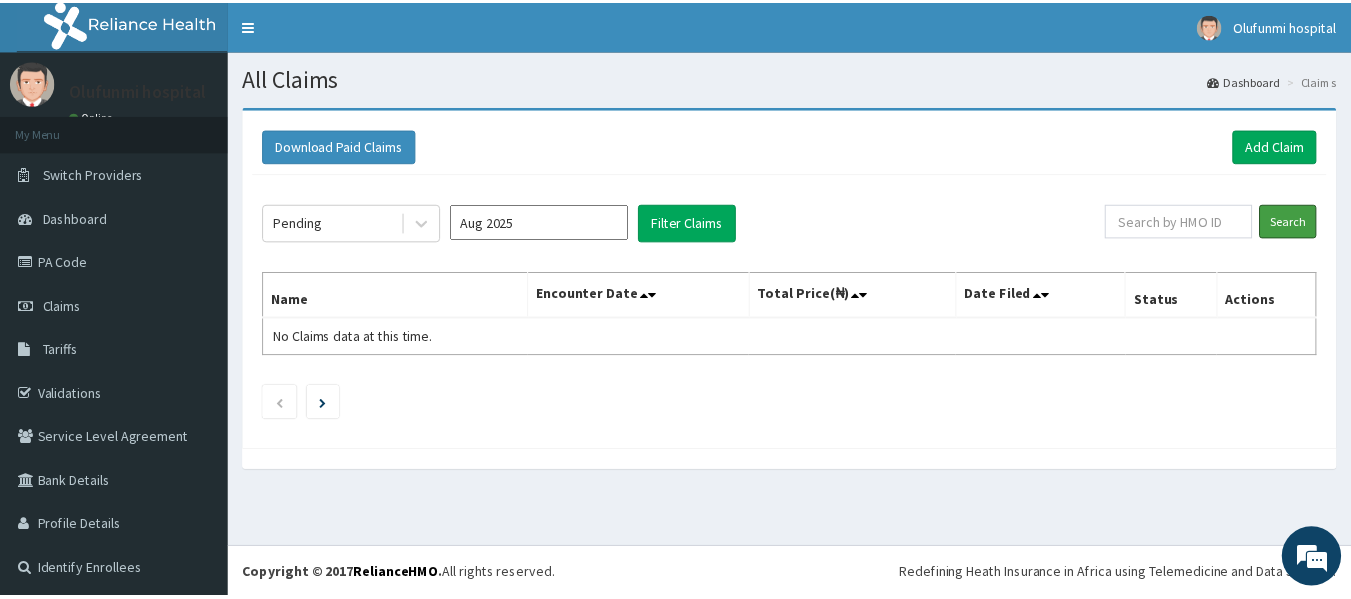scroll, scrollTop: 0, scrollLeft: 0, axis: both 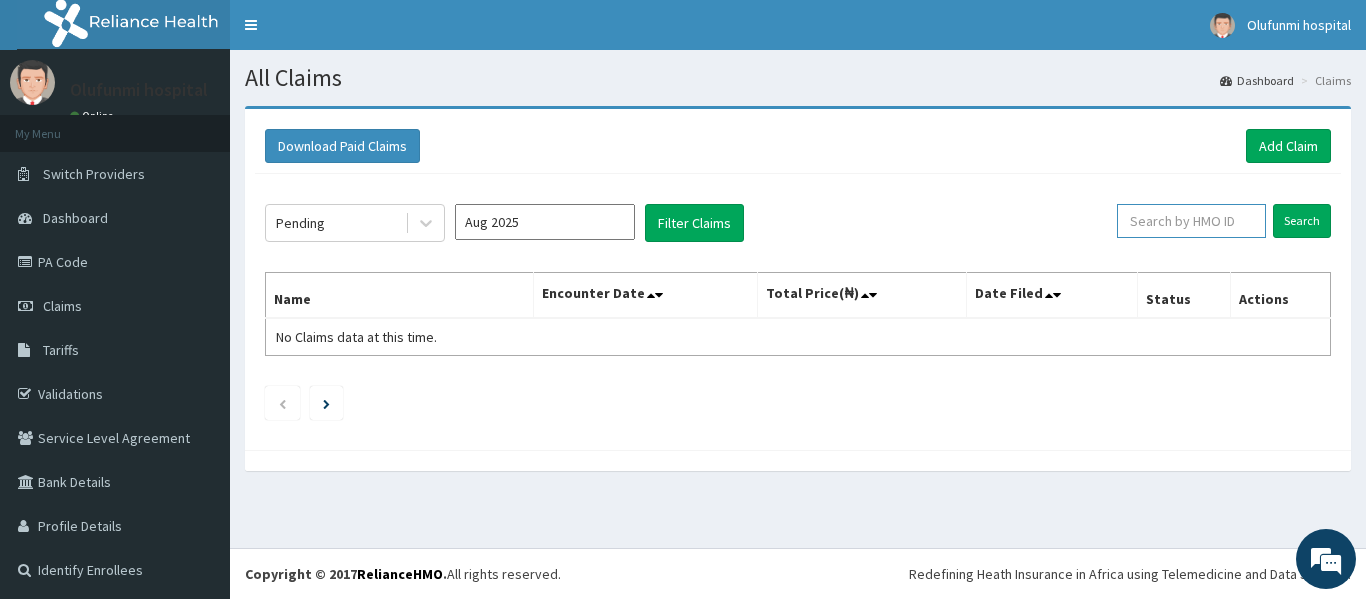 click at bounding box center (1191, 221) 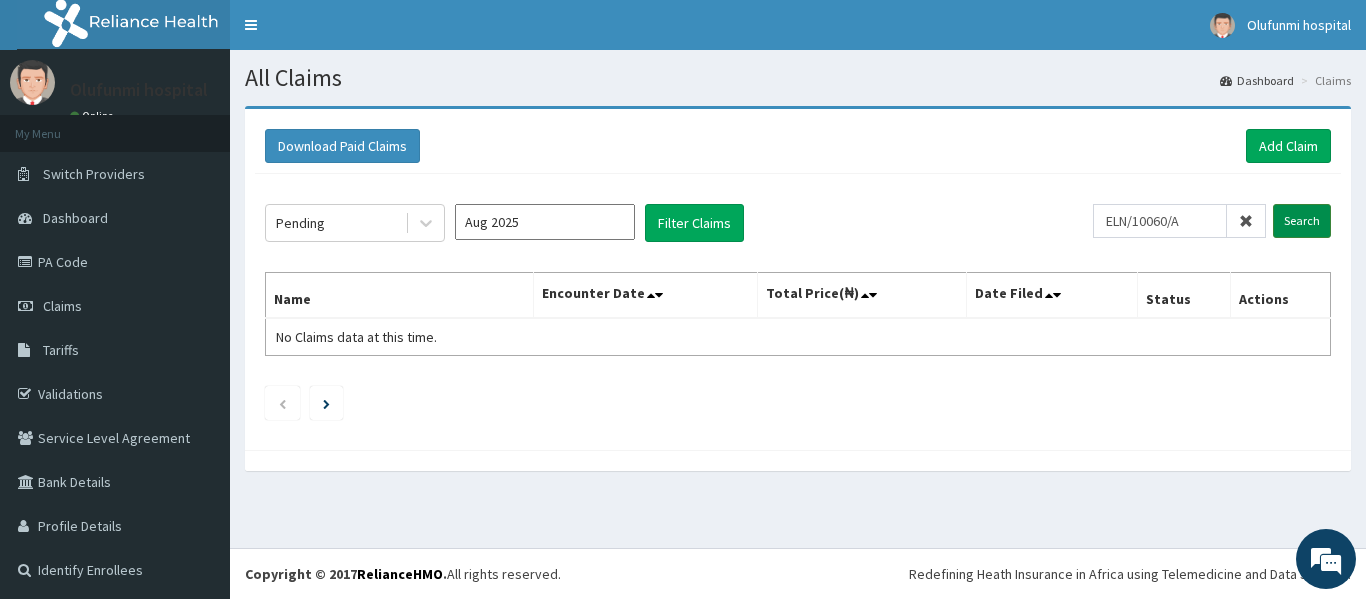 click on "Search" at bounding box center (1302, 221) 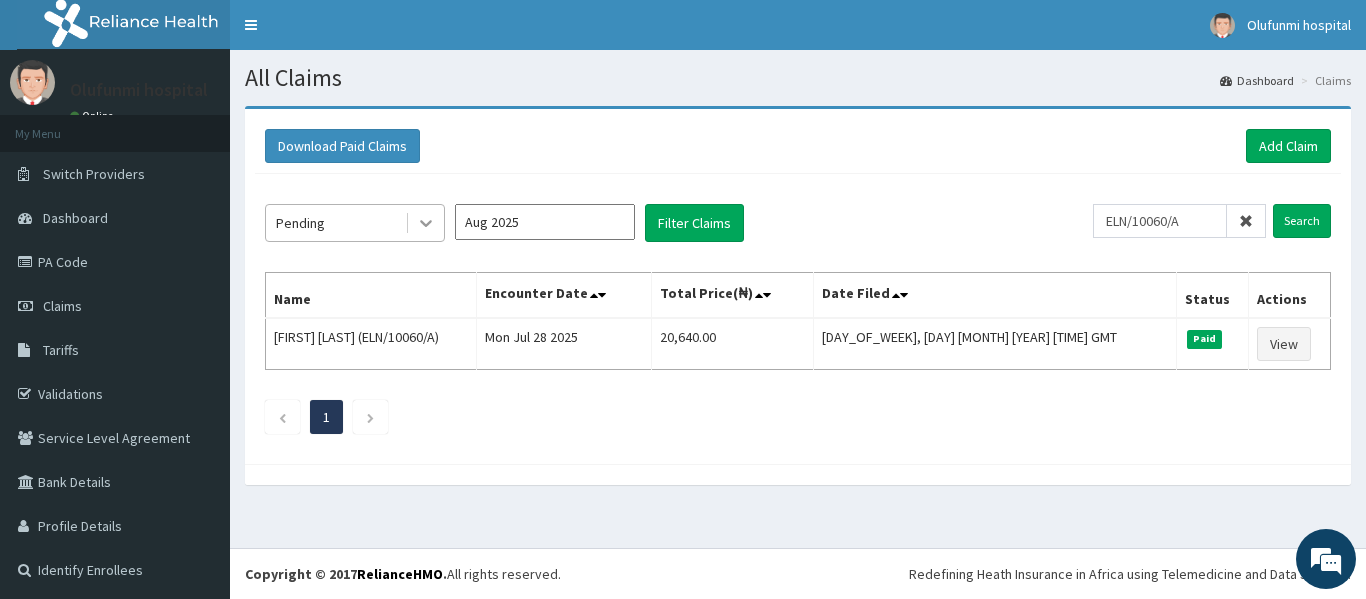 click 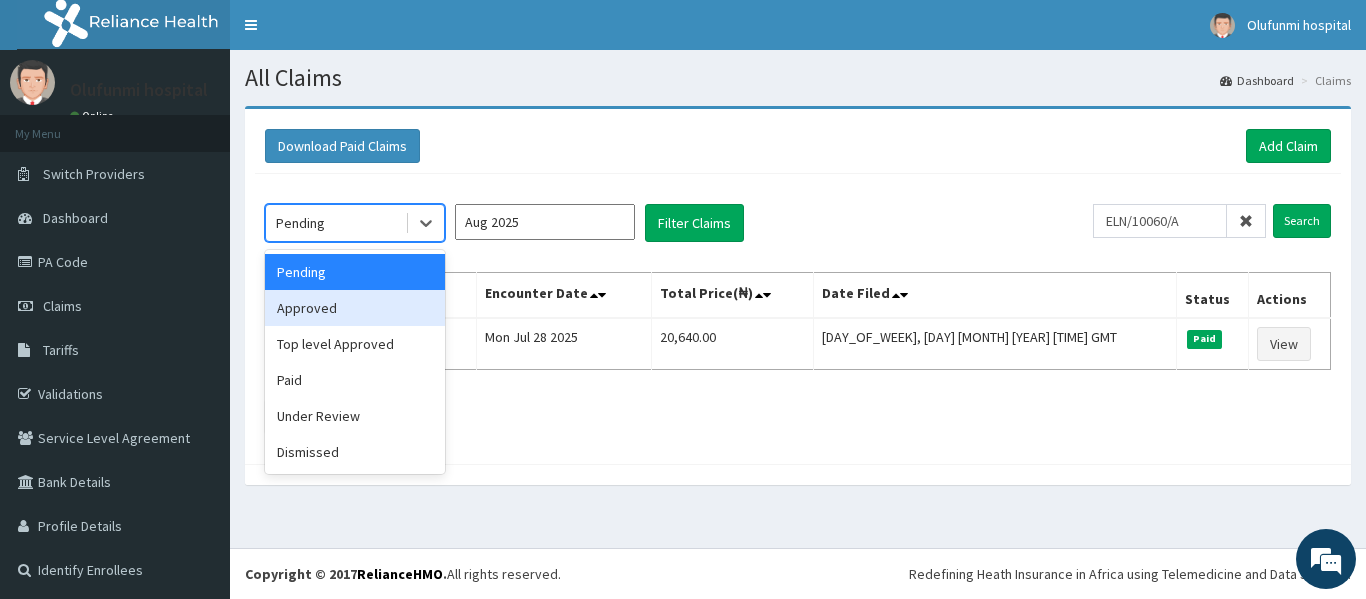 click on "Approved" at bounding box center [355, 308] 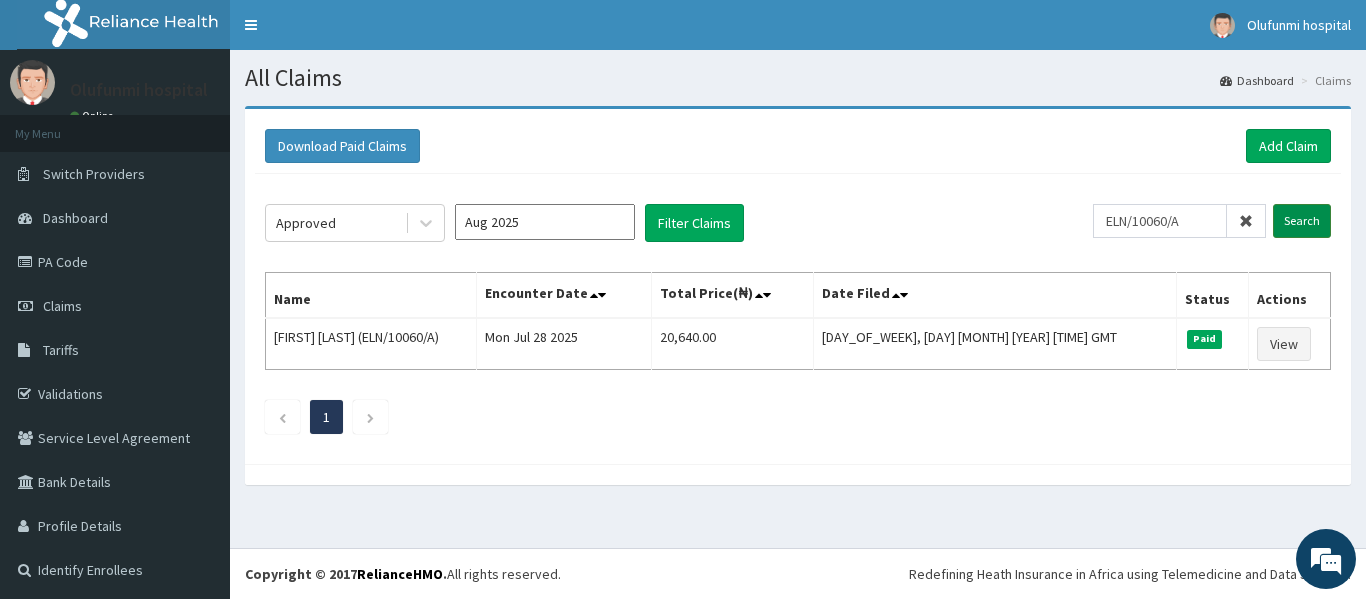 click on "Search" at bounding box center [1302, 221] 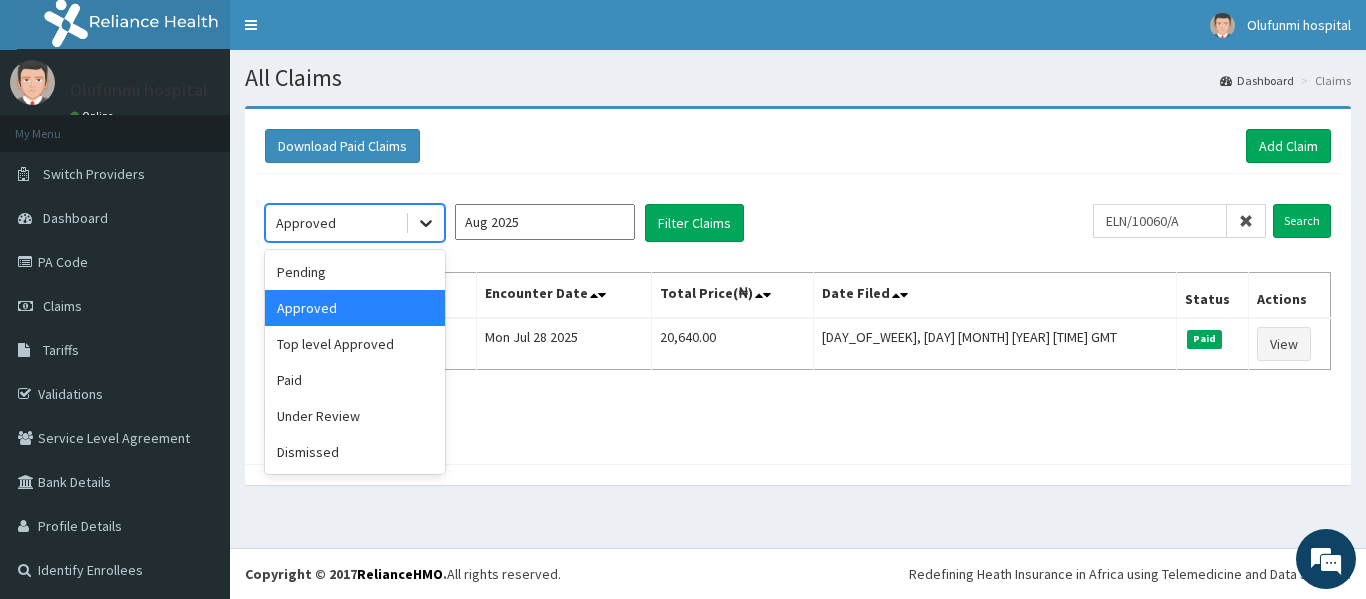 click at bounding box center [426, 223] 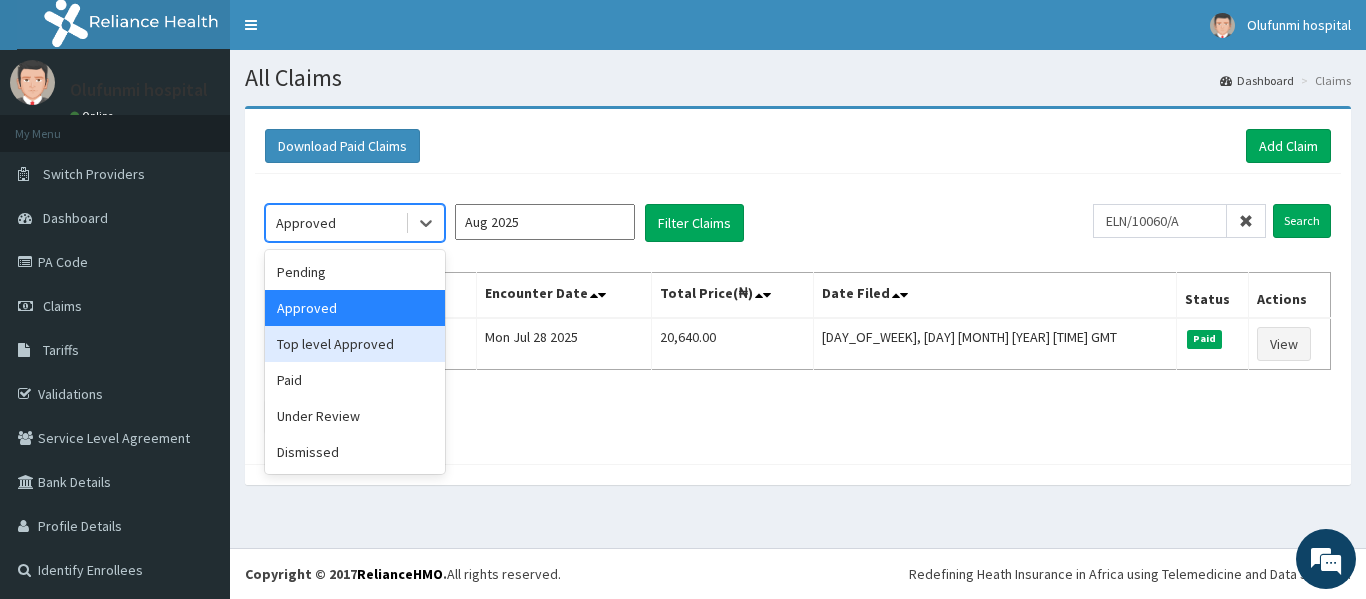 click on "Top level Approved" at bounding box center [355, 344] 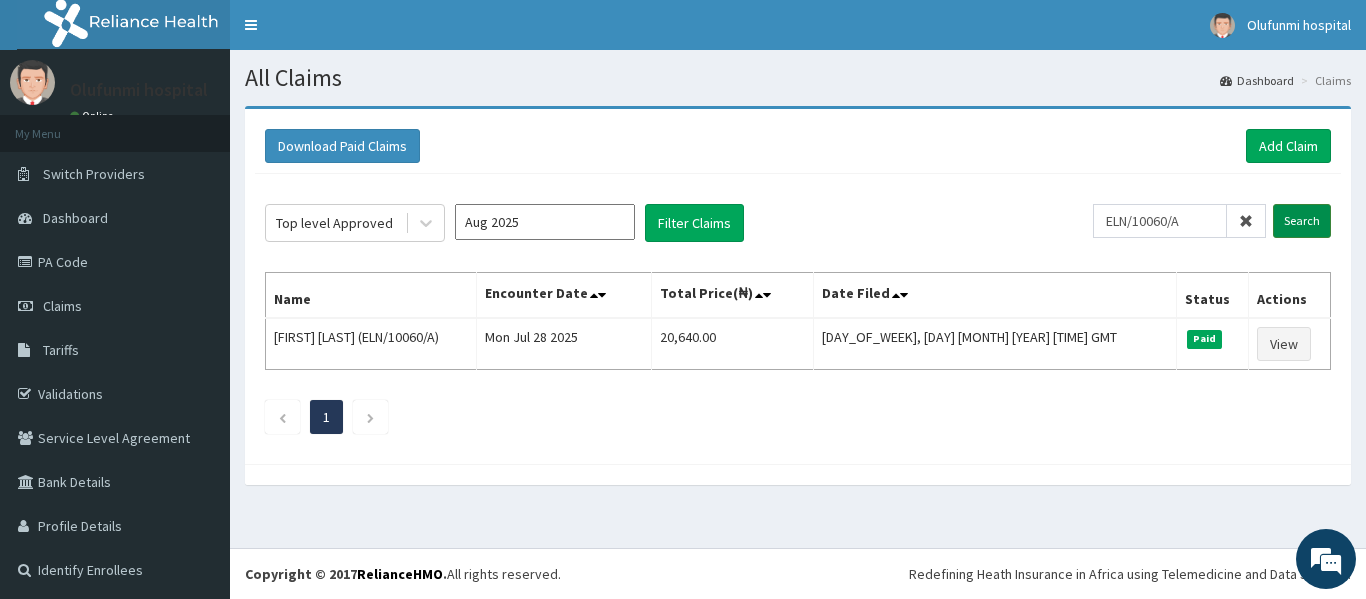 click on "Search" at bounding box center [1302, 221] 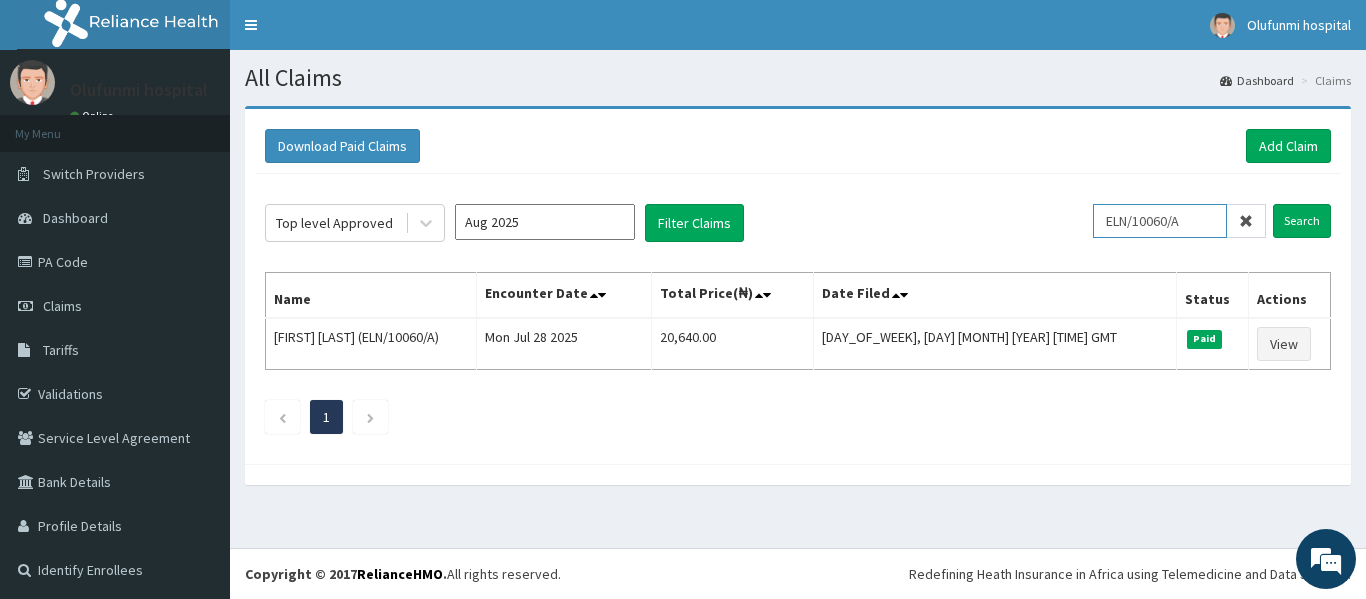 click on "ELN/10060/A" at bounding box center (1160, 221) 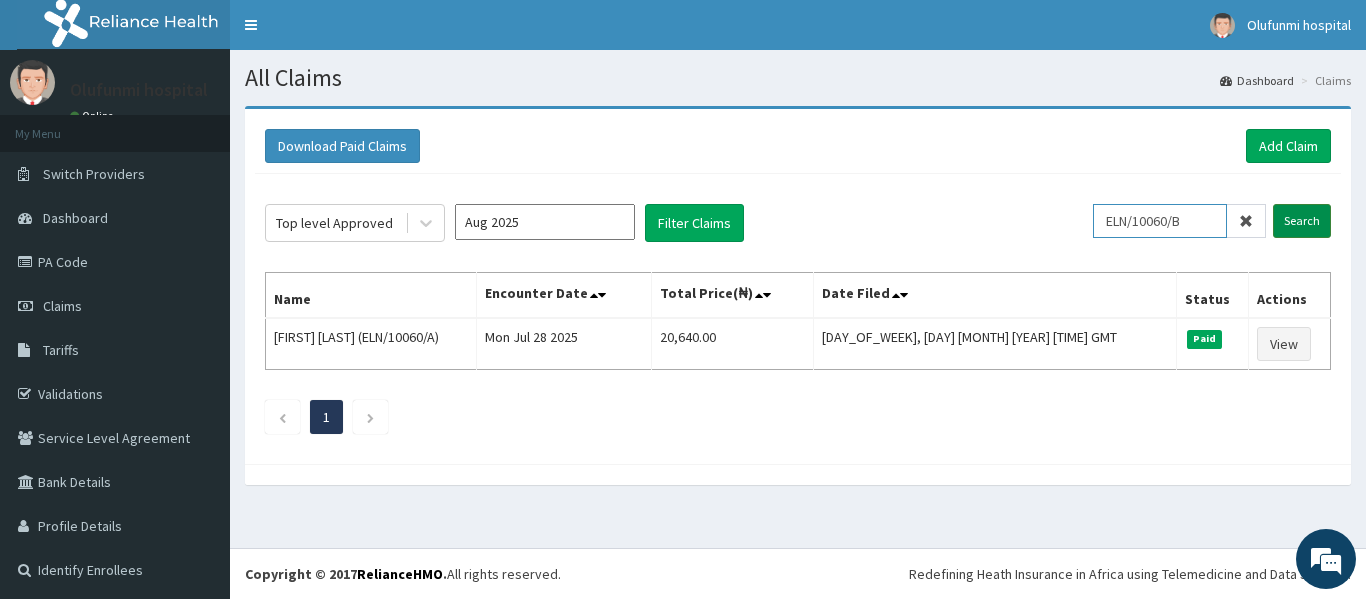 type on "ELN/10060/B" 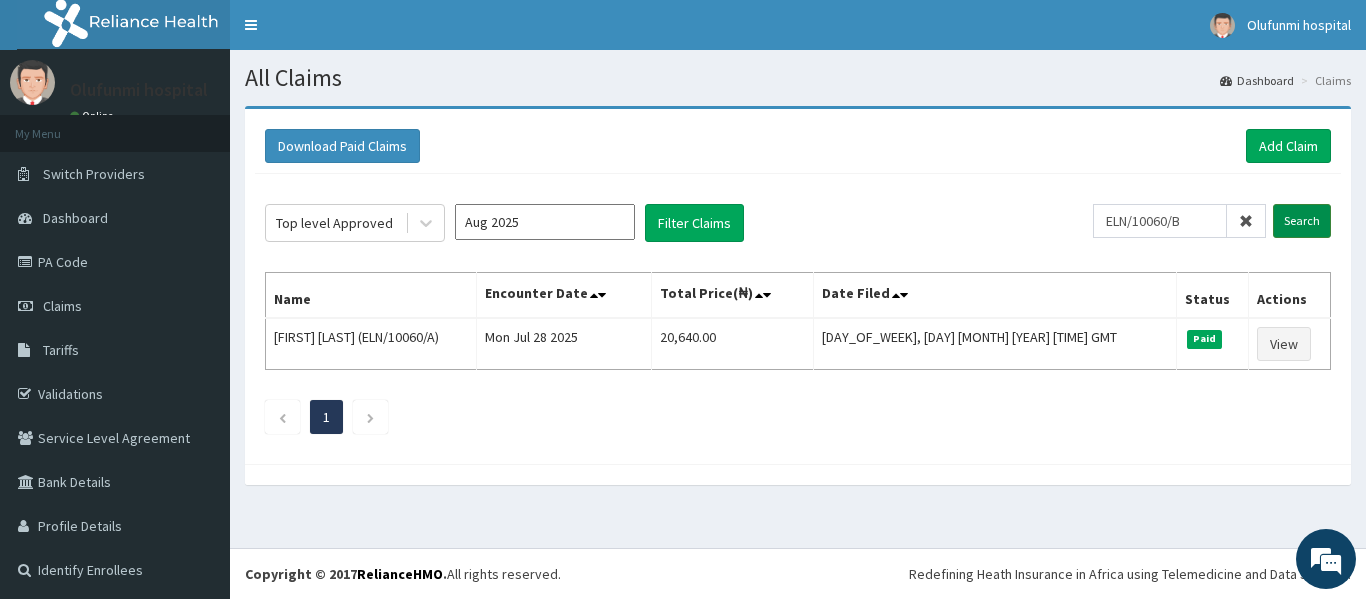 click on "Search" at bounding box center [1302, 221] 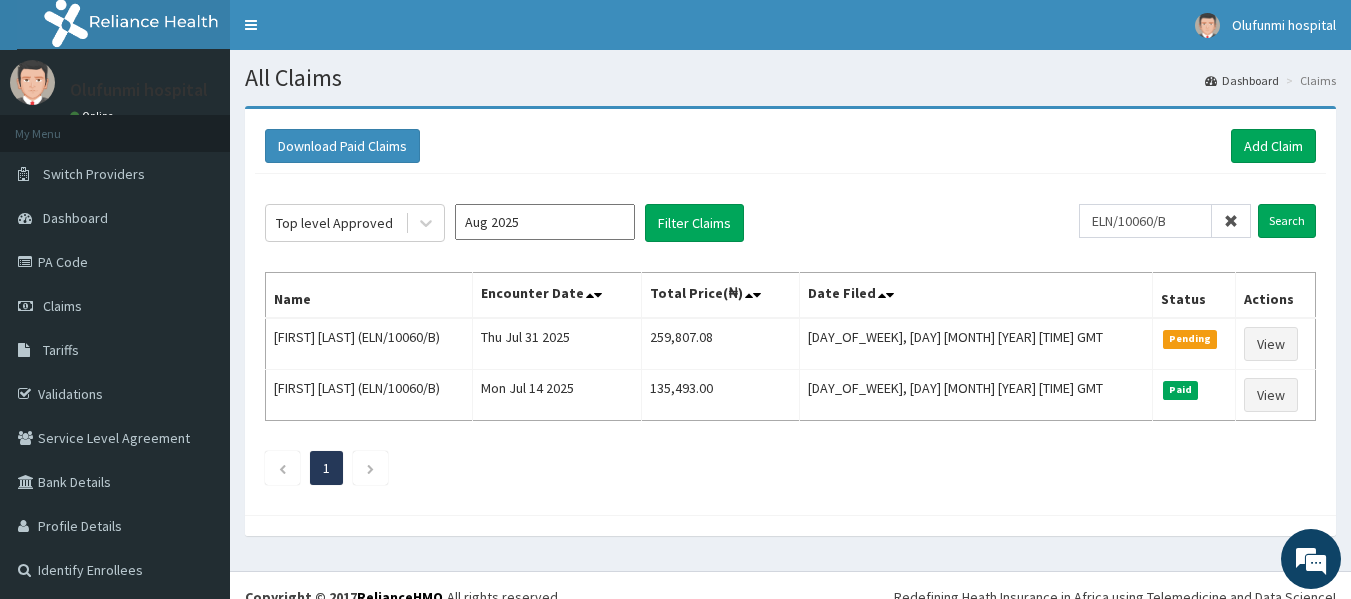 click on "Top level Approved Aug 2025 Filter Claims" at bounding box center [672, 223] 